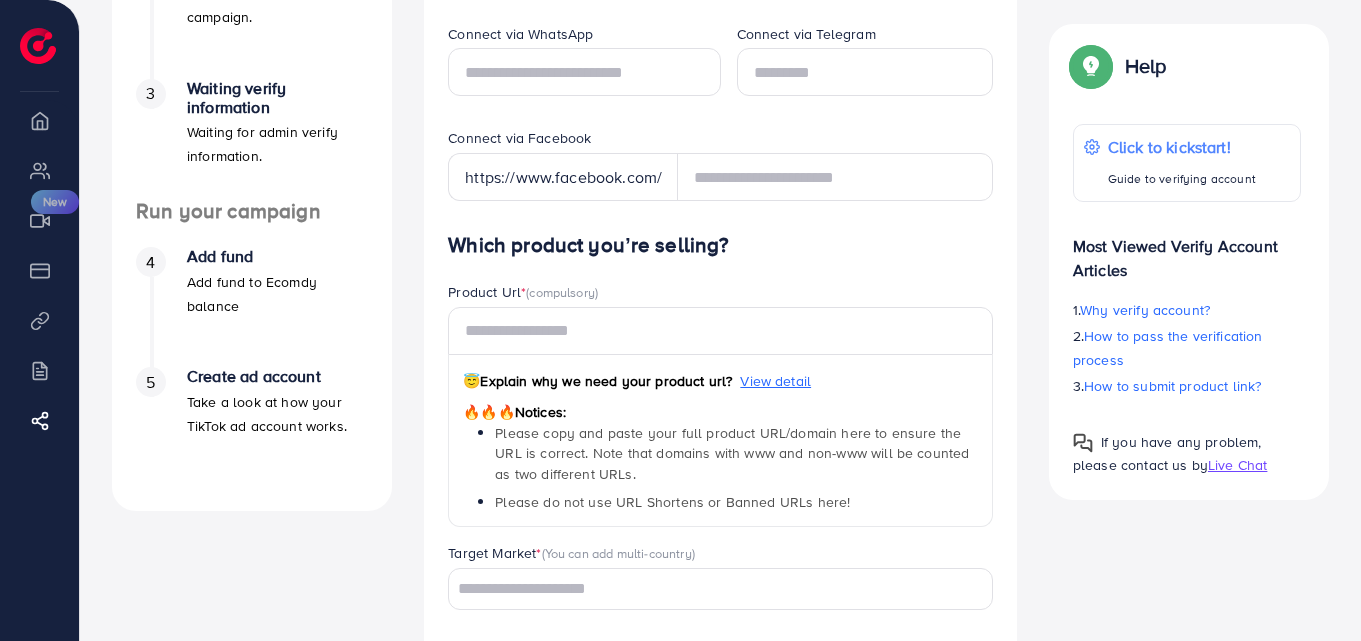 scroll, scrollTop: 38, scrollLeft: 0, axis: vertical 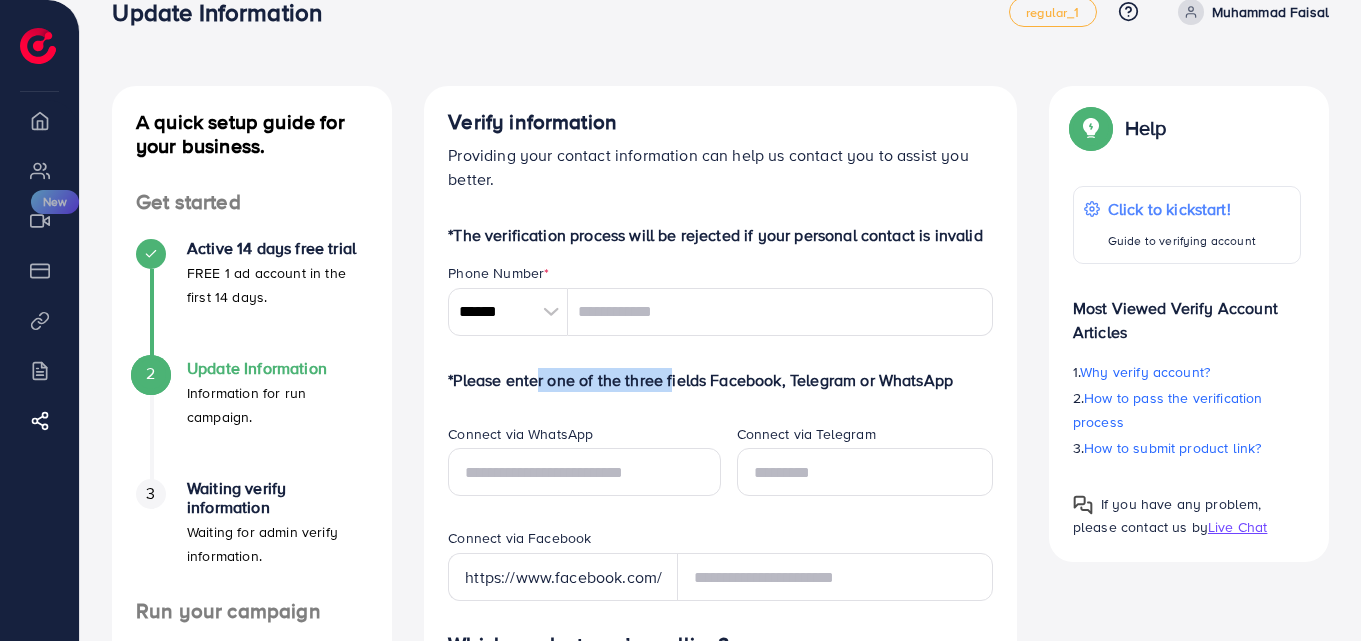 drag, startPoint x: 527, startPoint y: 377, endPoint x: 677, endPoint y: 386, distance: 150.26976 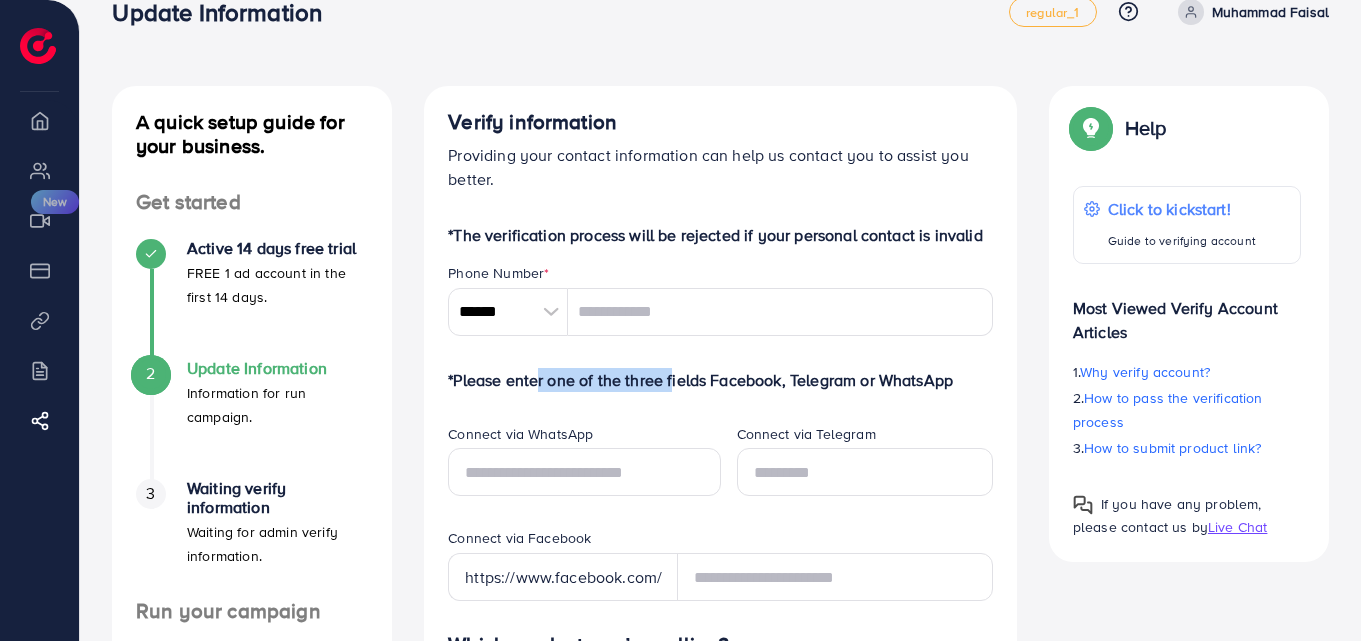 click on "*Please enter one of the three fields Facebook, Telegram or WhatsApp" at bounding box center [720, 380] 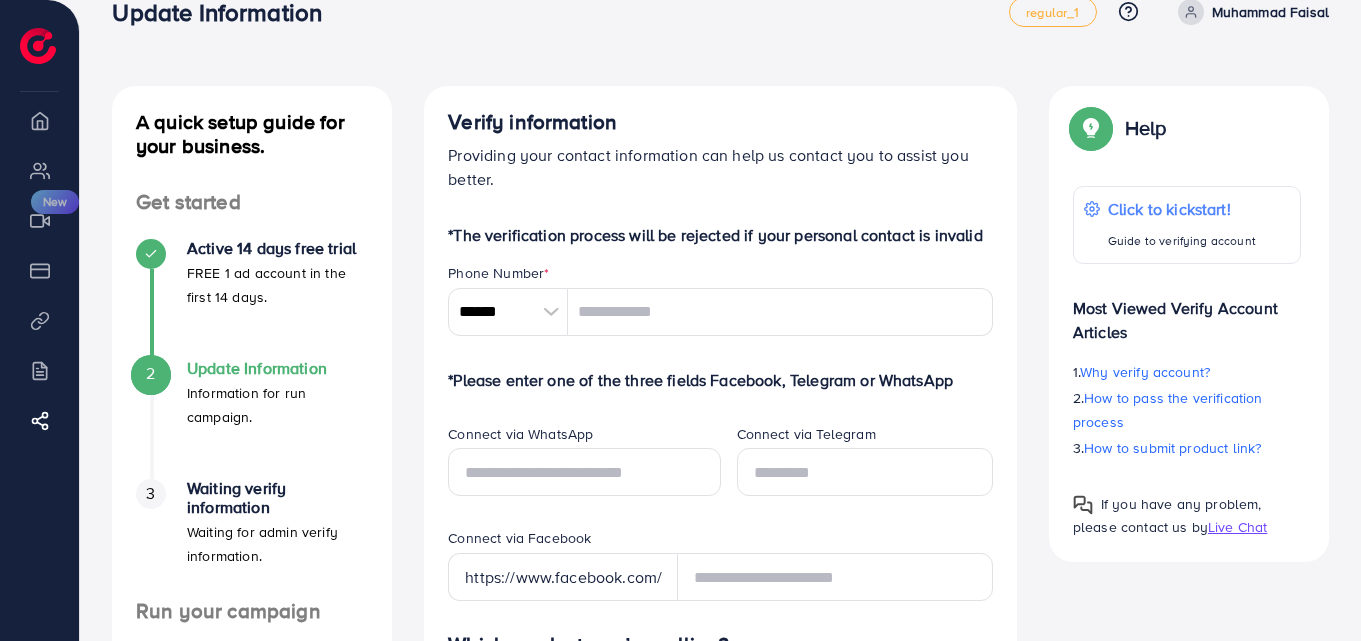 click on "*The verification process will be rejected if your personal contact is invalid   Phone Number  * ****** A B C D E F G H I J K L M N O P Q R S T U V W X Y Z search no result Afghanistan (‫افغانستان‬‎) +93 Albania (Shqipëri) +355 Algeria (‫الجزائر‬‎) +213 American Samoa +1684 Andorra +376 Angola +244 Anguilla +1264 Antigua and Barbuda +1268 Argentina +54 Armenia (Հայաստան) +374 Aruba +297 Australia +61 Austria (Österreich) +43 Azerbaijan (Azərbaycan) +994 Bahamas +1242 Bahrain (‫البحرين‬‎) +973 Bangladesh (বাংলাদেশ) +880 Barbados +1246 Belarus (Беларусь) +375 Belgium (België) +32 Belize +501 Benin (Bénin) +229 Bermuda +1441 Bhutan (འབྲུག) +975 Bolivia +591 Bosnia and Herzegovina (Босна и Херцеговина) +387 Botswana +267 Brazil (Brasil) +55 British Indian Ocean Territory +246 British Virgin Islands +1284 Brunei +673 Bulgaria (България) +359 Burkina Faso +226 Burundi (Uburundi) +257 +855 +237 Canada +1" at bounding box center [720, 904] 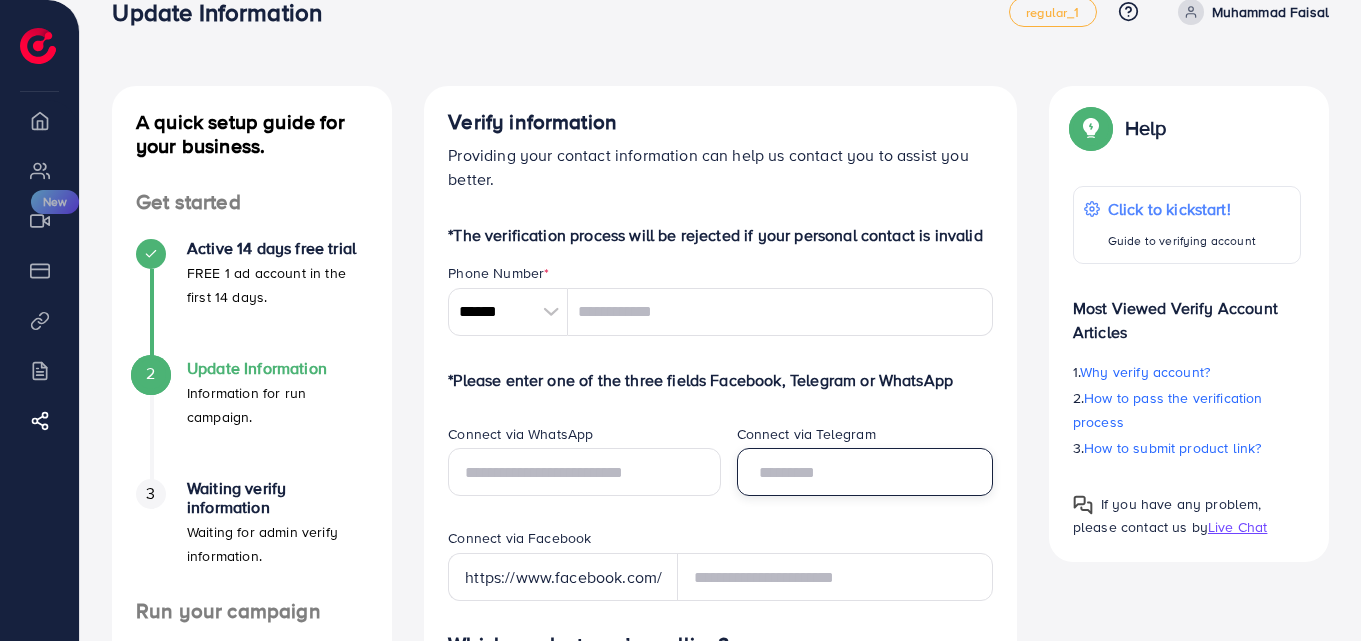 click at bounding box center (865, 472) 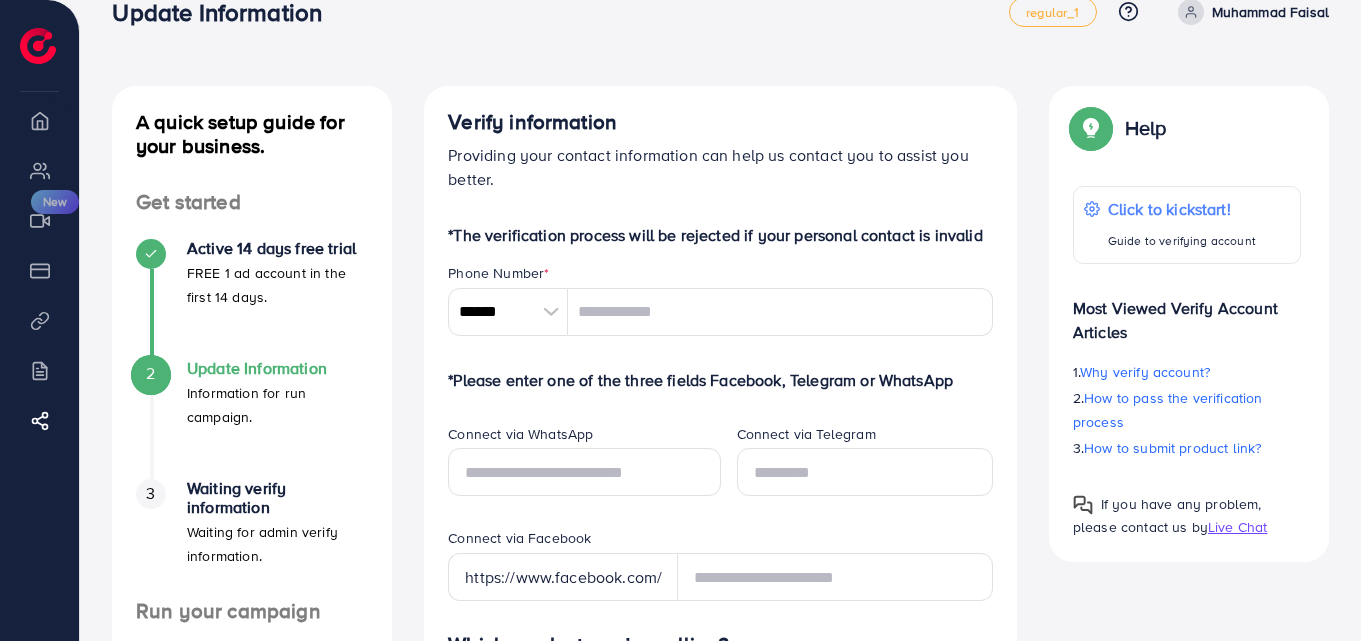 click on "*The verification process will be rejected if your personal contact is invalid   Phone Number  * ****** A B C D E F G H I J K L M N O P Q R S T U V W X Y Z search no result Afghanistan (‫افغانستان‬‎) +93 Albania (Shqipëri) +355 Algeria (‫الجزائر‬‎) +213 American Samoa +1684 Andorra +376 Angola +244 Anguilla +1264 Antigua and Barbuda +1268 Argentina +54 Armenia (Հայաստան) +374 Aruba +297 Australia +61 Austria (Österreich) +43 Azerbaijan (Azərbaycan) +994 Bahamas +1242 Bahrain (‫البحرين‬‎) +973 Bangladesh (বাংলাদেশ) +880 Barbados +1246 Belarus (Беларусь) +375 Belgium (België) +32 Belize +501 Benin (Bénin) +229 Bermuda +1441 Bhutan (འབྲུག) +975 Bolivia +591 Bosnia and Herzegovina (Босна и Херцеговина) +387 Botswana +267 Brazil (Brasil) +55 British Indian Ocean Territory +246 British Virgin Islands +1284 Brunei +673 Bulgaria (България) +359 Burkina Faso +226 Burundi (Uburundi) +257 +855 +237 Canada +1" at bounding box center [720, 904] 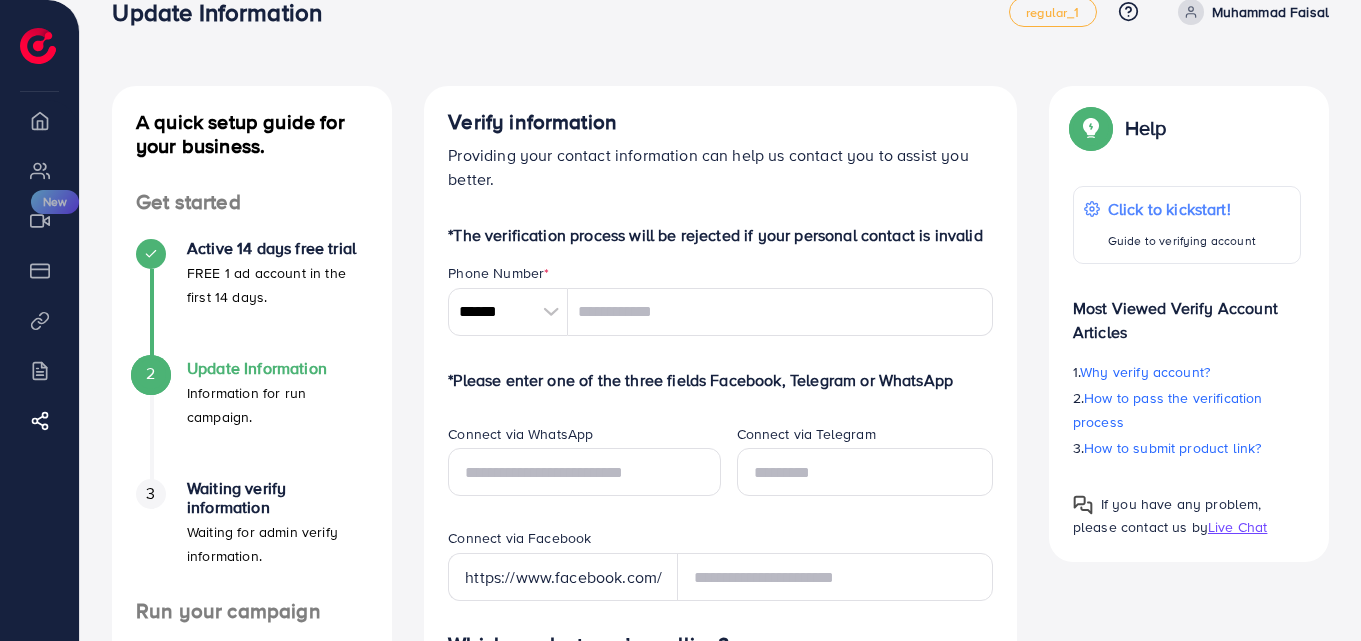 scroll, scrollTop: 238, scrollLeft: 0, axis: vertical 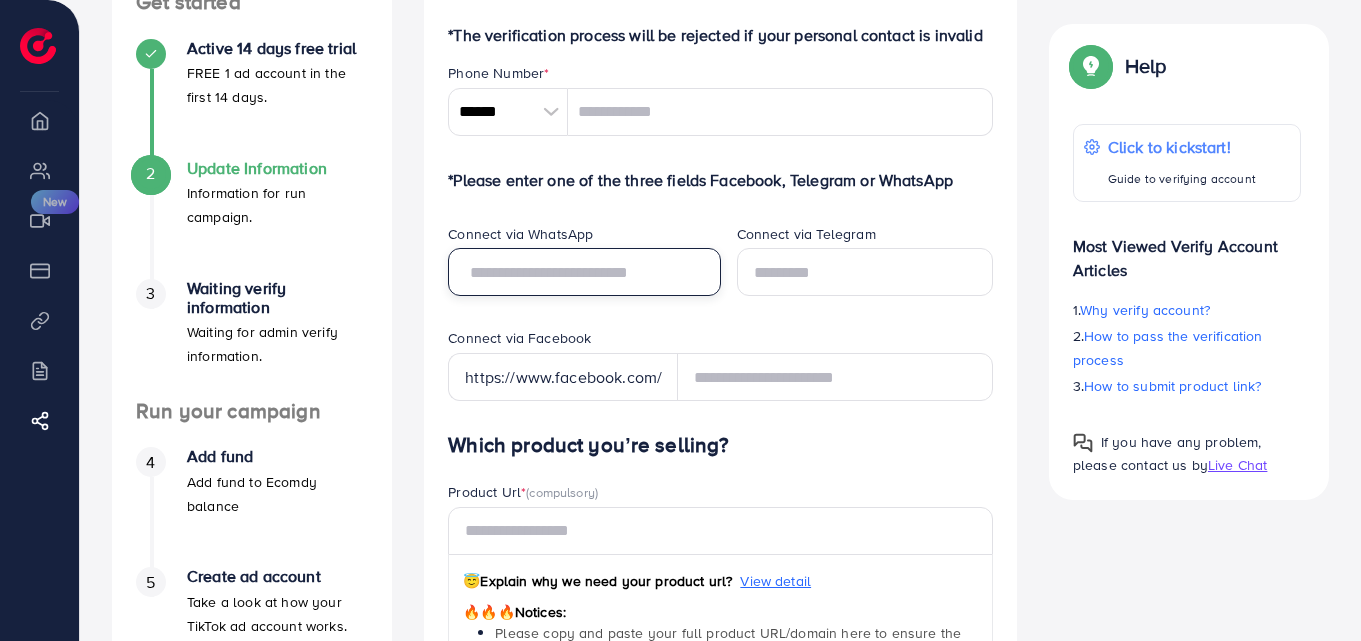 click at bounding box center [584, 272] 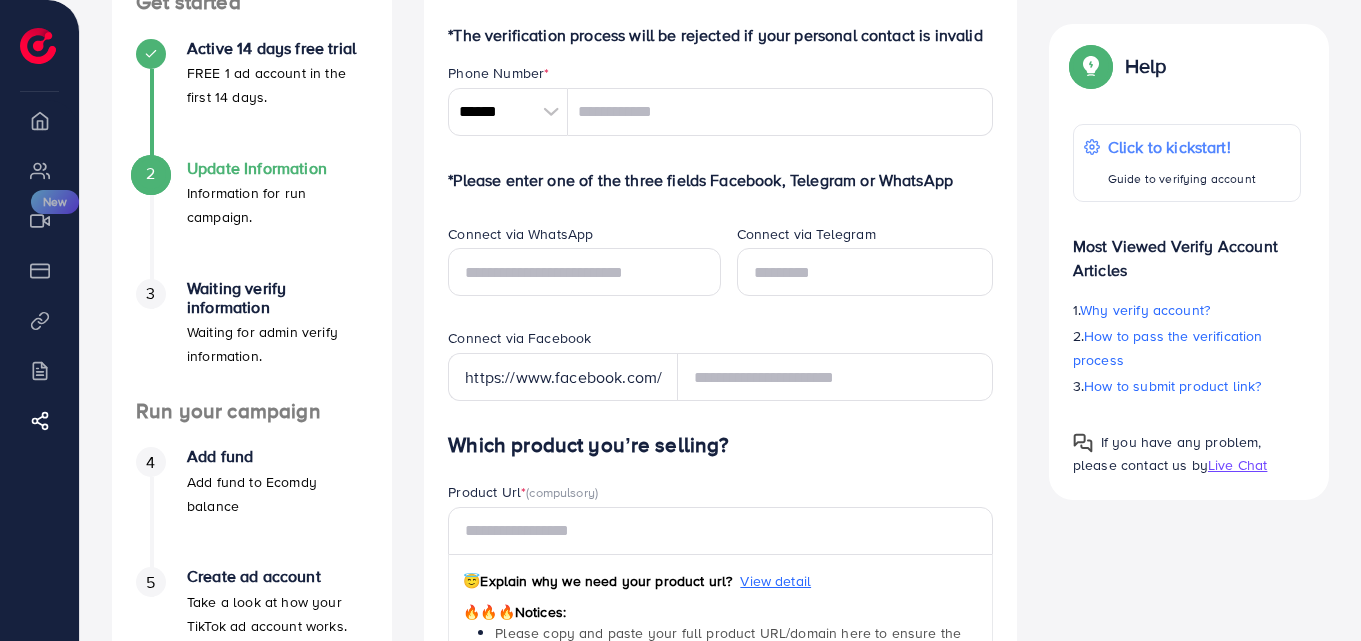 click on "Connect via WhatsApp" at bounding box center [576, 276] 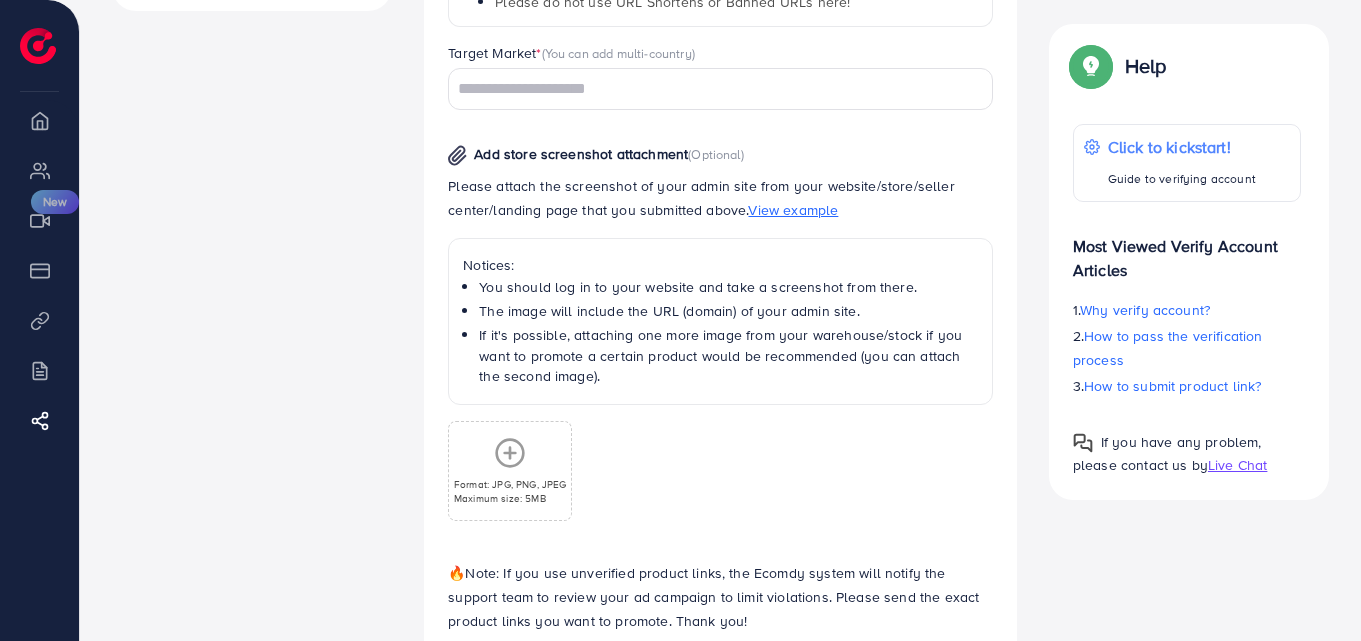 scroll, scrollTop: 1038, scrollLeft: 0, axis: vertical 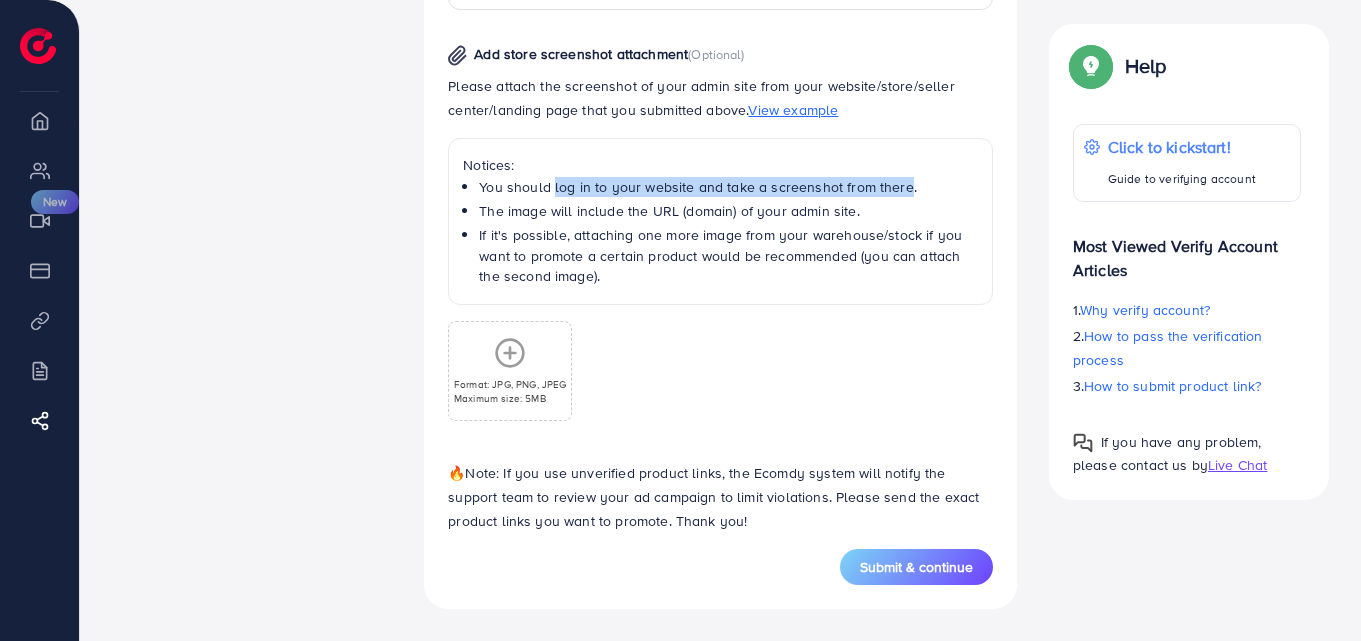 drag, startPoint x: 552, startPoint y: 190, endPoint x: 865, endPoint y: 196, distance: 313.0575 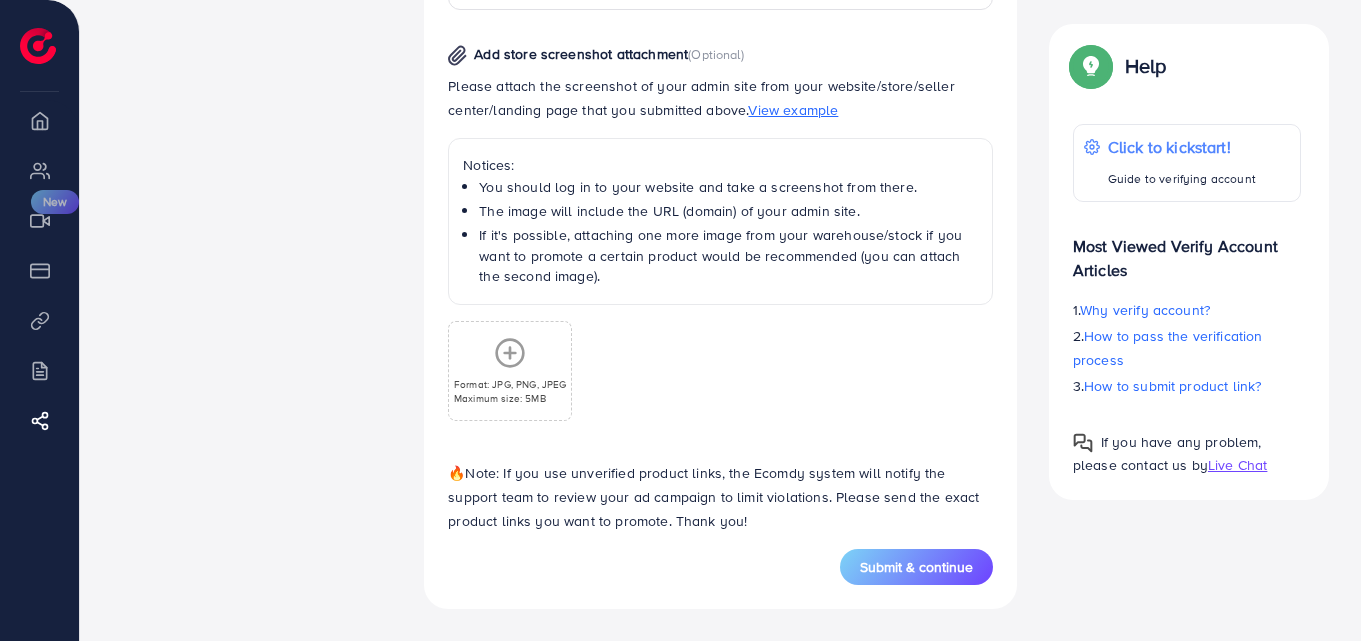 click on "The image will include the URL (domain) of your admin site." at bounding box center (728, 211) 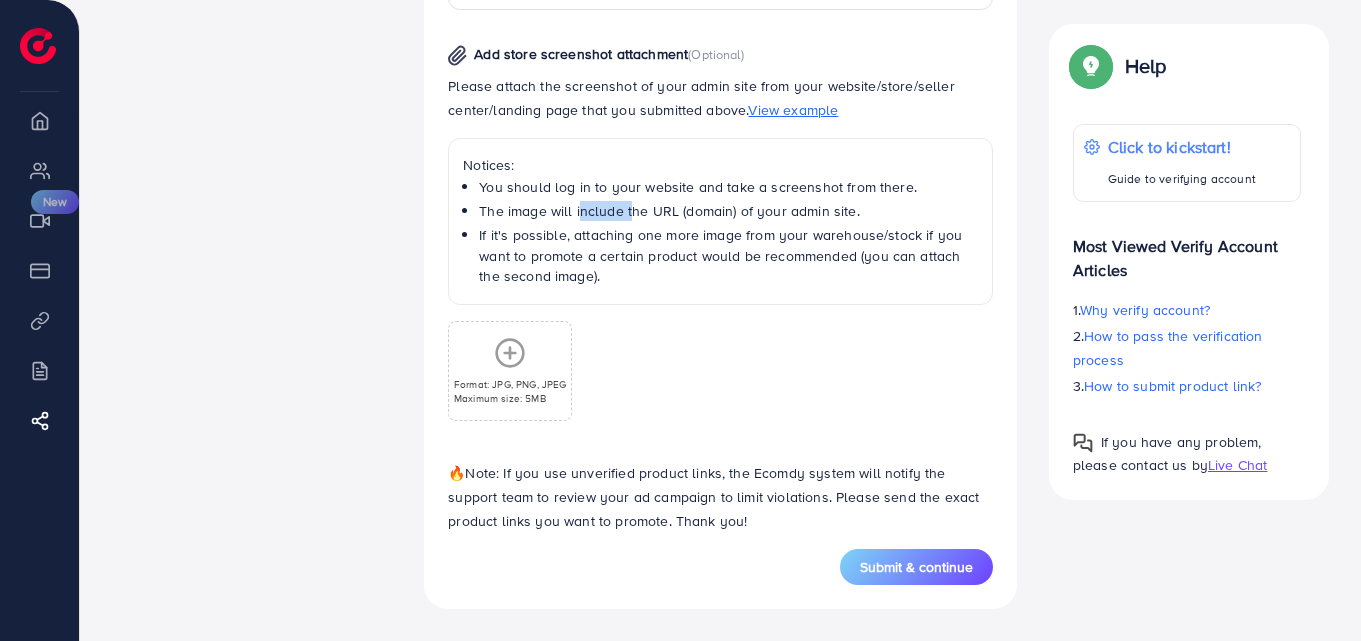 click on "The image will include the URL (domain) of your admin site." at bounding box center [728, 211] 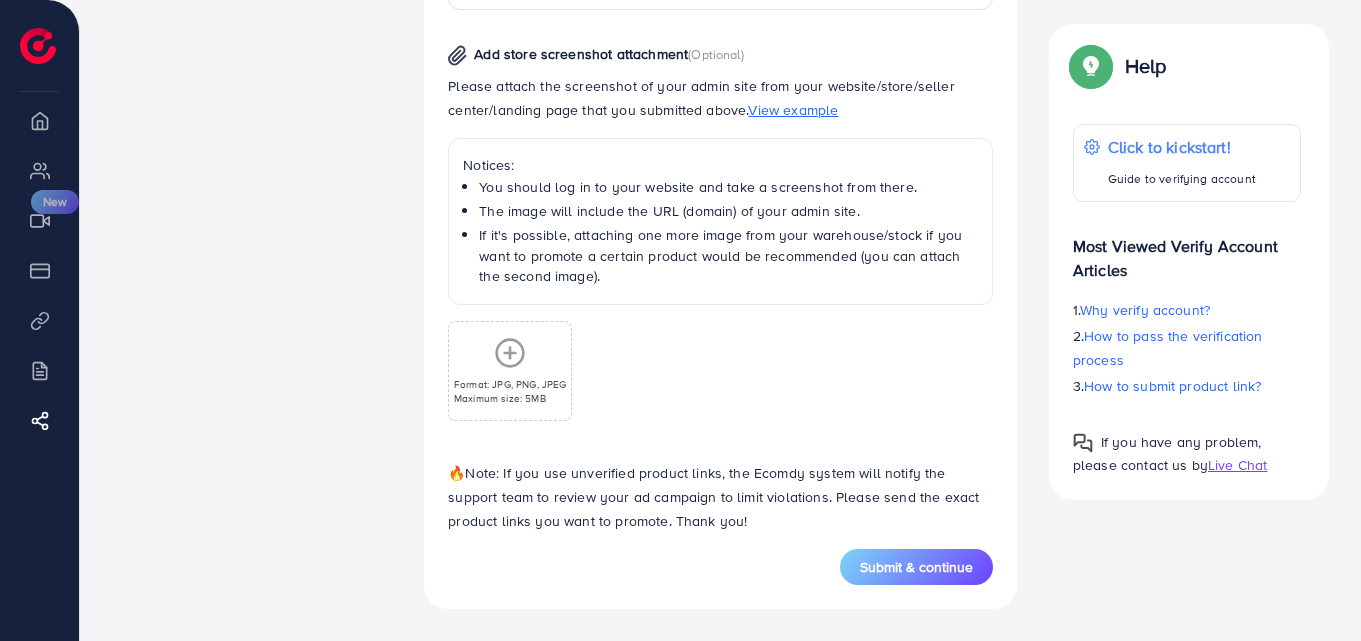 click on "Format: JPG, PNG, JPEG   Maximum size: 5MB" at bounding box center [720, 363] 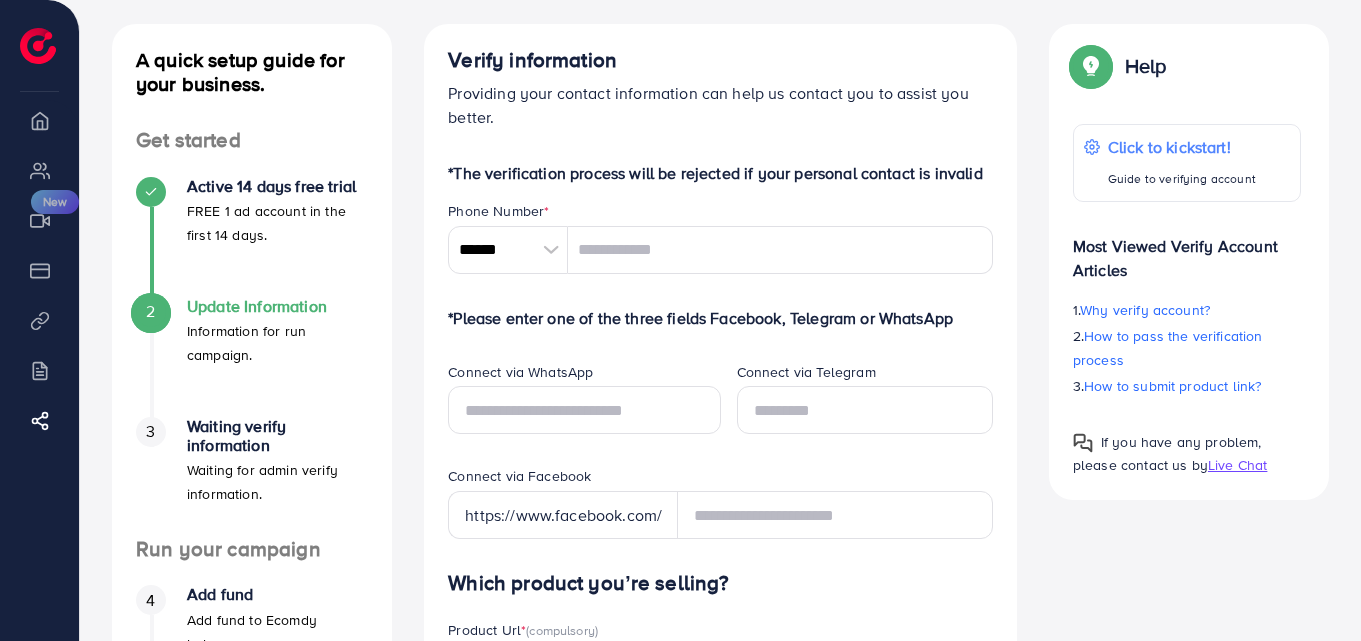 scroll, scrollTop: 0, scrollLeft: 0, axis: both 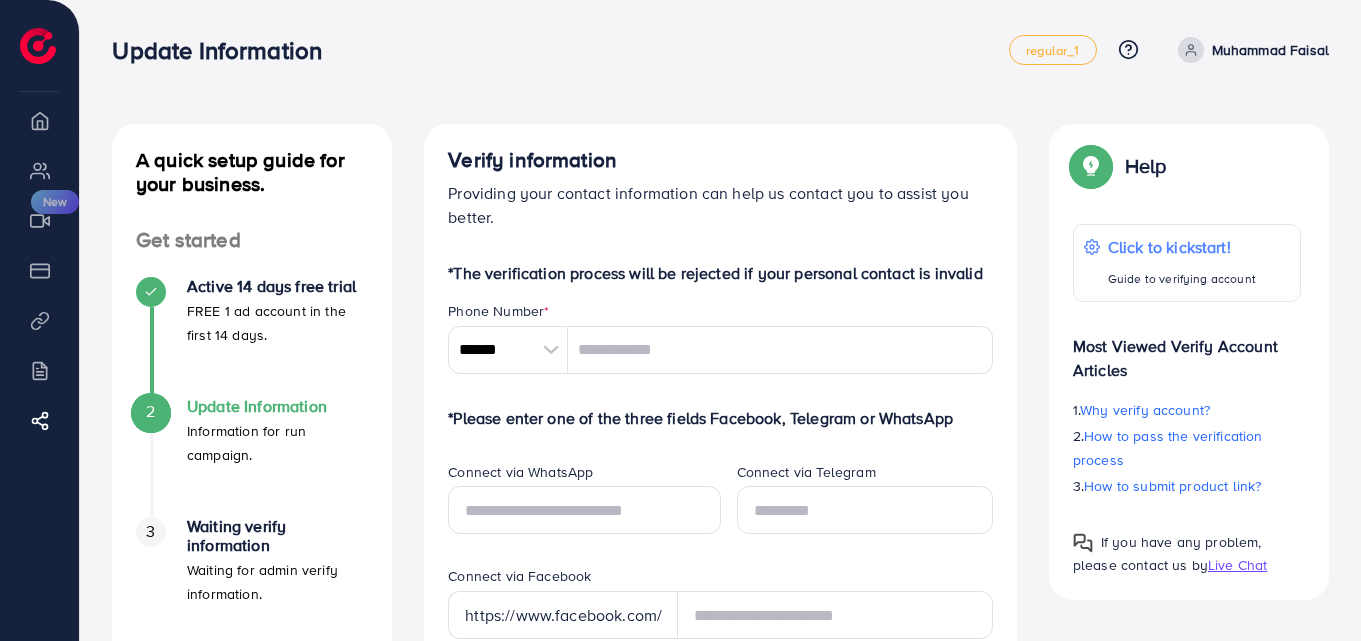click on "Update Information   regular_1  Help Center Contact Support Plans and Pricing Term and policy About Us  [FIRST] [LAST]  Log out" at bounding box center [720, 50] 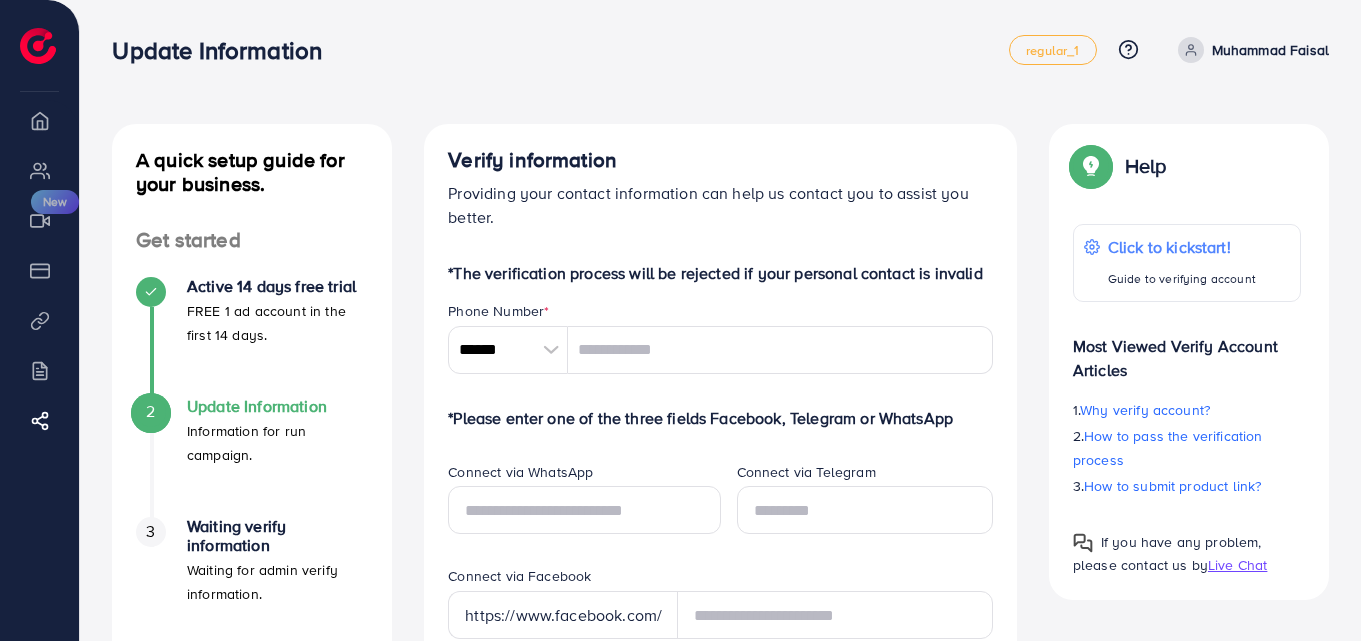 click on "Providing your contact information can help us contact you to assist you better." at bounding box center [720, 205] 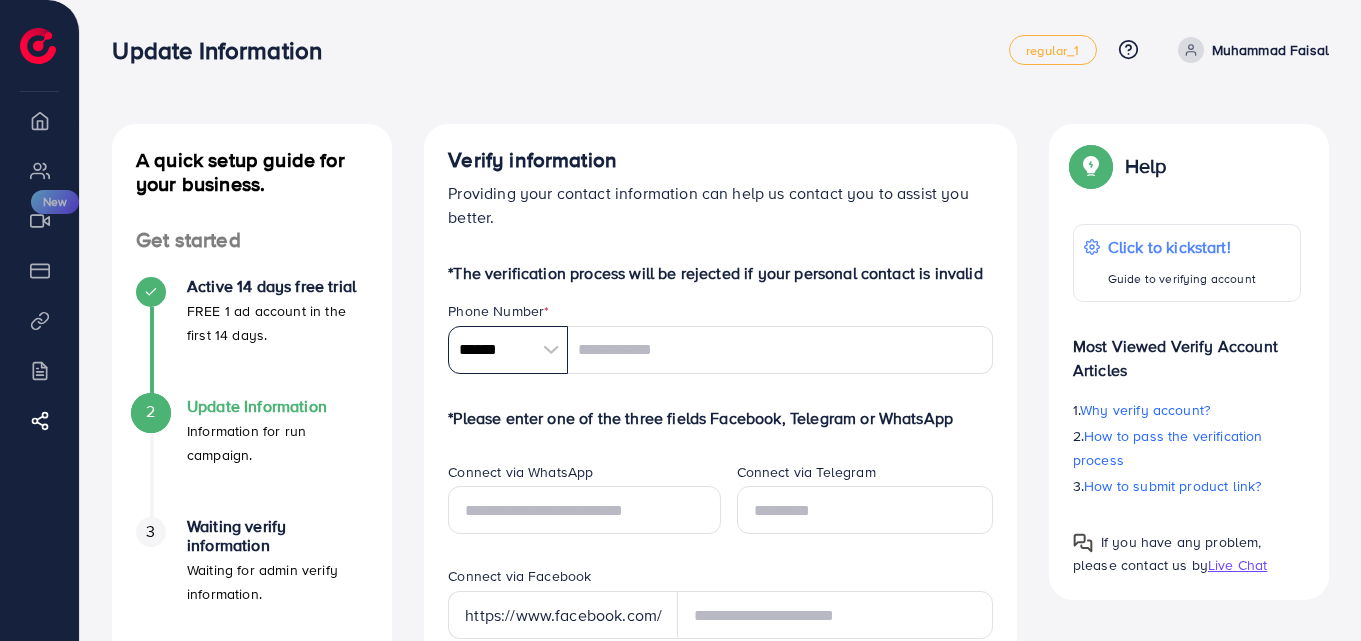 click on "******" at bounding box center (508, 350) 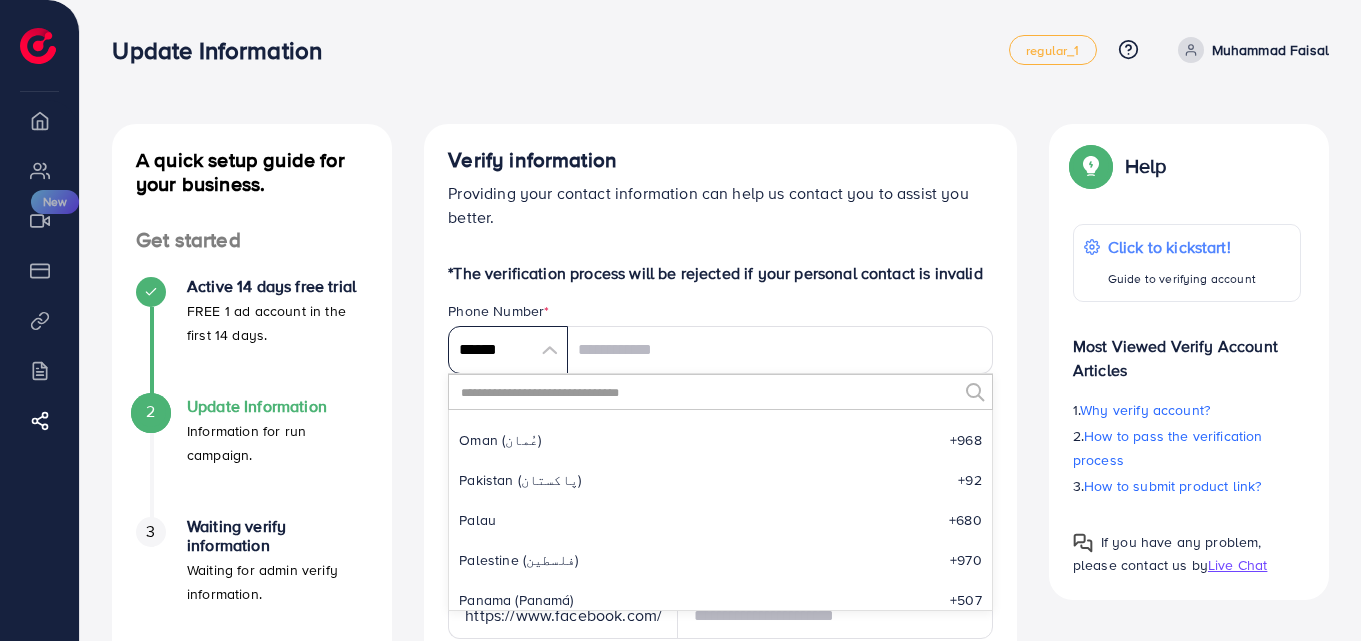 scroll, scrollTop: 6335, scrollLeft: 0, axis: vertical 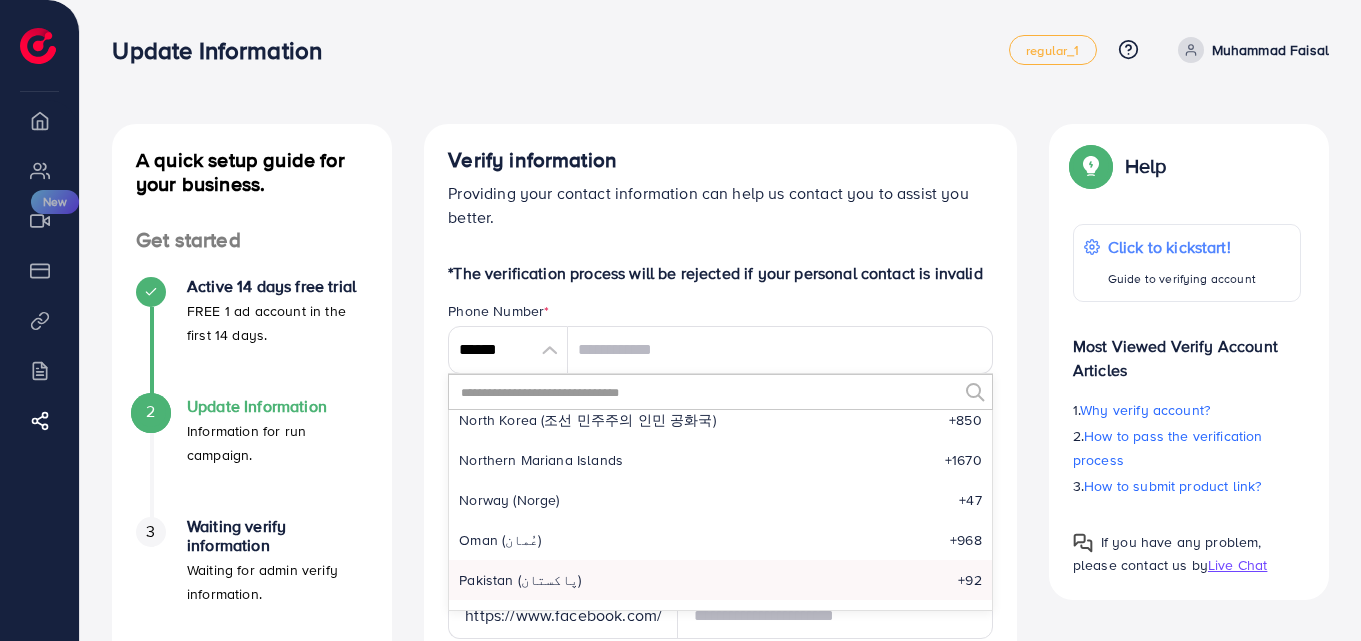 click on "[COUNTRY] (‫پاکستان‬‎) [PHONE]" at bounding box center [720, 580] 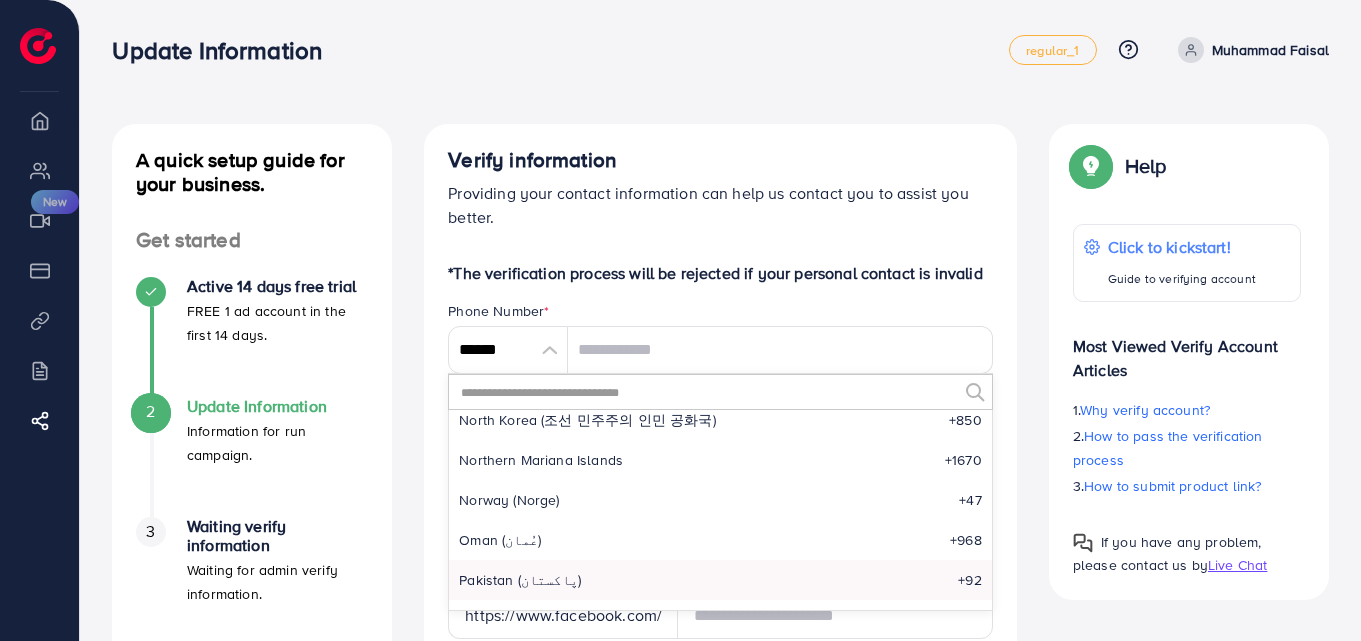 type on "******" 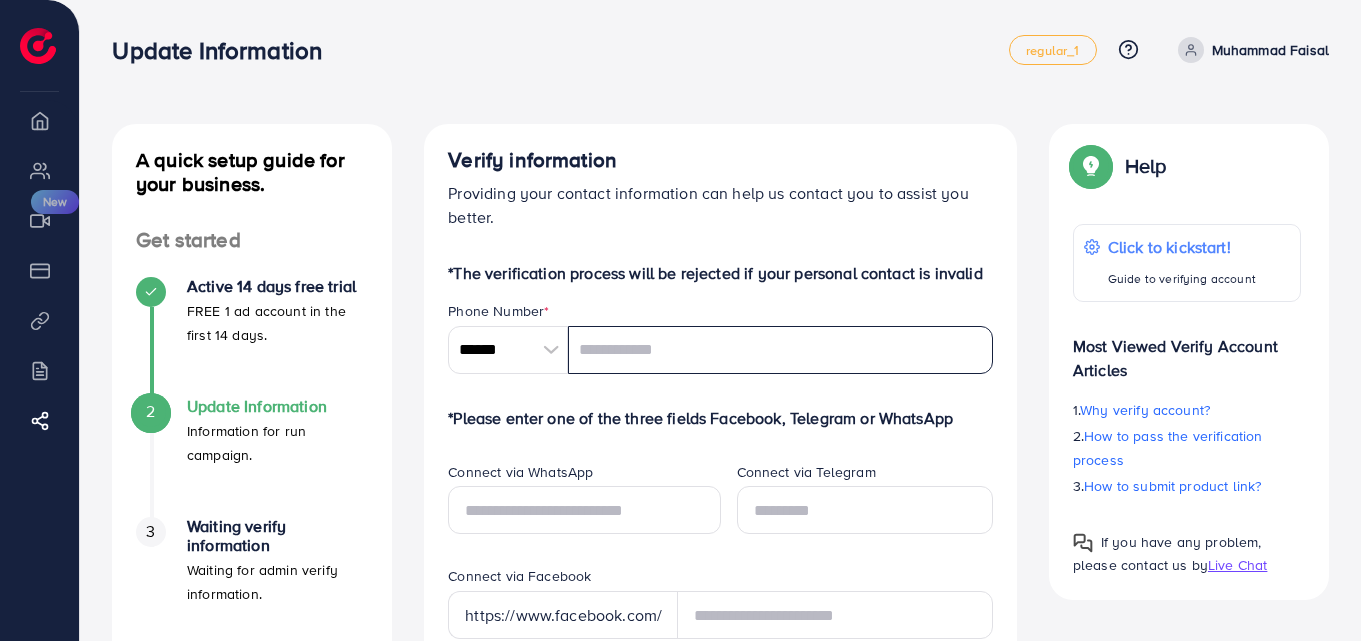 click at bounding box center [780, 350] 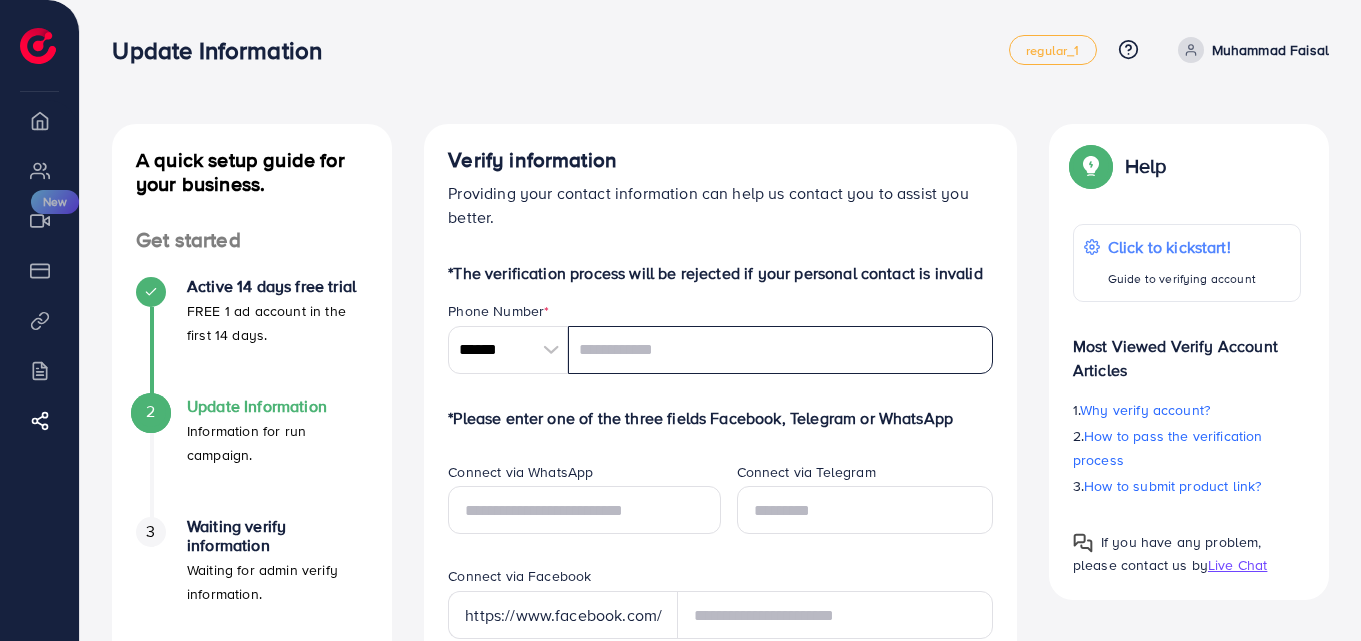 type on "**********" 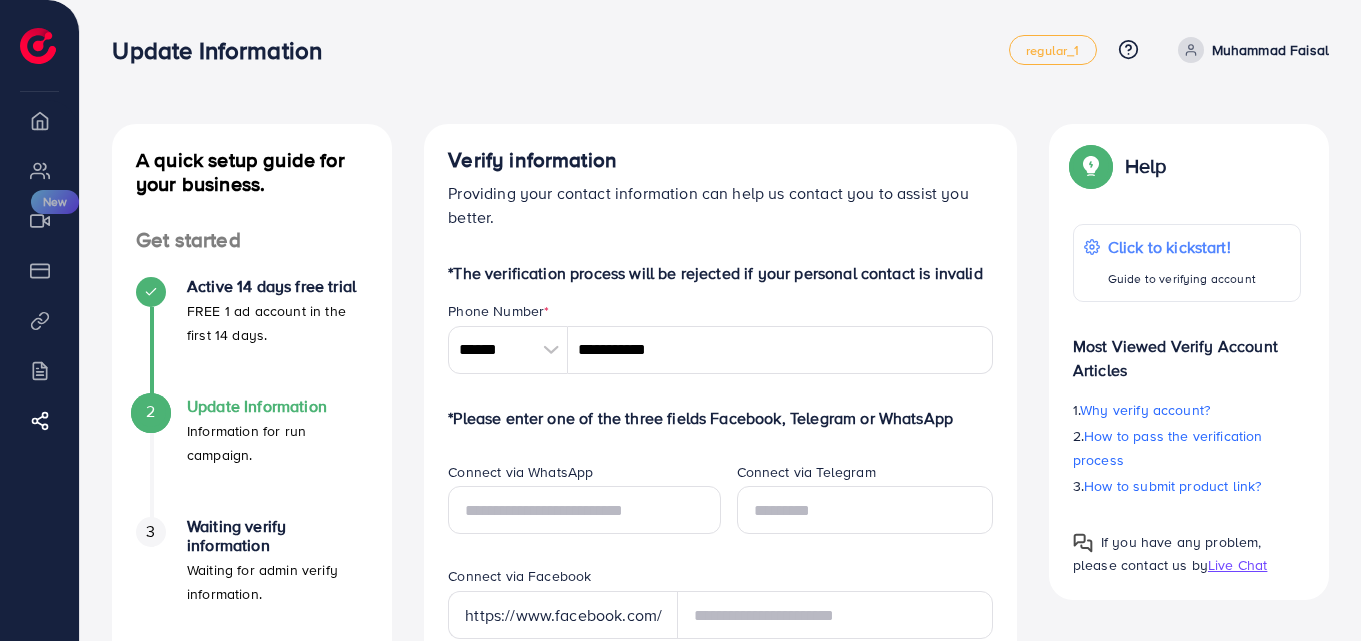 type on "**********" 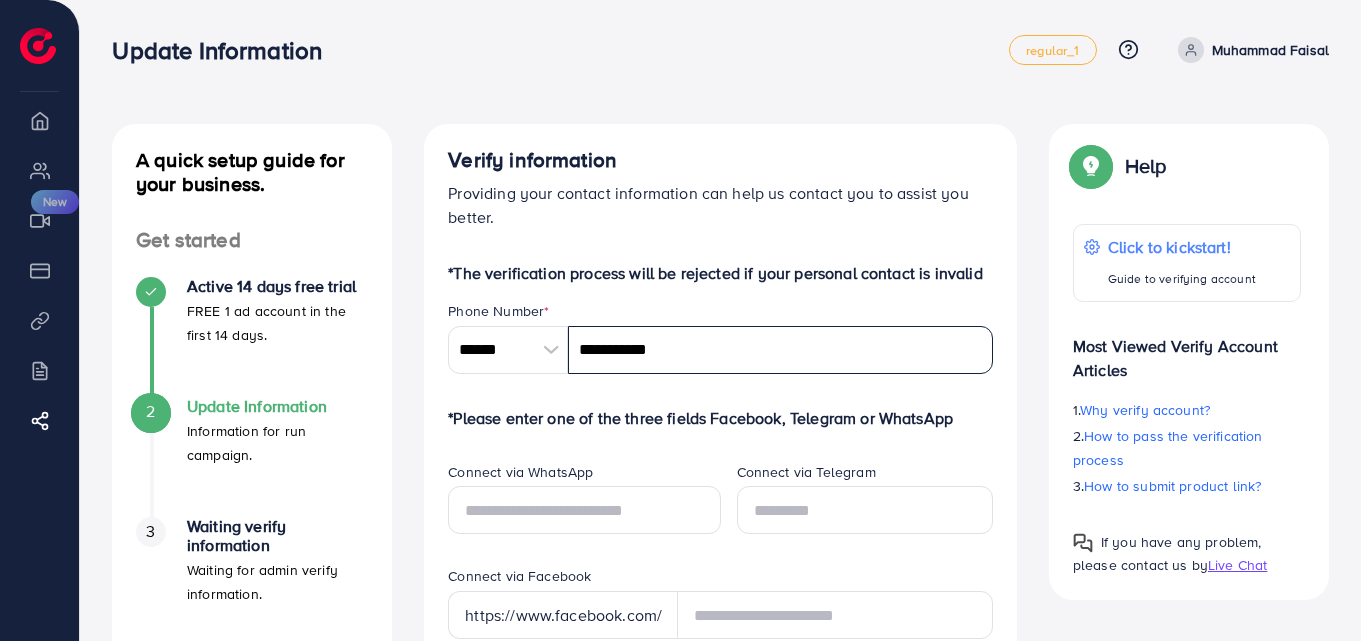 click on "**********" at bounding box center [780, 350] 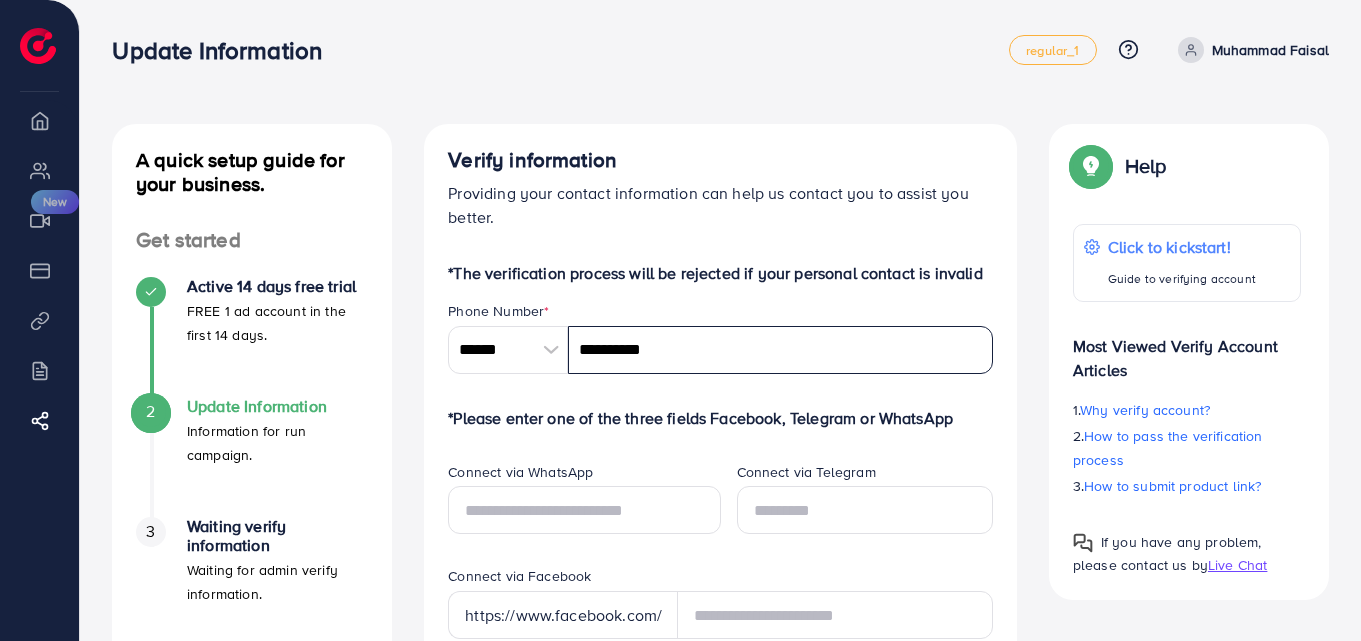 type on "**********" 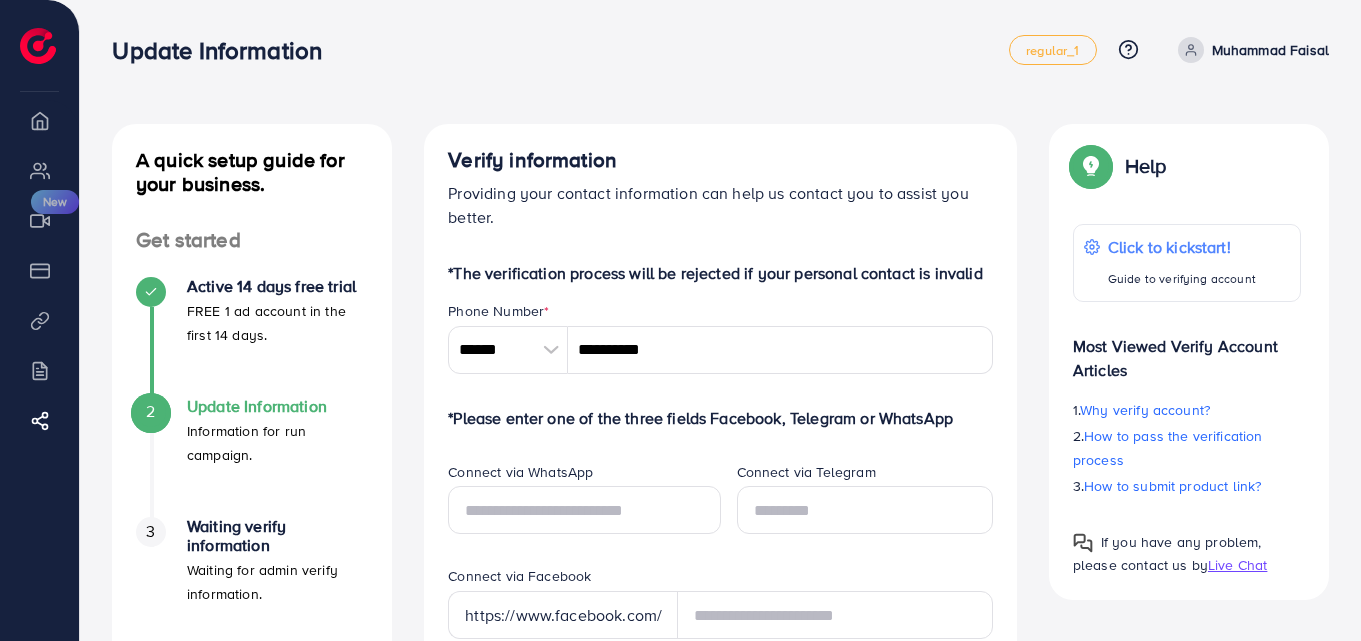 click on "*The verification process will be rejected if your personal contact is invalid   Phone Number  * ****** A B C D E F G H I J K L M N O P Q R S T U V W X Y Z search no result Afghanistan (‫افغانستان‬‎) +93 Albania (Shqipëri) +355 Algeria (‫الجزائر‬‎) +213 American Samoa +1684 Andorra +376 Angola +244 Anguilla +1264 Antigua and Barbuda +1268 Argentina +54 Armenia (Հայաստան) +374 Aruba +297 Australia +61 Austria (Österreich) +43 Azerbaijan (Azərbaycan) +994 Bahamas +1242 Bahrain (‫البحرين‬‎) +973 Bangladesh (বাংলাদেশ) +880 Barbados +1246 Belarus (Беларусь) +375 Belgium (België) +32 Belize +501 Benin (Bénin) +229 Bermuda +1441 Bhutan (འབྲུག) +975 Bolivia +591 Bosnia and Herzegovina (Босна и Херцеговина) +387 Botswana +267 Brazil (Brasil) +55 British Indian Ocean Territory +246 British Virgin Islands +1284 Brunei +673 Bulgaria (България) +359 Burkina Faso +226 Burundi (Uburundi) +257 +855 +237 Canada +1" at bounding box center (720, 942) 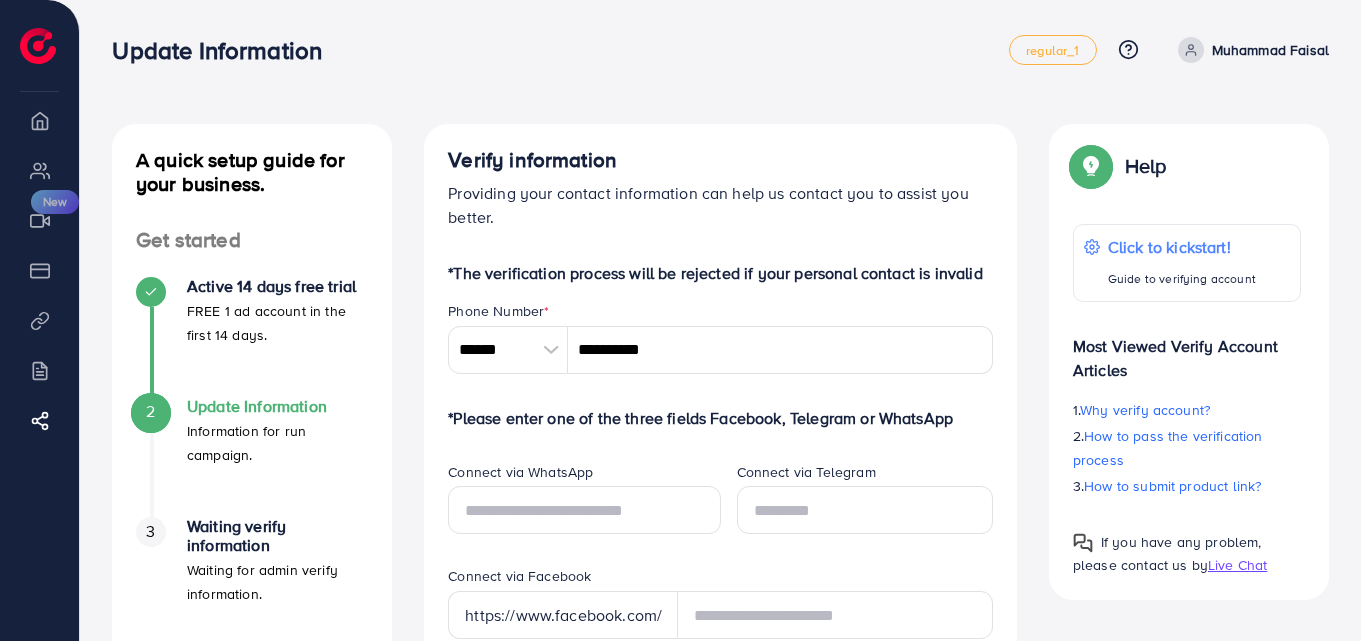 scroll, scrollTop: 200, scrollLeft: 0, axis: vertical 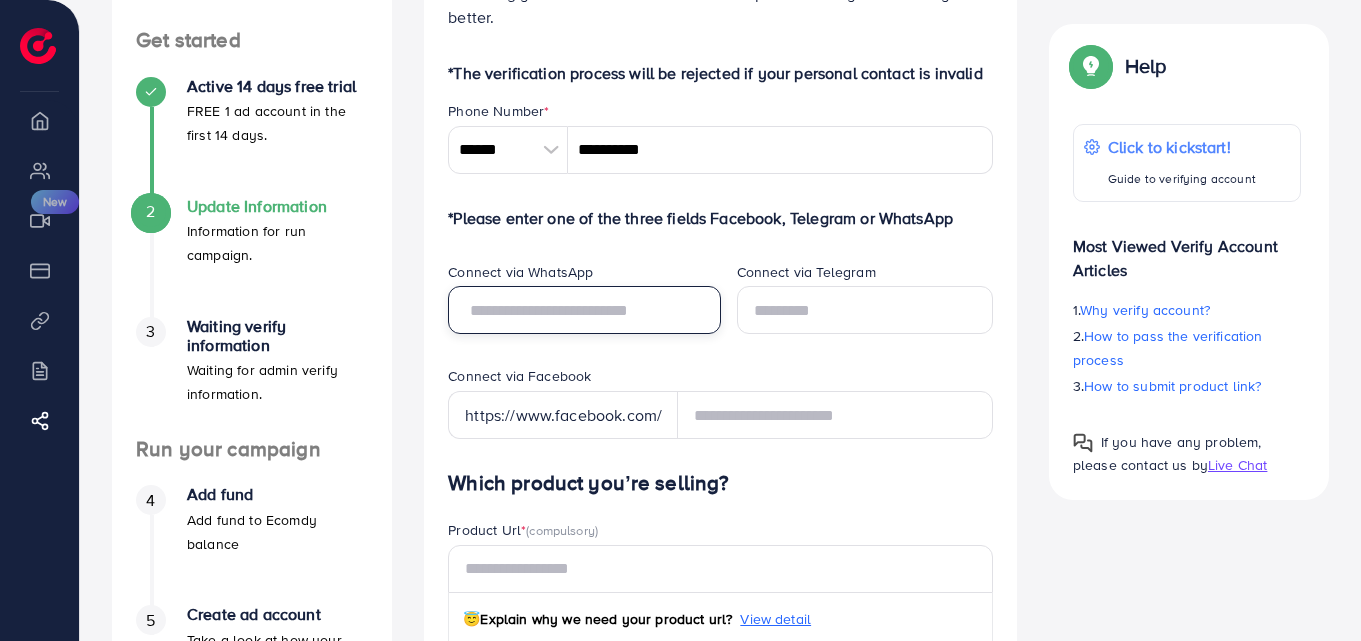 click at bounding box center (584, 310) 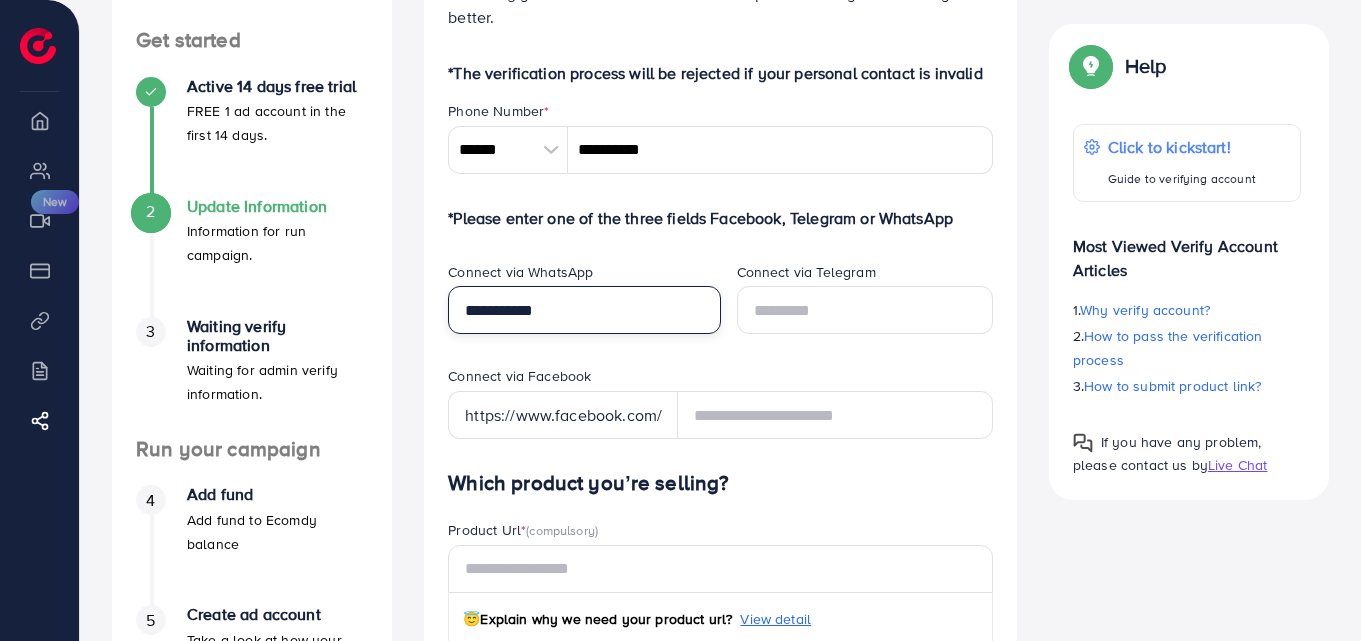 click on "**********" at bounding box center [584, 310] 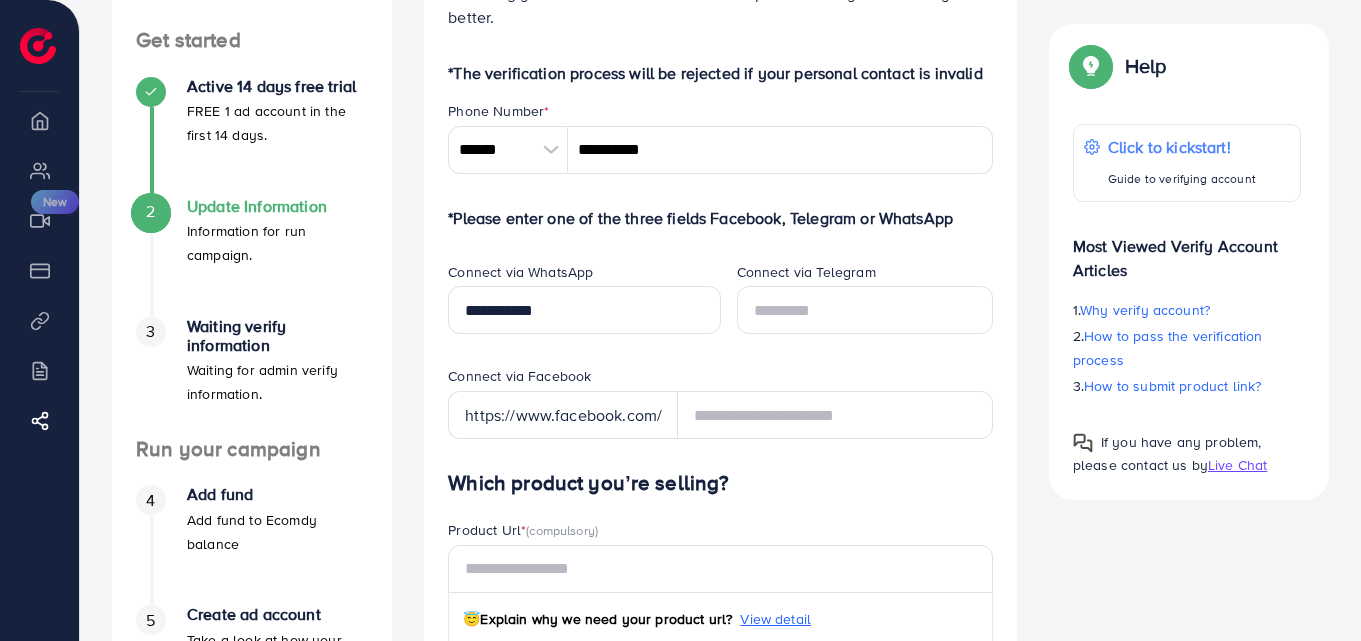 click on "Connect via Facebook" at bounding box center (519, 376) 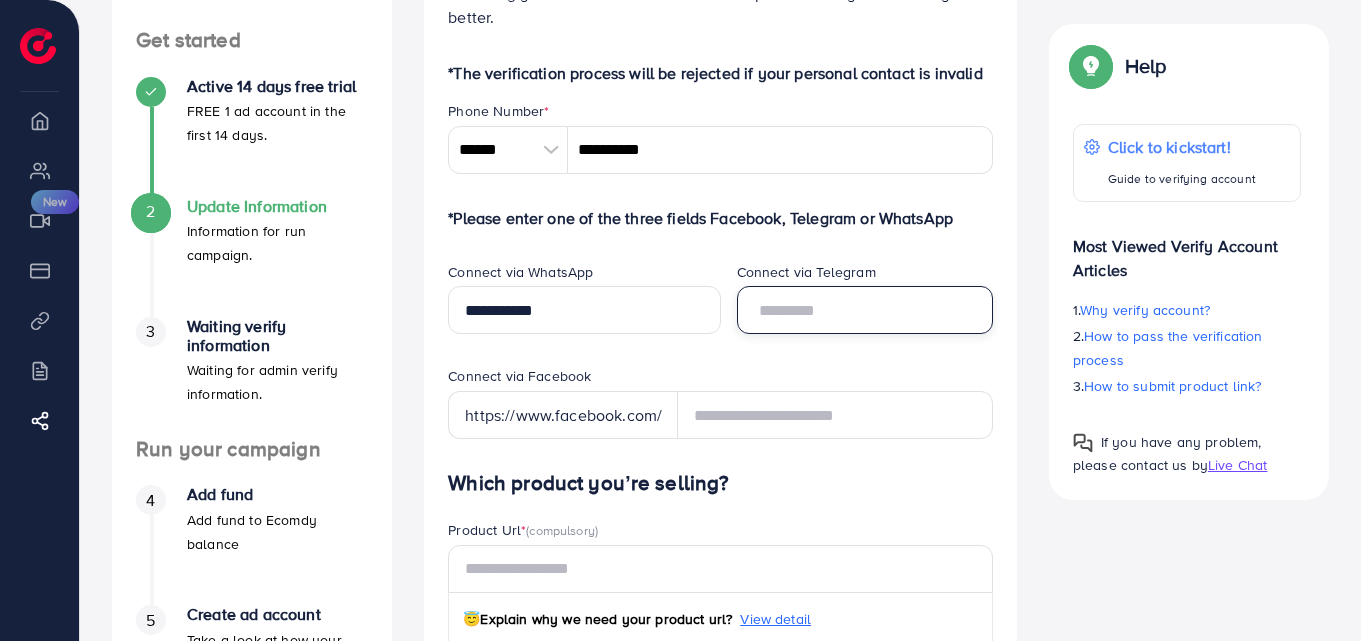 click at bounding box center [865, 310] 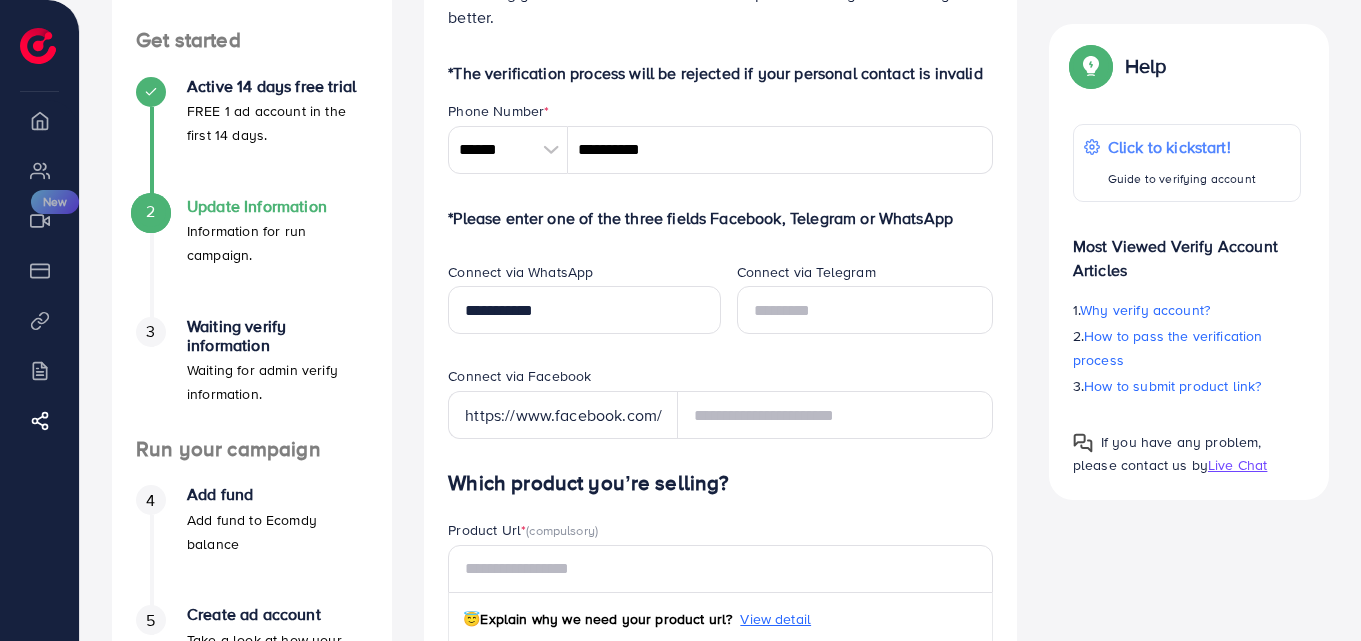 click on "Connect via Telegram" at bounding box center (865, 314) 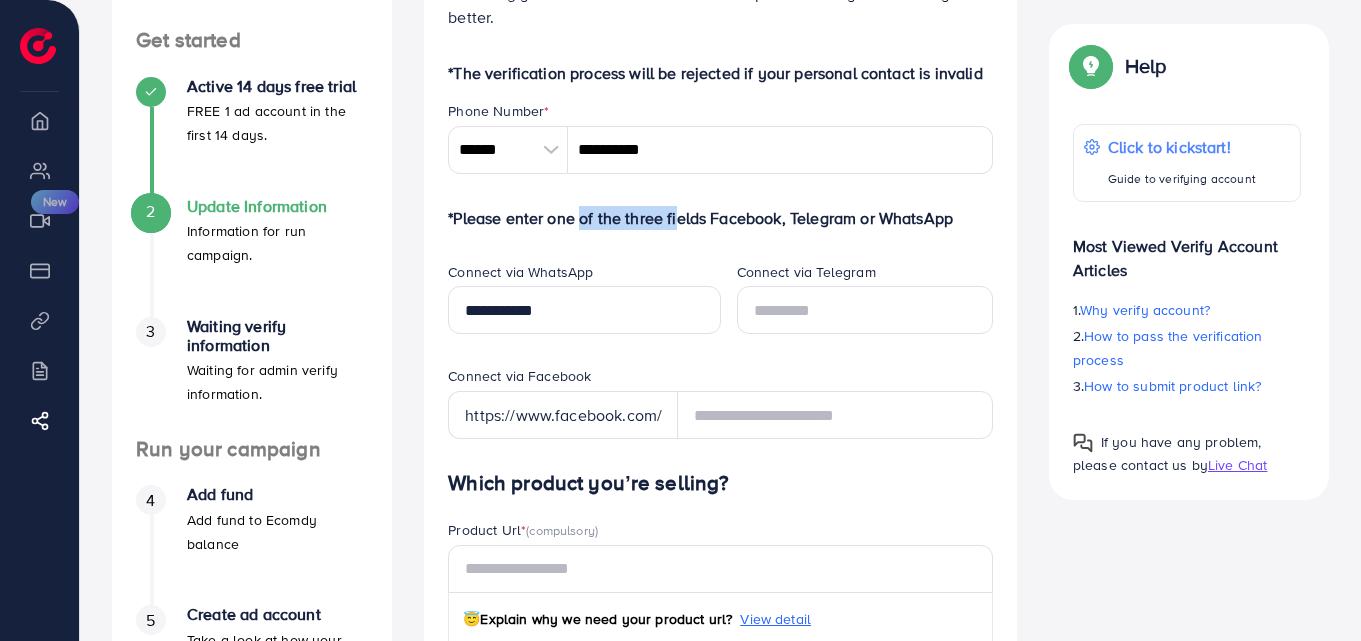 drag, startPoint x: 573, startPoint y: 225, endPoint x: 670, endPoint y: 225, distance: 97 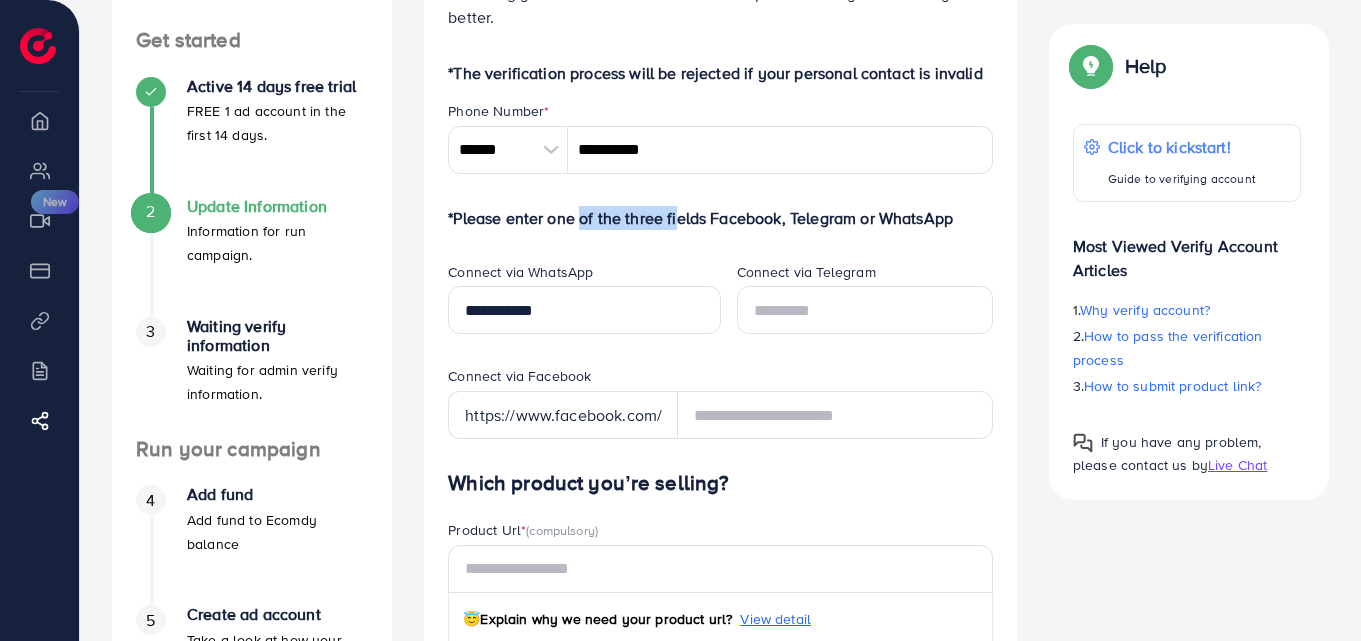 click on "*Please enter one of the three fields Facebook, Telegram or WhatsApp" at bounding box center [720, 218] 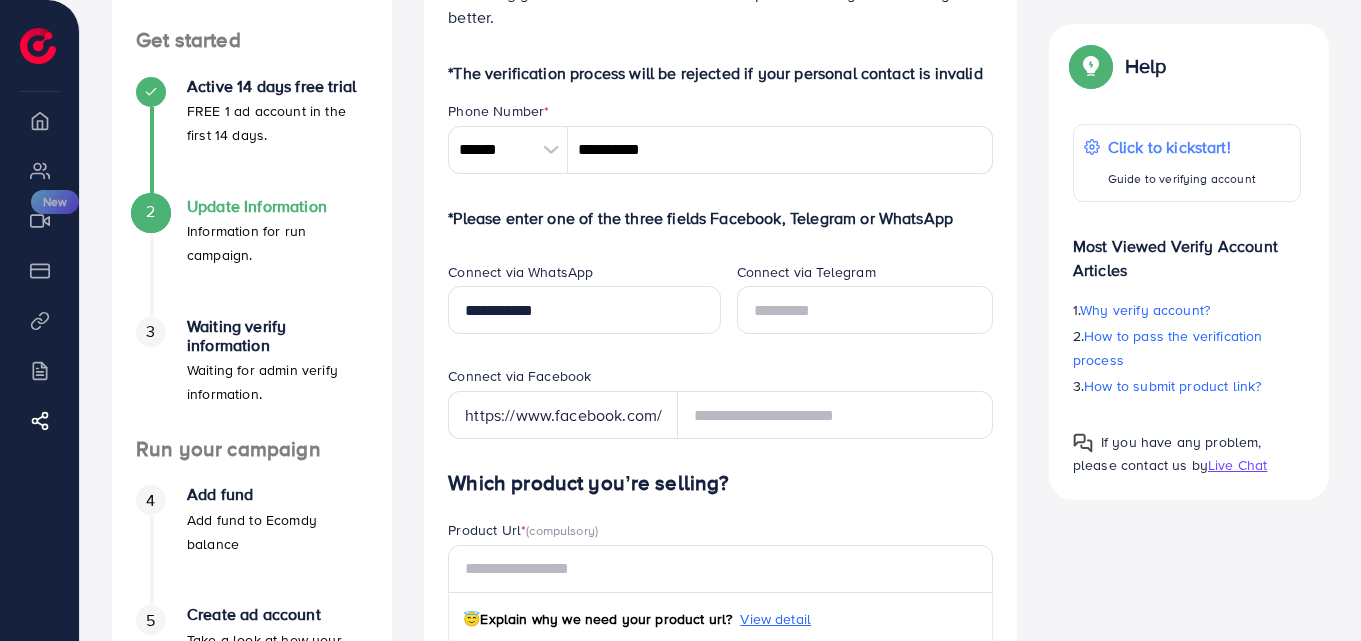 click on "*The verification process will be rejected if your personal contact is invalid   Phone Number  * ****** A B C D E F G H I J K L M N O P Q R S T U V W X Y Z search no result Afghanistan (‫افغانستان‬‎) +93 Albania (Shqipëri) +355 Algeria (‫الجزائر‬‎) +213 American Samoa +1684 Andorra +376 Angola +244 Anguilla +1264 Antigua and Barbuda +1268 Argentina +54 Armenia (Հայաստան) +374 Aruba +297 Australia +61 Austria (Österreich) +43 Azerbaijan (Azərbaycan) +994 Bahamas +1242 Bahrain (‫البحرين‬‎) +973 Bangladesh (বাংলাদেশ) +880 Barbados +1246 Belarus (Беларусь) +375 Belgium (België) +32 Belize +501 Benin (Bénin) +229 Bermuda +1441 Bhutan (འབྲུག) +975 Bolivia +591 Bosnia and Herzegovina (Босна и Херцеговина) +387 Botswana +267 Brazil (Brasil) +55 British Indian Ocean Territory +246 British Virgin Islands +1284 Brunei +673 Bulgaria (България) +359 Burkina Faso +226 Burundi (Uburundi) +257 +855 +237 Canada +1" at bounding box center (720, 742) 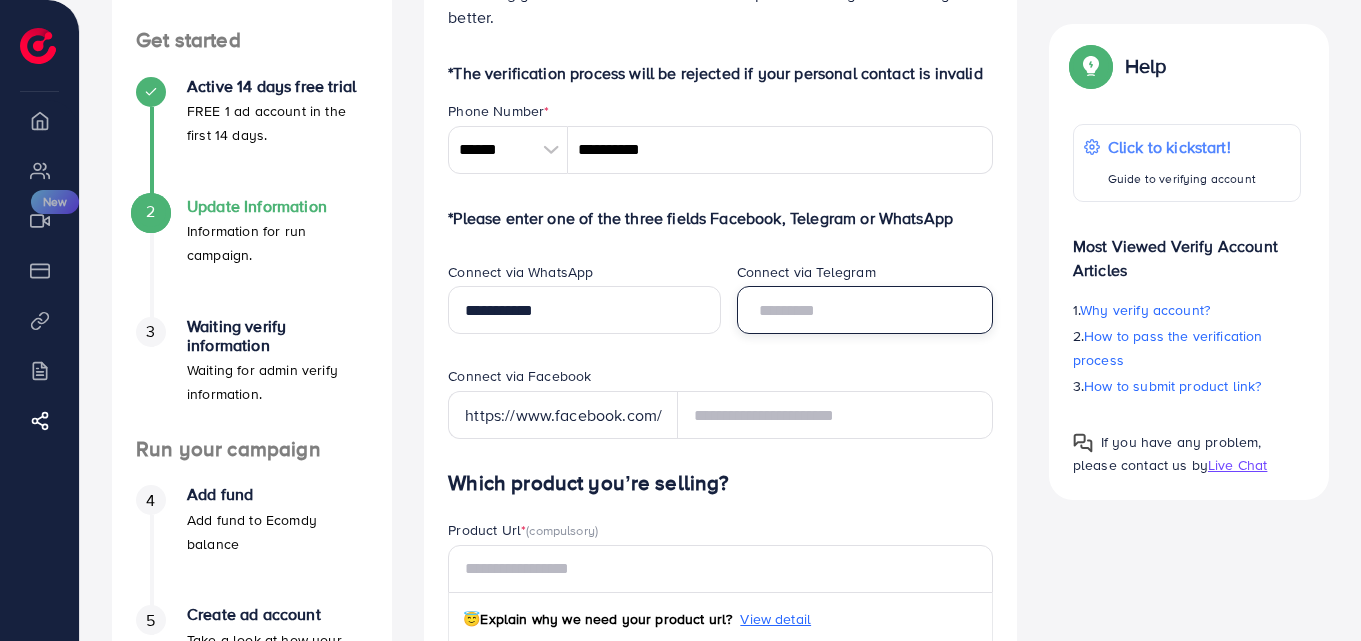 click at bounding box center (865, 310) 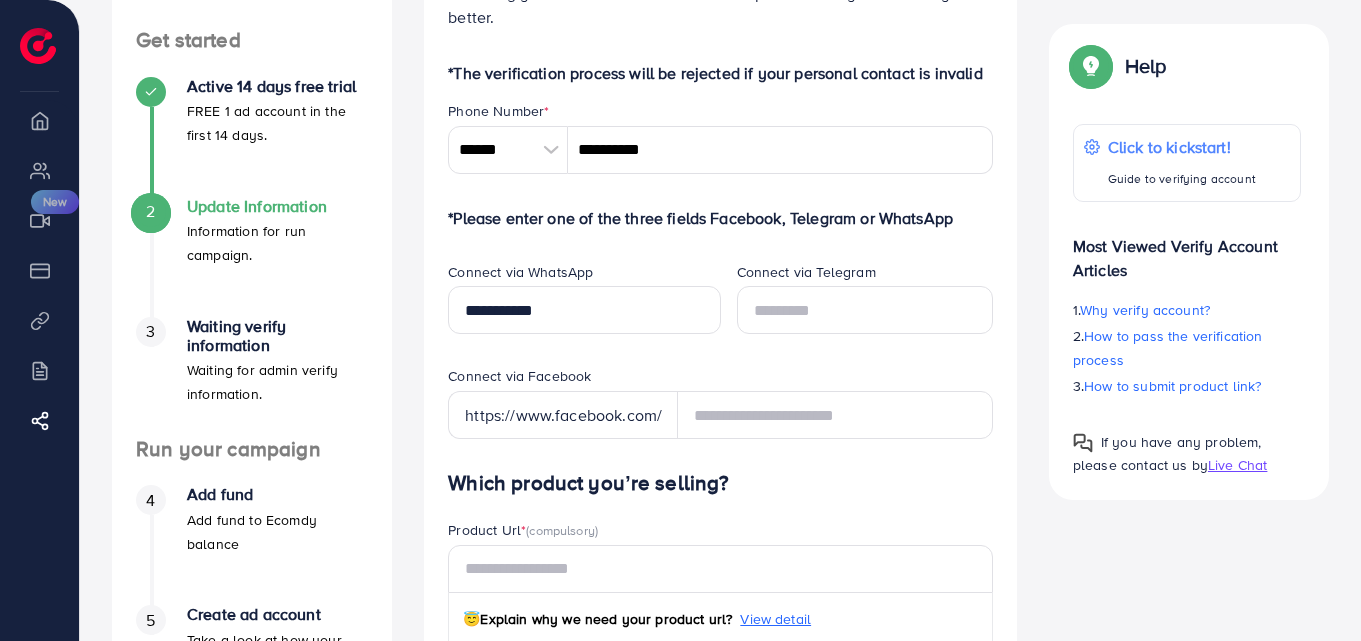 click on "Connect via Telegram" at bounding box center (865, 314) 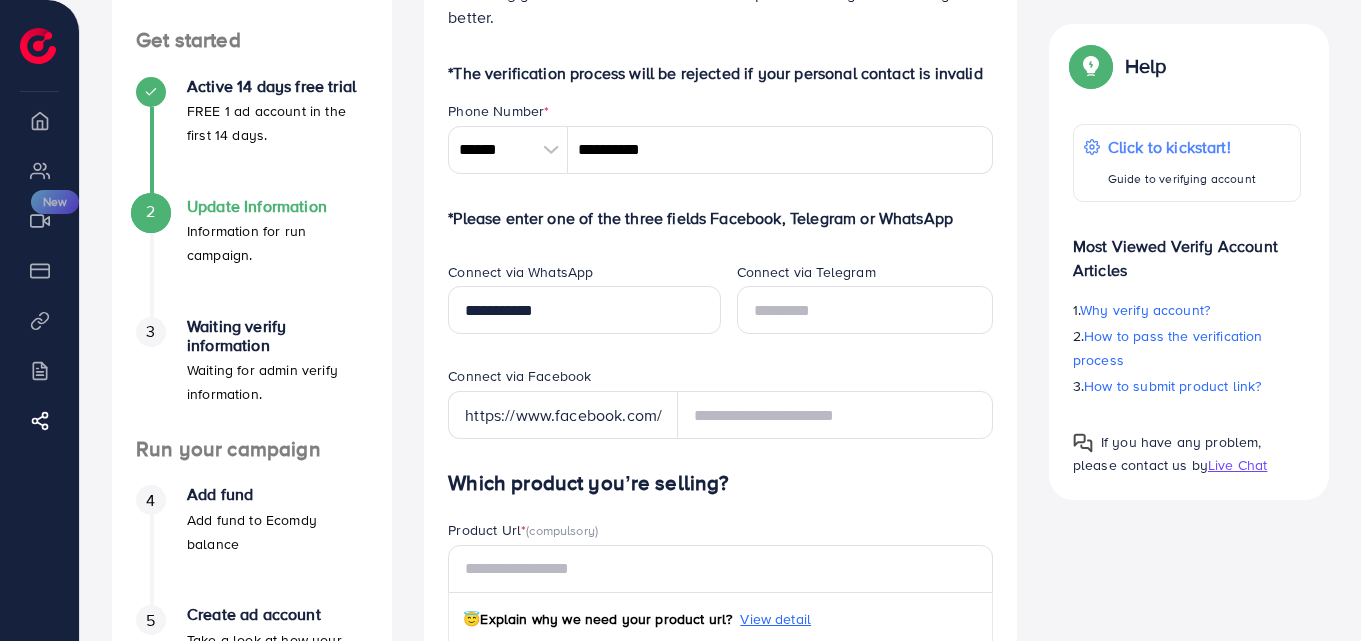 scroll, scrollTop: 300, scrollLeft: 0, axis: vertical 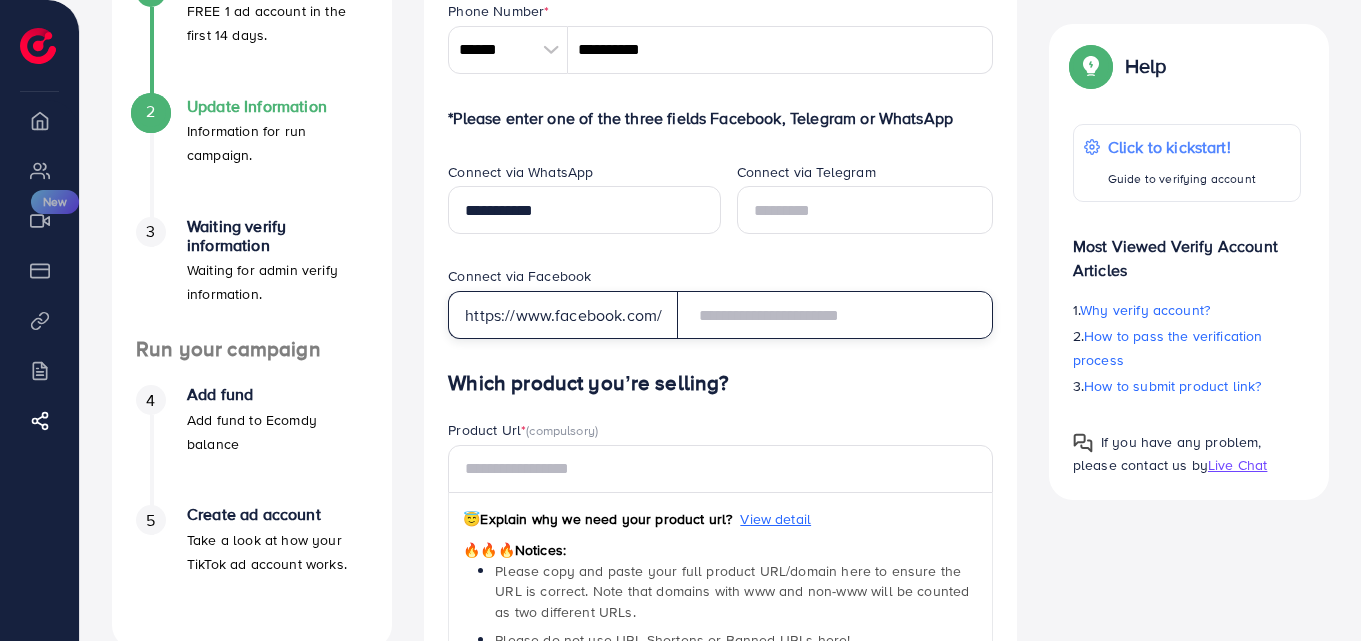 click at bounding box center [835, 315] 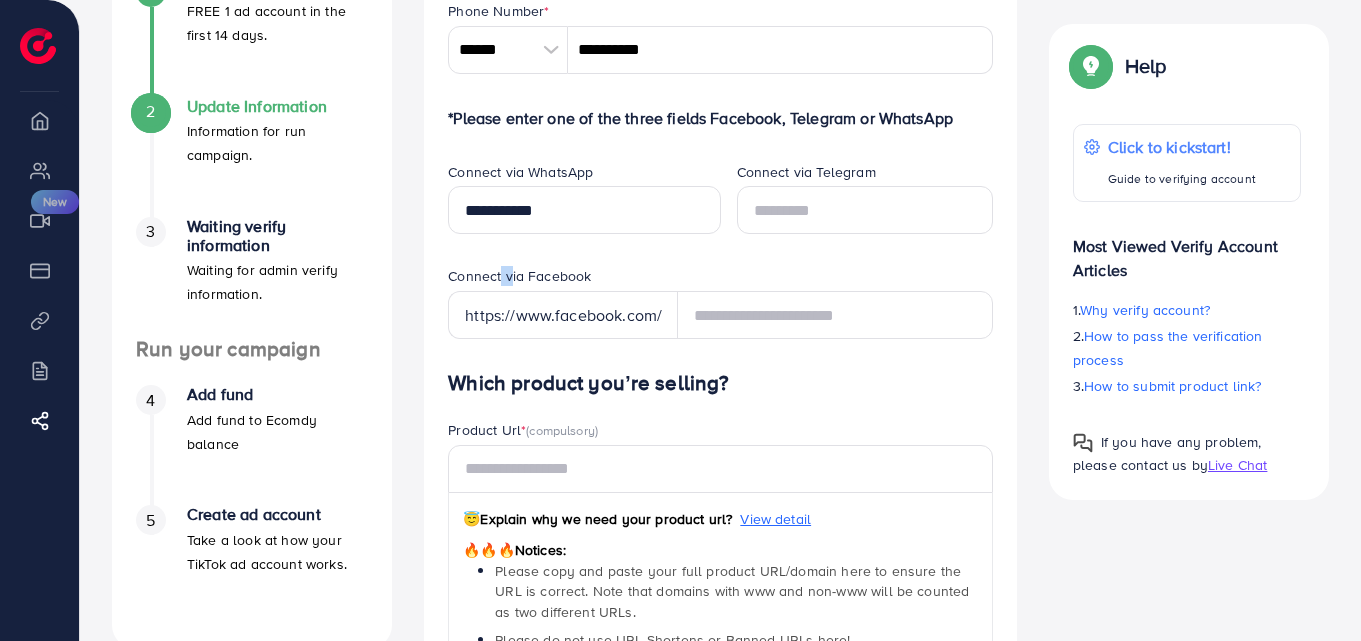 click on "Connect via Facebook" at bounding box center [519, 276] 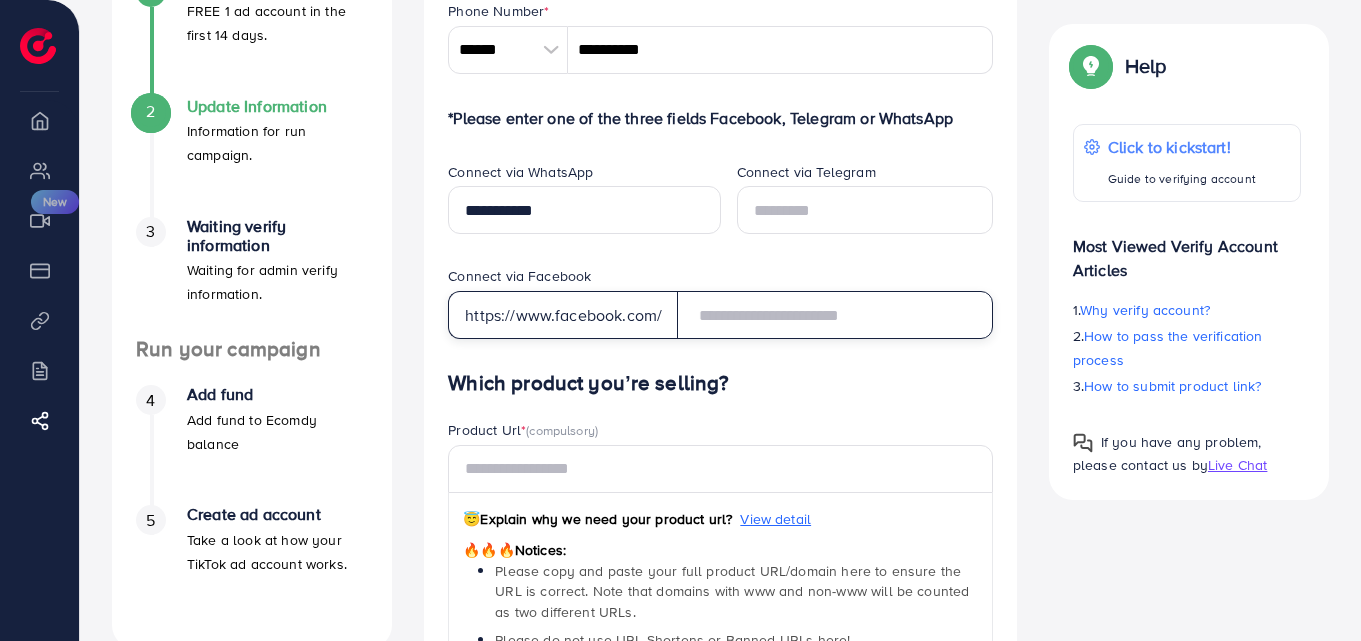 click at bounding box center (835, 315) 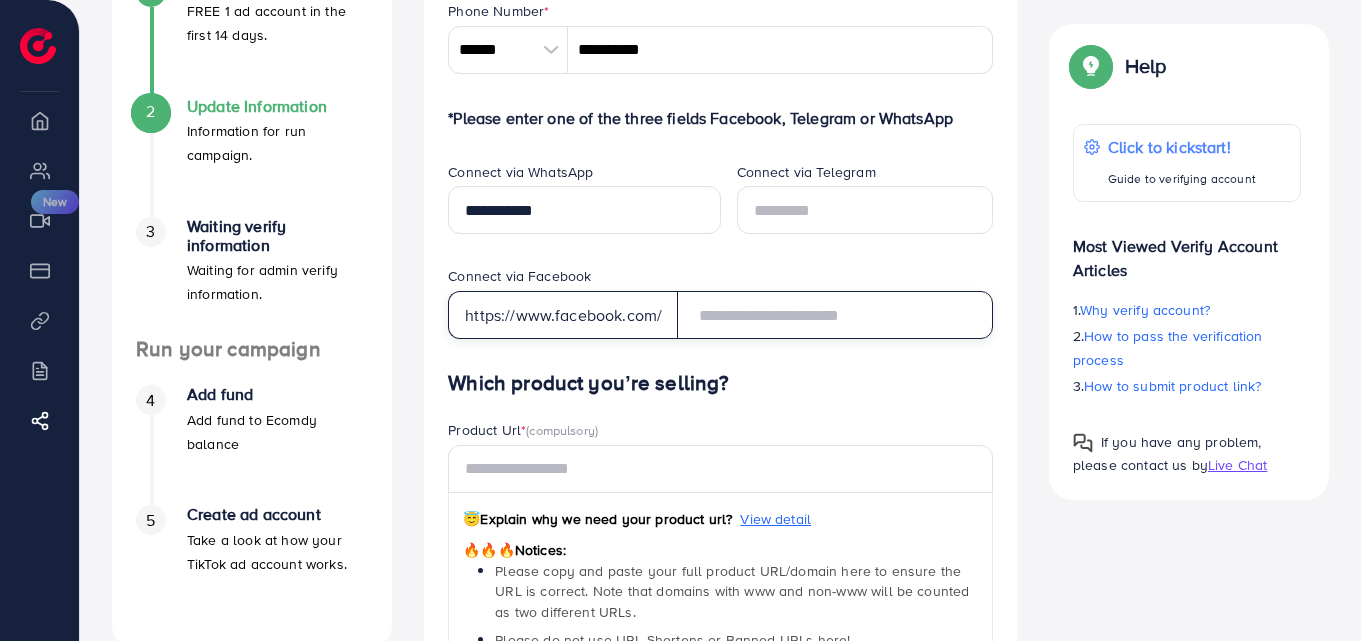 scroll, scrollTop: 400, scrollLeft: 0, axis: vertical 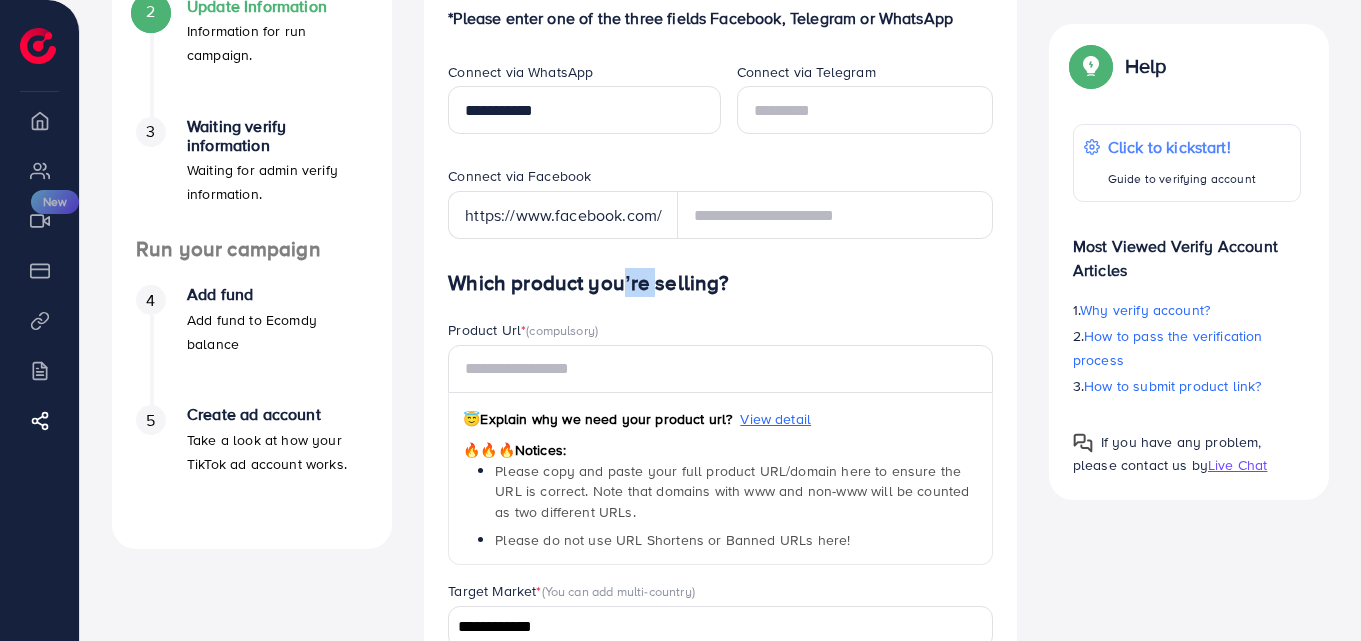 drag, startPoint x: 670, startPoint y: 278, endPoint x: 687, endPoint y: 278, distance: 17 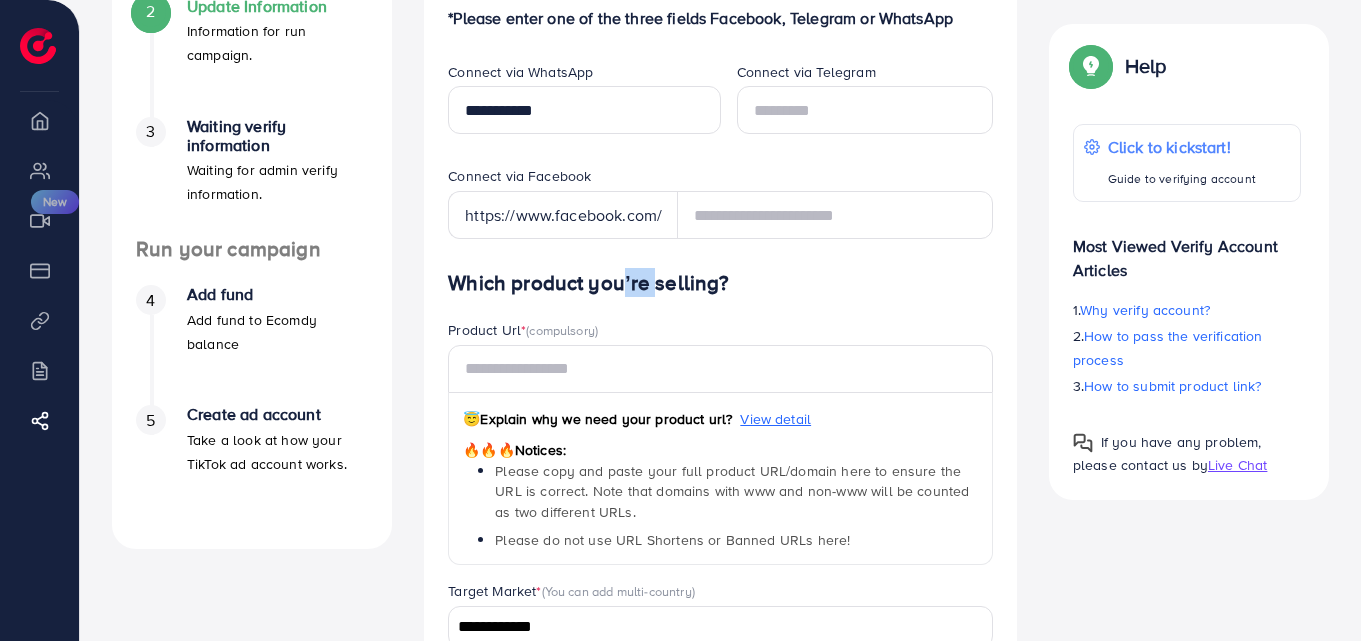 click on "Which product you’re selling?" at bounding box center (720, 283) 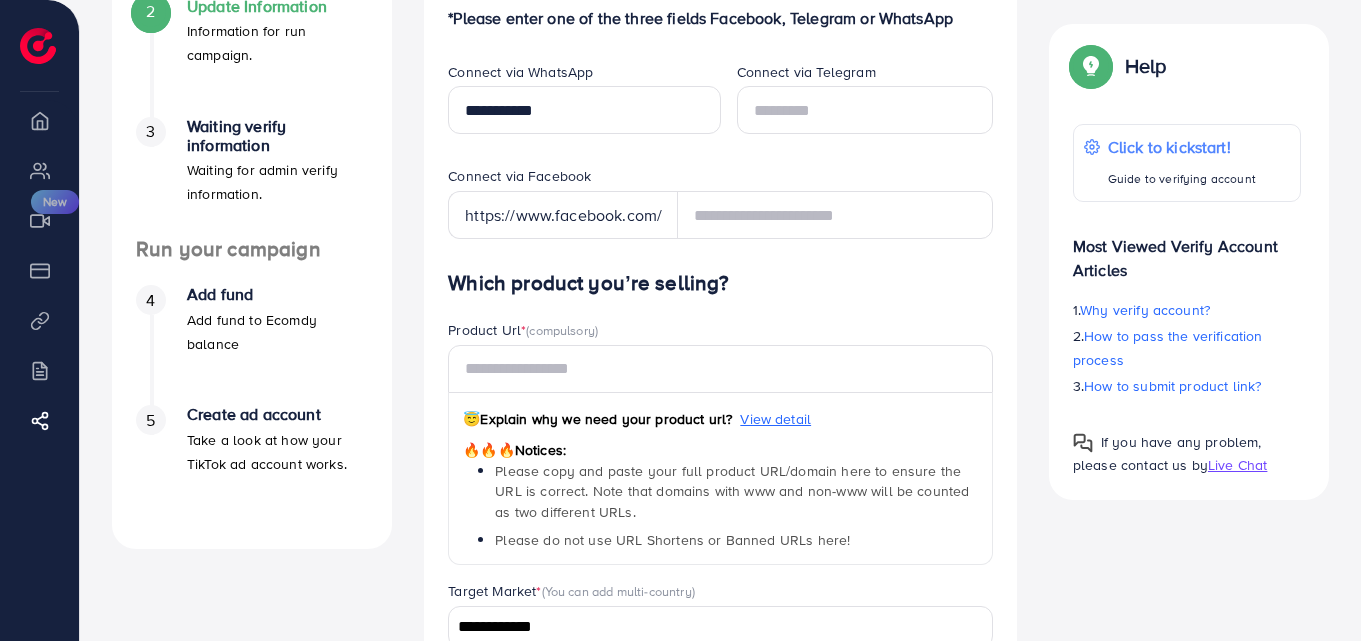 click on "Which product you’re selling?" at bounding box center (720, 283) 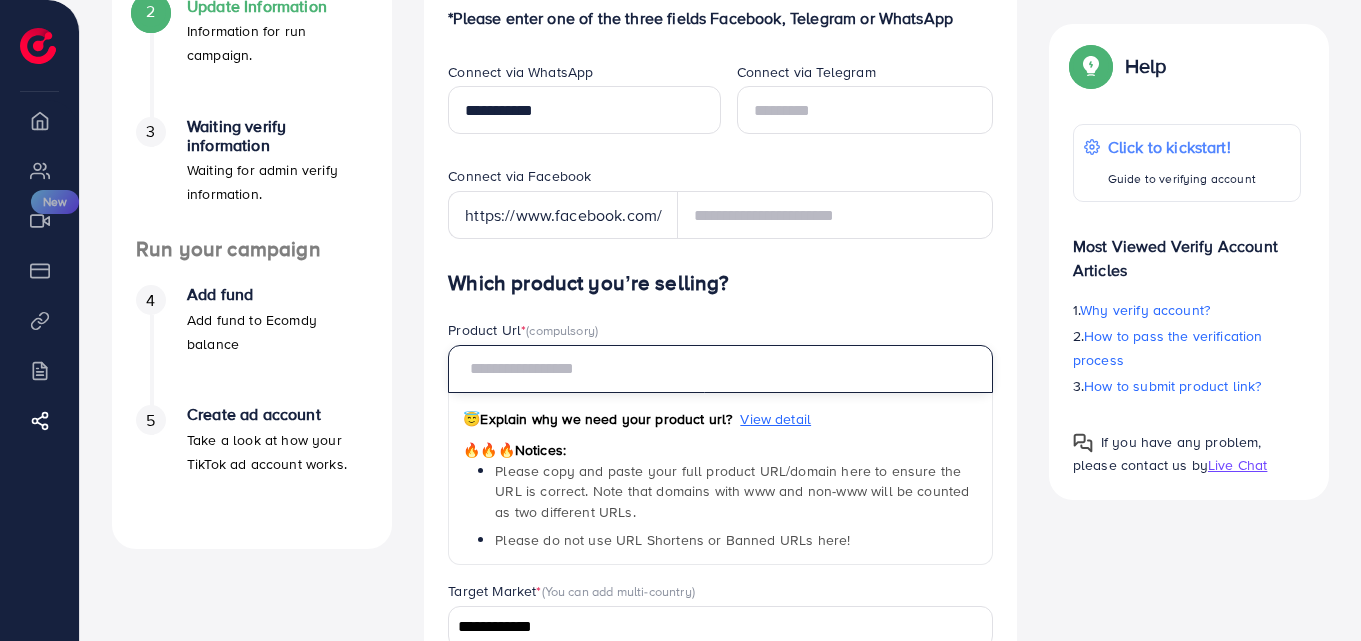 click at bounding box center [720, 369] 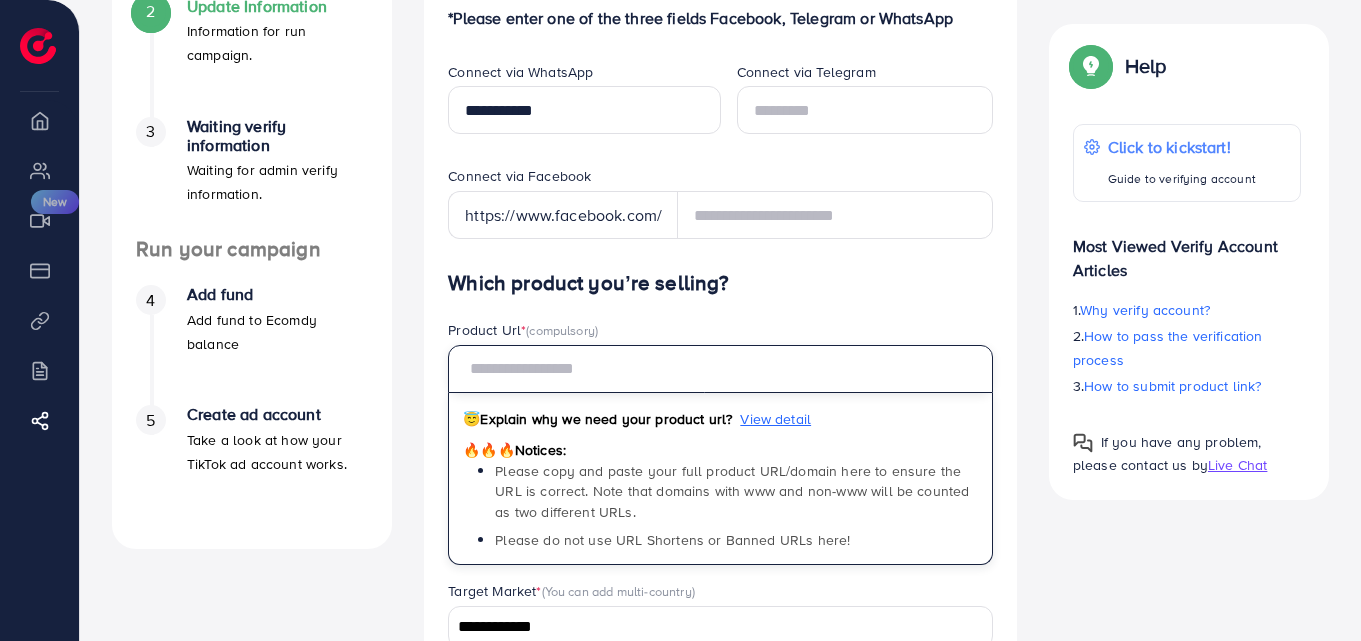 scroll, scrollTop: 300, scrollLeft: 0, axis: vertical 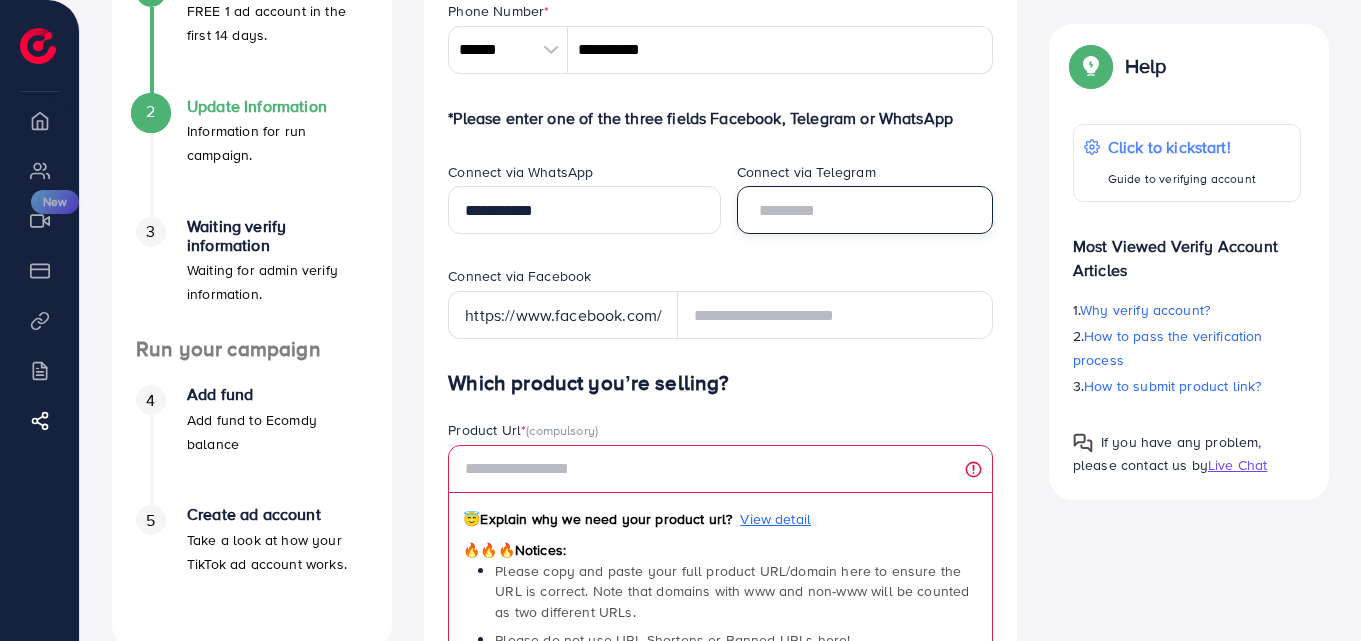 click at bounding box center [865, 210] 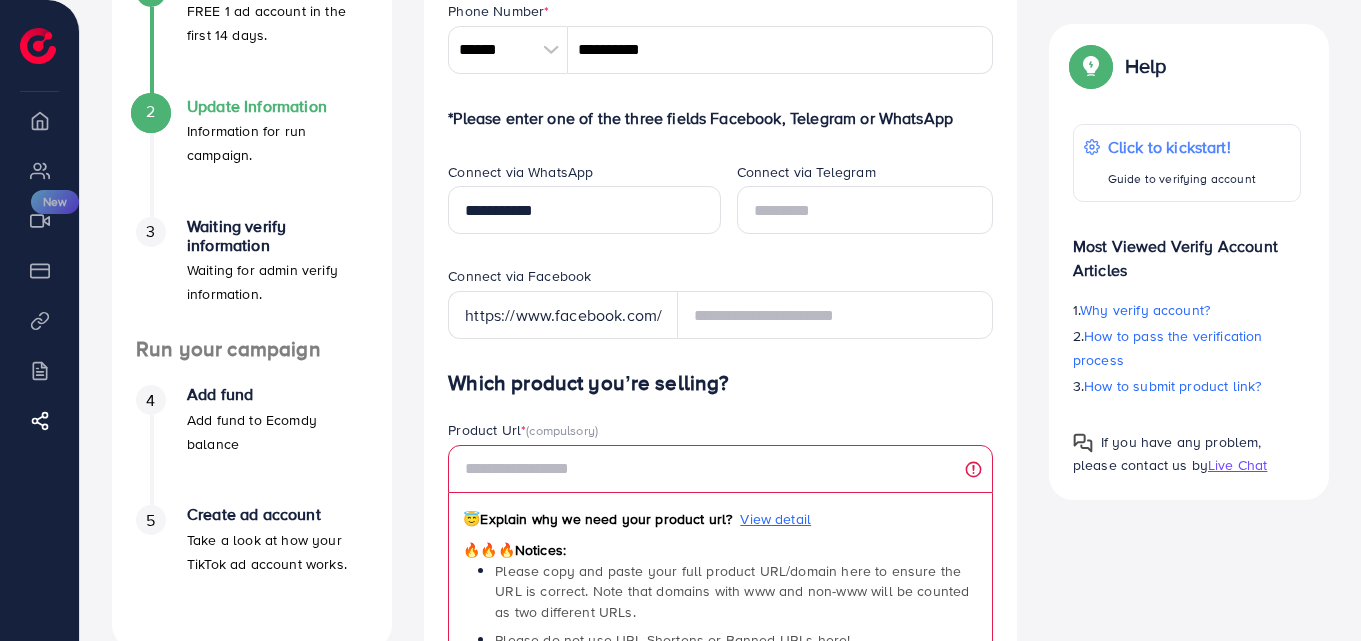 click on "*The verification process will be rejected if your personal contact is invalid   Phone Number  * ****** A B C D E F G H I J K L M N O P Q R S T U V W X Y Z search no result Afghanistan (‫افغانستان‬‎) +93 Albania (Shqipëri) +355 Algeria (‫الجزائر‬‎) +213 American Samoa +1684 Andorra +376 Angola +244 Anguilla +1264 Antigua and Barbuda +1268 Argentina +54 Armenia (Հայաստան) +374 Aruba +297 Australia +61 Austria (Österreich) +43 Azerbaijan (Azərbaycan) +994 Bahamas +1242 Bahrain (‫البحرين‬‎) +973 Bangladesh (বাংলাদেশ) +880 Barbados +1246 Belarus (Беларусь) +375 Belgium (België) +32 Belize +501 Benin (Bénin) +229 Bermuda +1441 Bhutan (འབྲུག) +975 Bolivia +591 Bosnia and Herzegovina (Босна и Херцеговина) +387 Botswana +267 Brazil (Brasil) +55 British Indian Ocean Territory +246 British Virgin Islands +1284 Brunei +673 Bulgaria (България) +359 Burkina Faso +226 Burundi (Uburundi) +257 +855 +237 Canada +1" at bounding box center [720, 654] 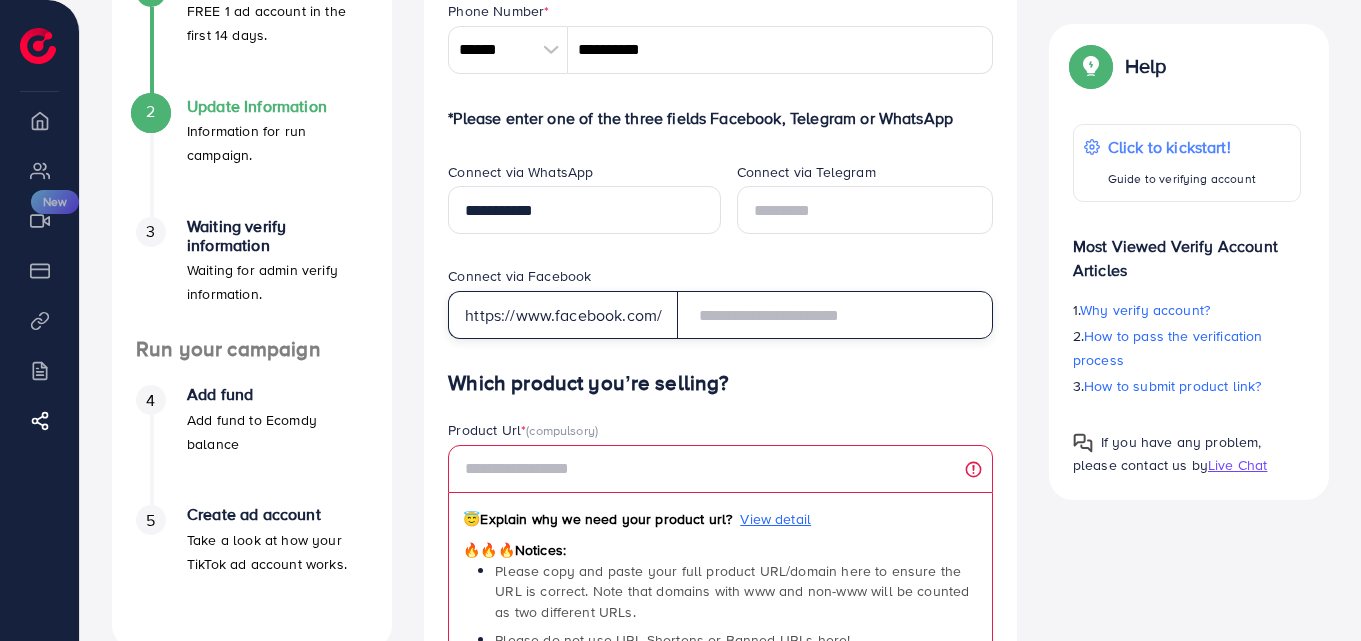 click at bounding box center [835, 315] 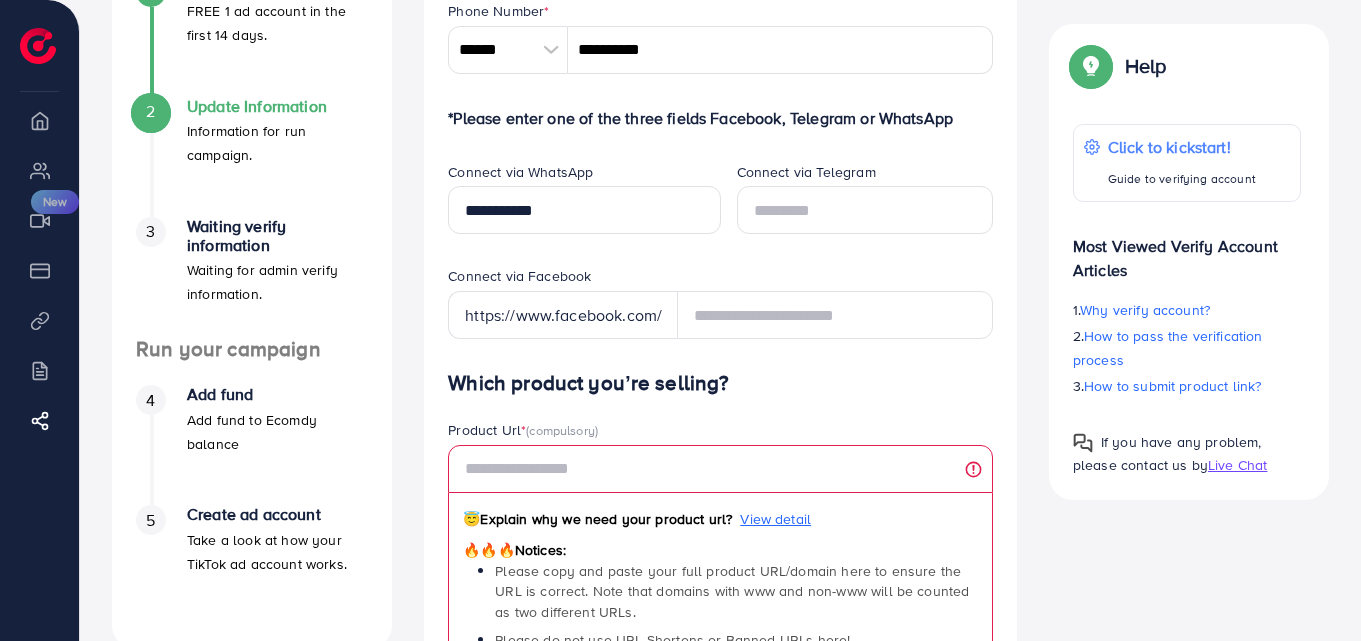 click on "Connect via Facebook" at bounding box center [720, 278] 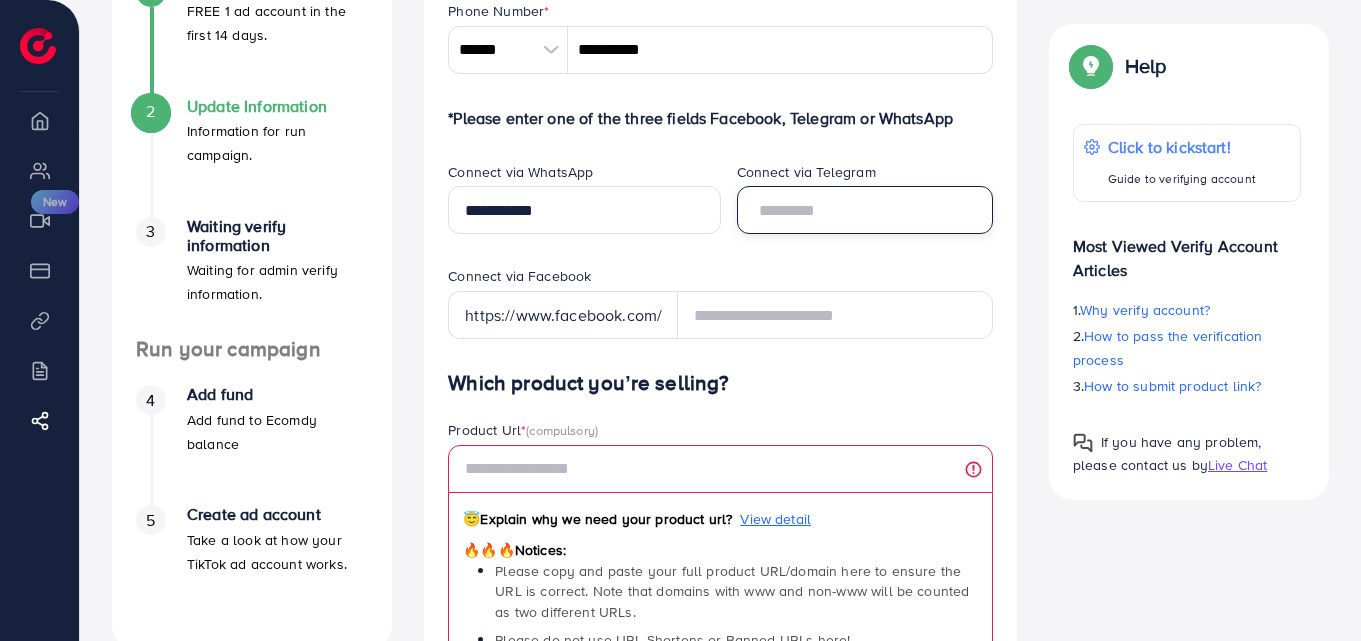click at bounding box center [865, 210] 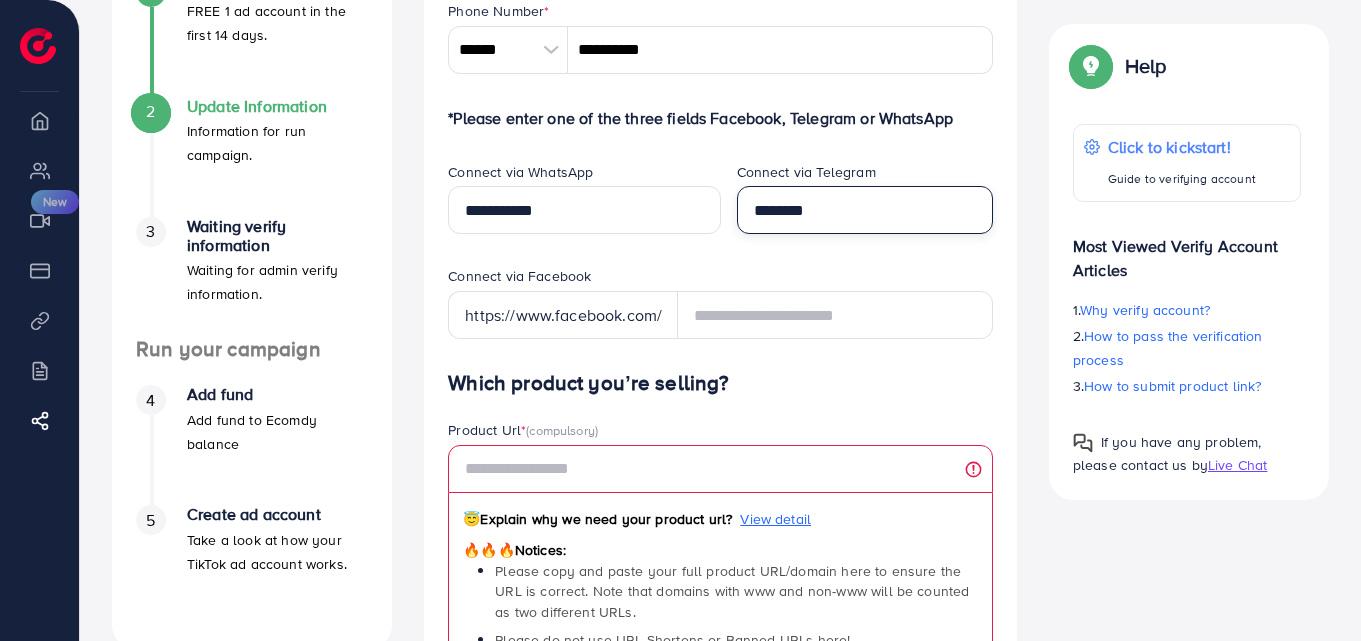click on "********" at bounding box center (865, 210) 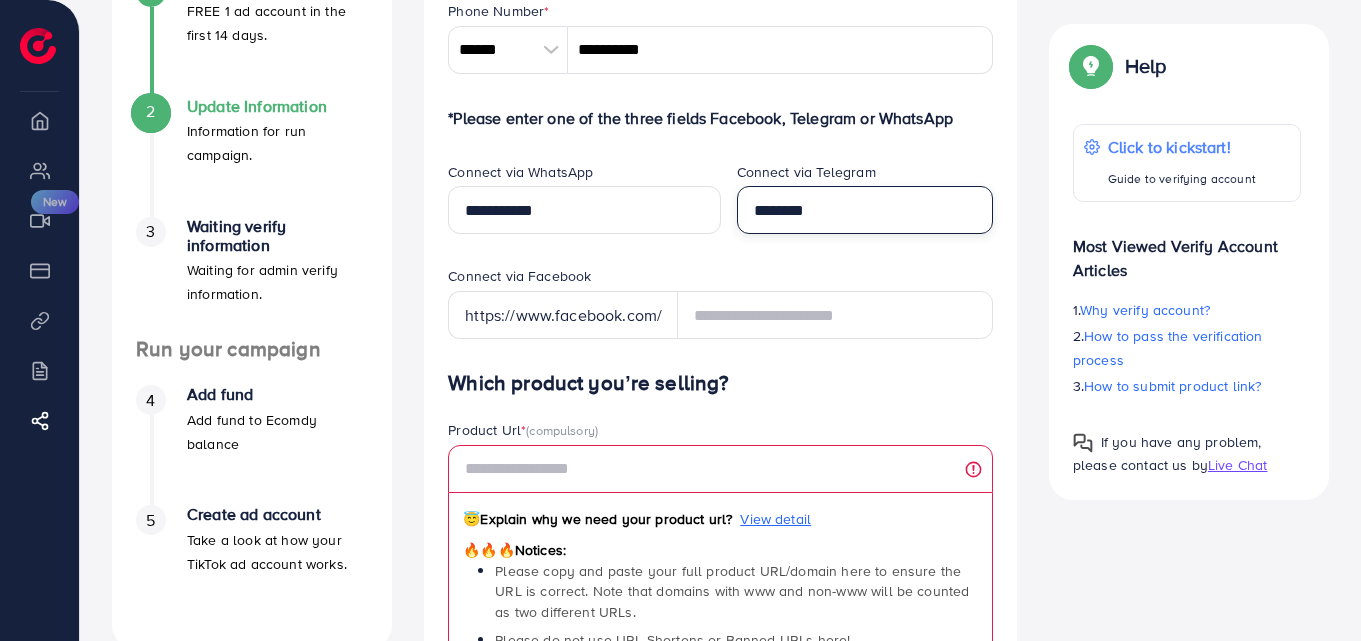 click on "********" at bounding box center [865, 210] 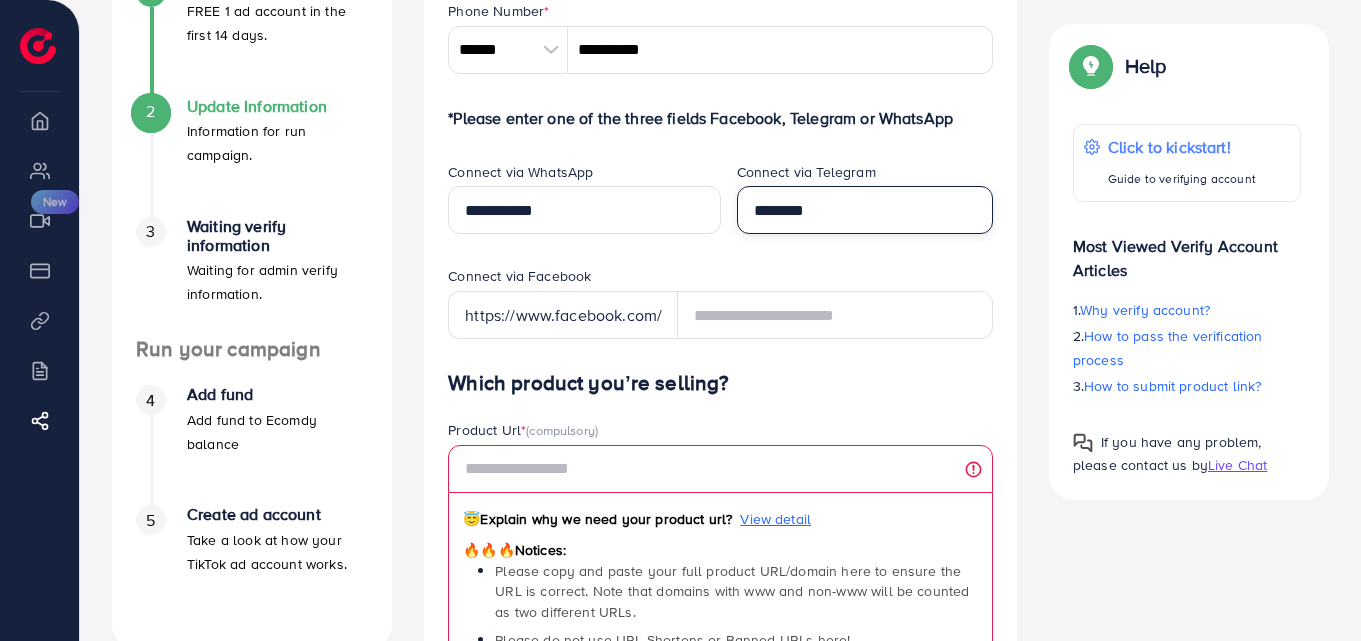 type on "********" 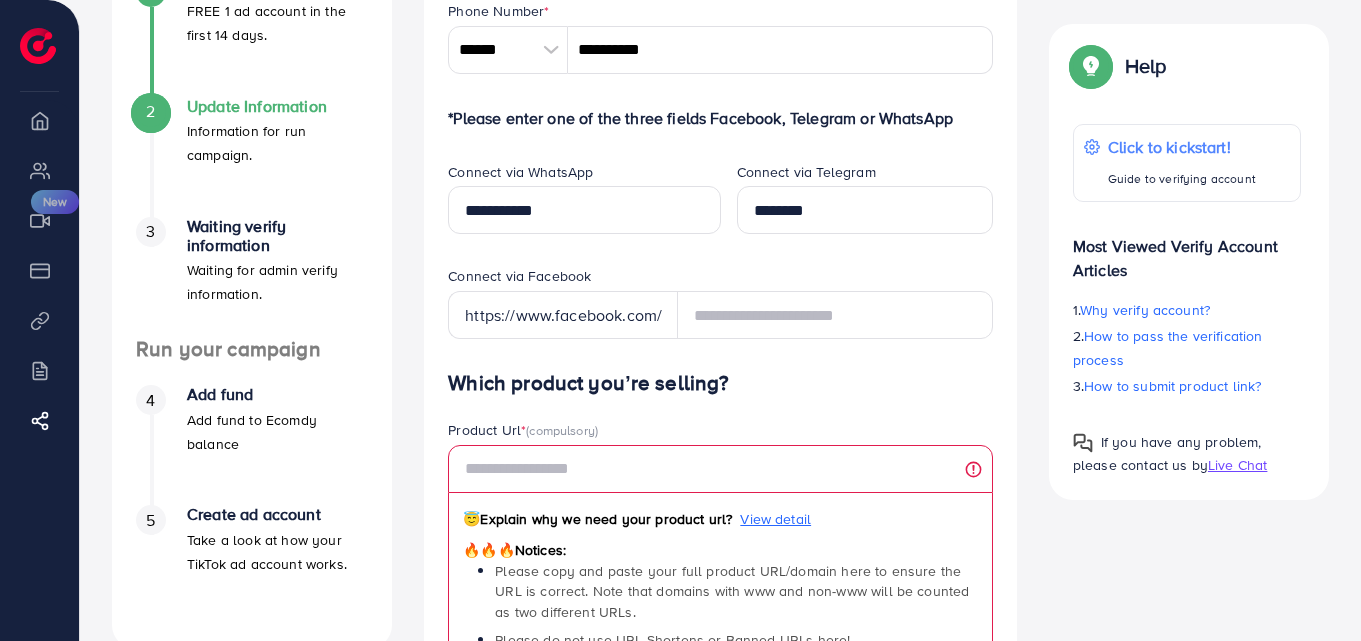 click on "Connect via Facebook" at bounding box center [720, 278] 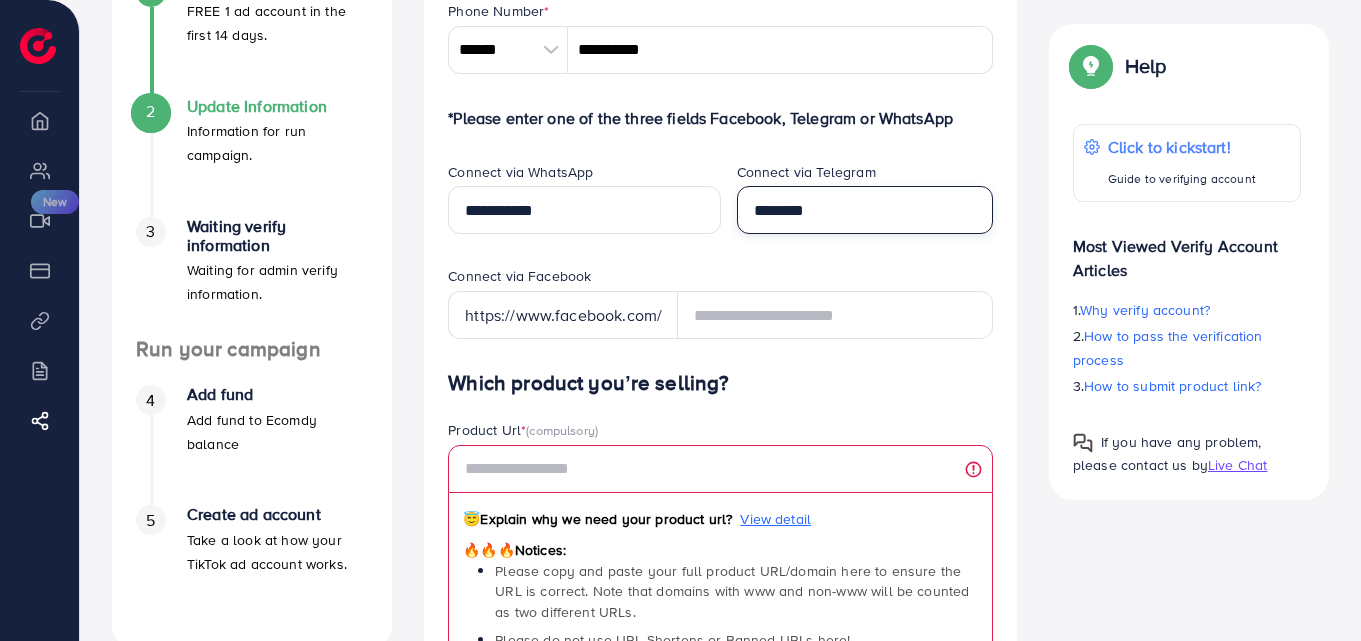 click on "********" at bounding box center (865, 210) 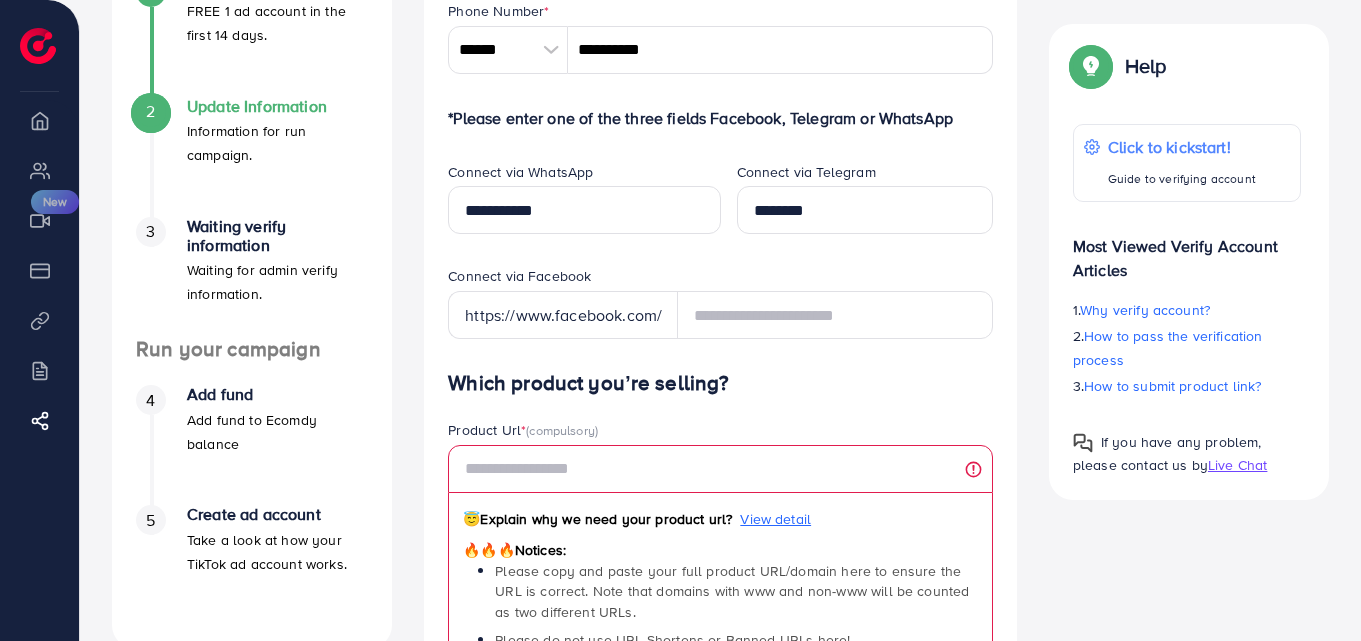 click on "Connect via Telegram  [PHONE]" at bounding box center (865, 214) 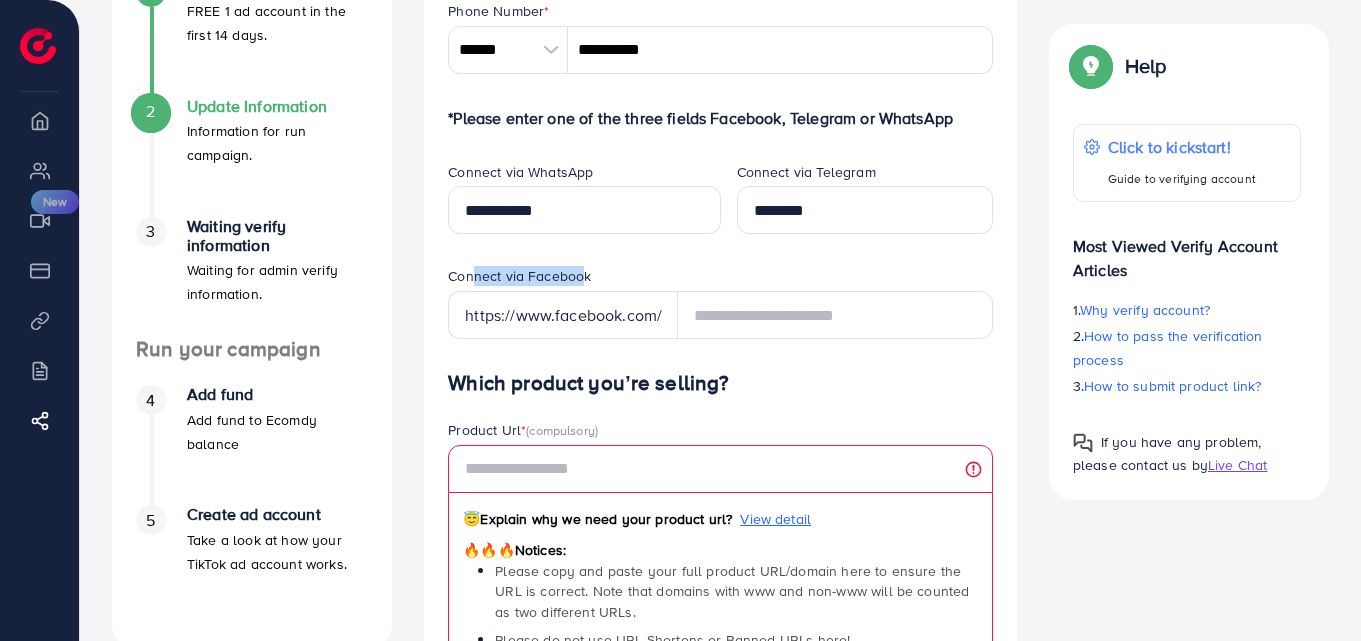drag, startPoint x: 469, startPoint y: 280, endPoint x: 593, endPoint y: 275, distance: 124.10077 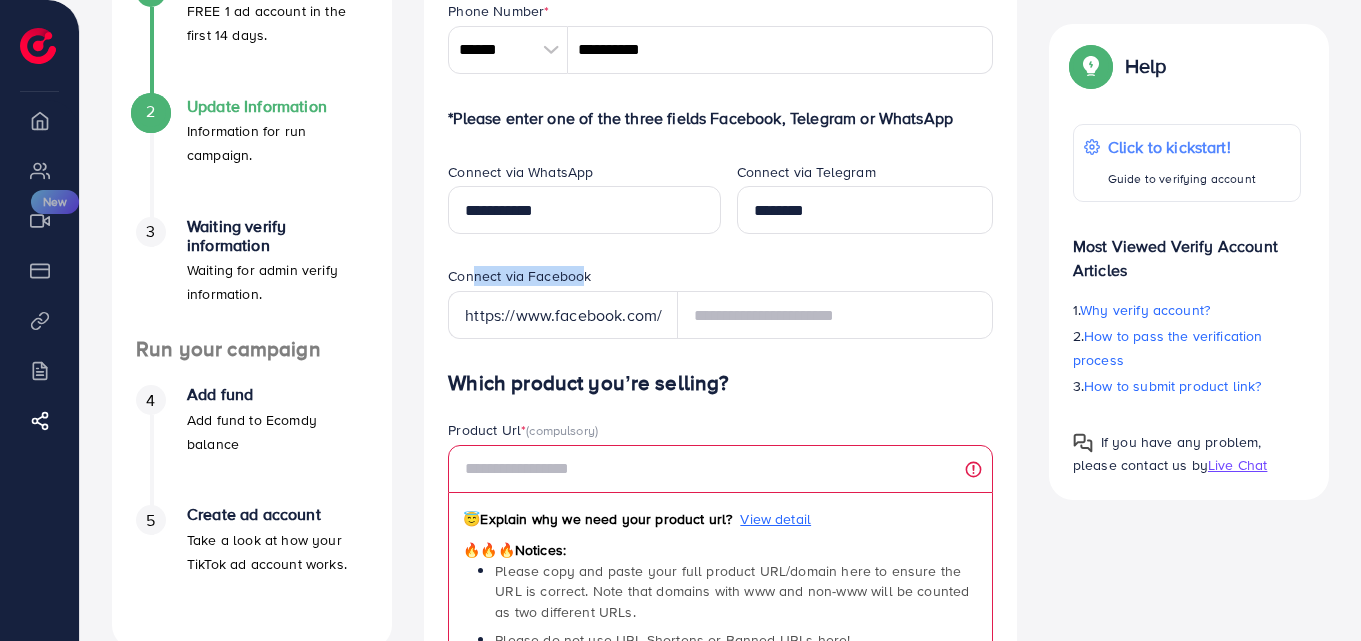 click on "Connect via Facebook" at bounding box center (519, 276) 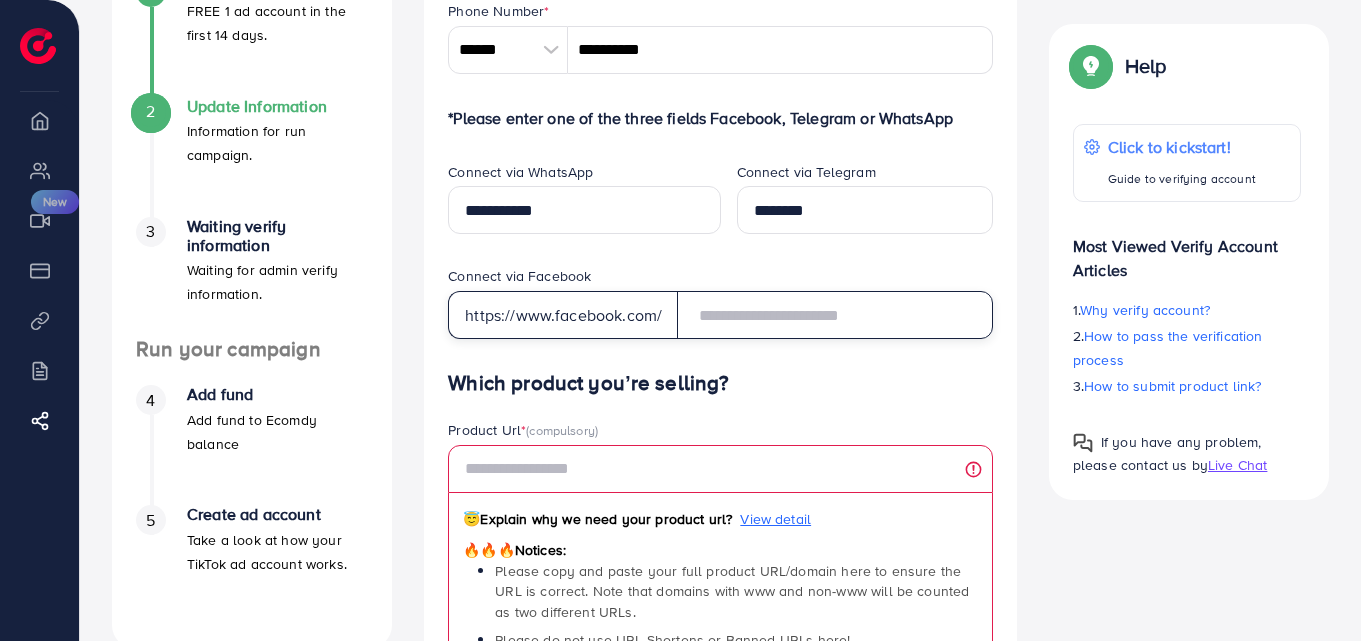 click at bounding box center (835, 315) 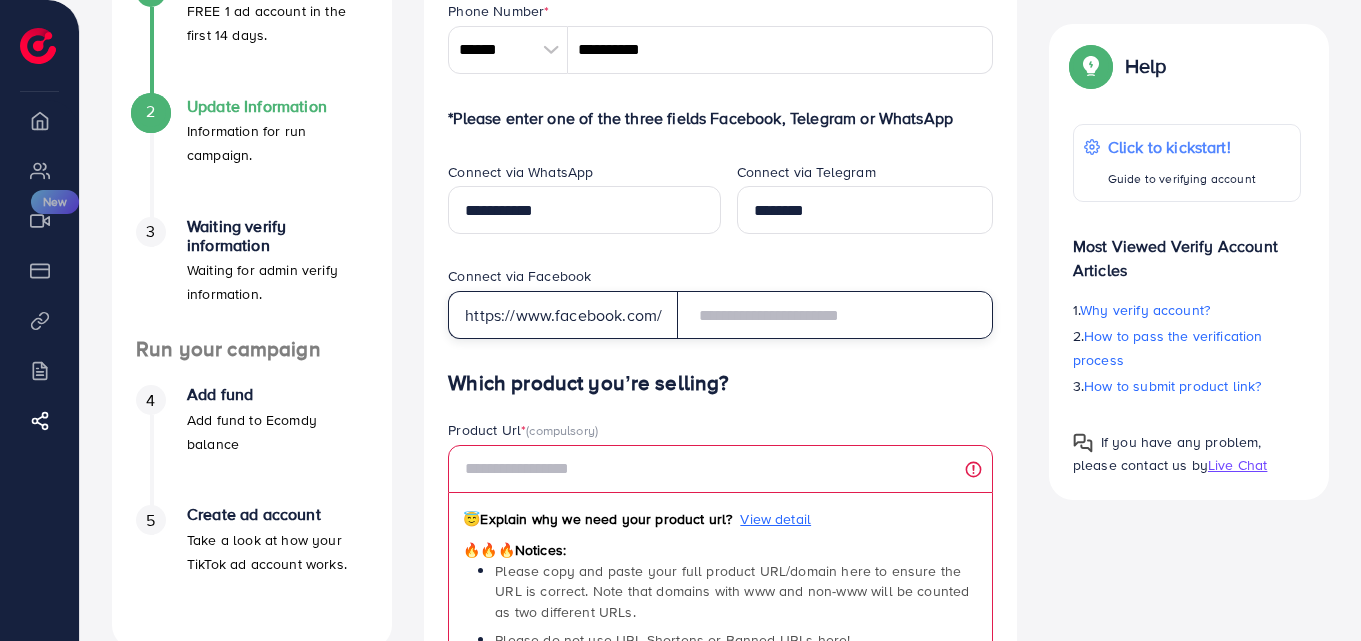 paste on "**********" 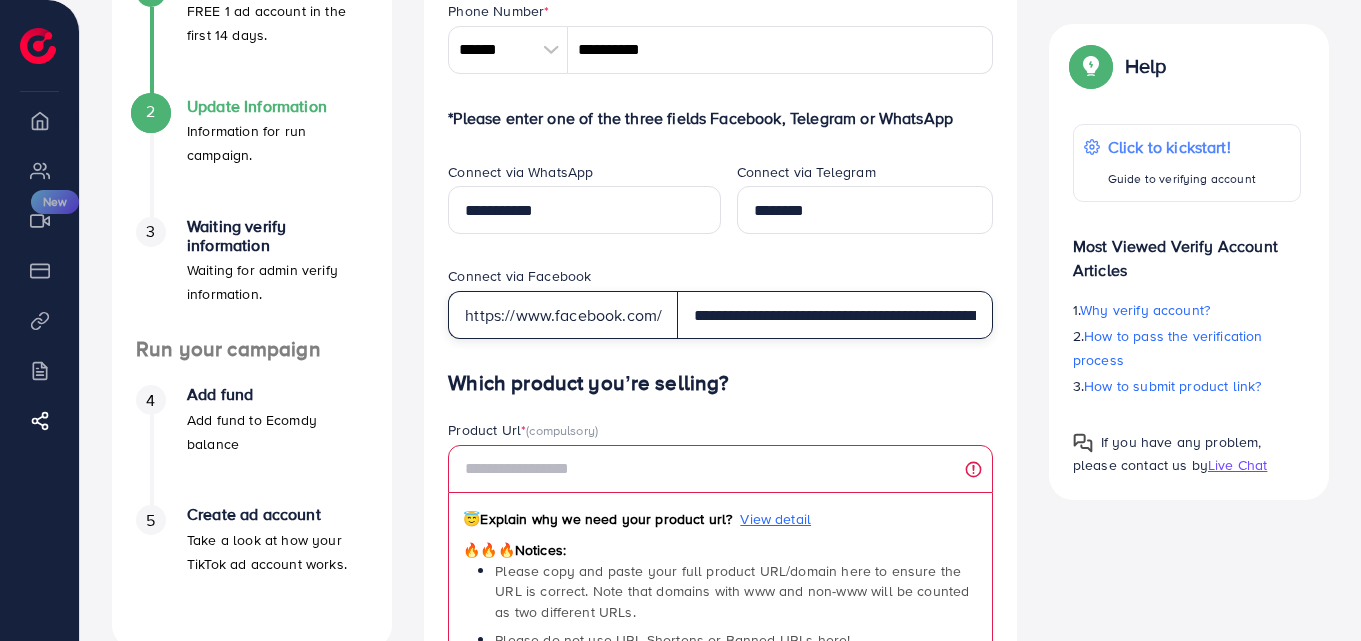 scroll, scrollTop: 0, scrollLeft: 873, axis: horizontal 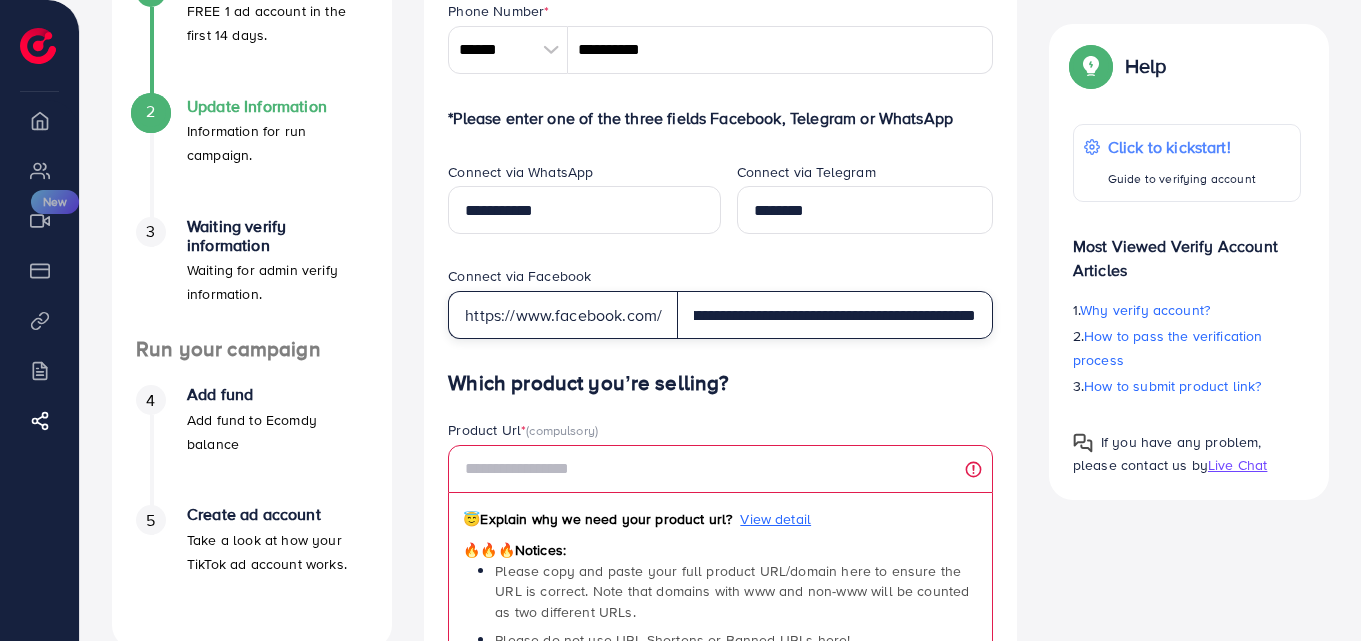 type on "**********" 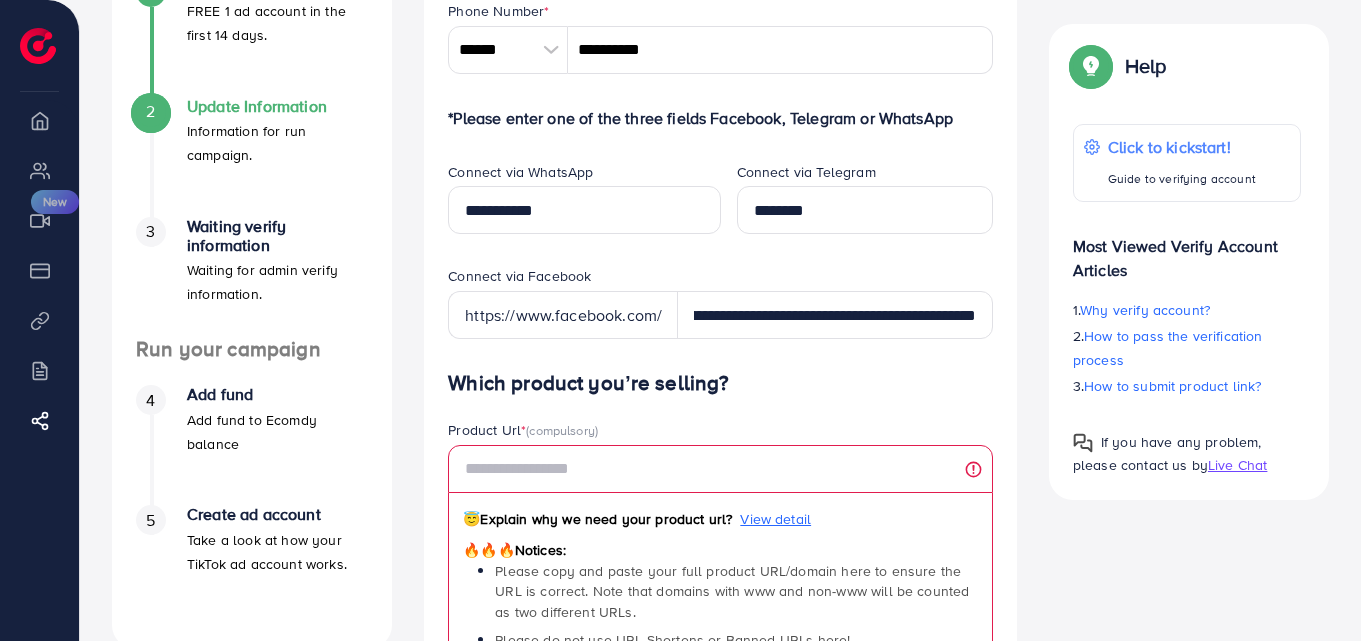drag, startPoint x: 784, startPoint y: 371, endPoint x: 820, endPoint y: 369, distance: 36.05551 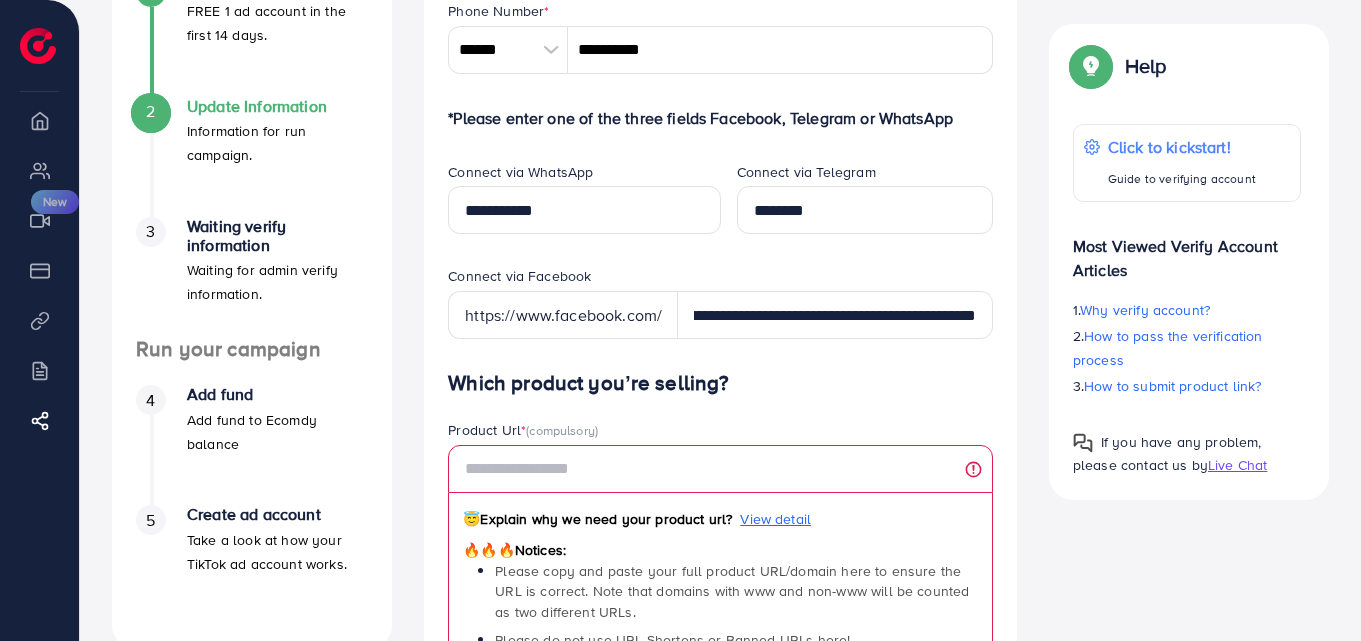 click on "*The verification process will be rejected if your personal contact is invalid   Phone Number  * ****** A B C D E F G H I J K L M N O P Q R S T U V W X Y Z search no result Afghanistan (‫افغانستان‬‎) +93 Albania (Shqipëri) +355 Algeria (‫الجزائر‬‎) +213 American Samoa +1684 Andorra +376 Angola +244 Anguilla +1264 Antigua and Barbuda +1268 Argentina +54 Armenia (Հայաստան) +374 Aruba +297 Australia +61 Austria (Österreich) +43 Azerbaijan (Azərbaycan) +994 Bahamas +1242 Bahrain (‫البحرين‬‎) +973 Bangladesh (বাংলাদেশ) +880 Barbados +1246 Belarus (Беларусь) +375 Belgium (België) +32 Belize +501 Benin (Bénin) +229 Bermuda +1441 Bhutan (འབྲུག) +975 Bolivia +591 Bosnia and Herzegovina (Босна и Херцеговина) +387 Botswana +267 Brazil (Brasil) +55 British Indian Ocean Territory +246 British Virgin Islands +1284 Brunei +673 Bulgaria (България) +359 Burkina Faso +226 Burundi (Uburundi) +257 +855 +237 Canada +1" at bounding box center (720, 654) 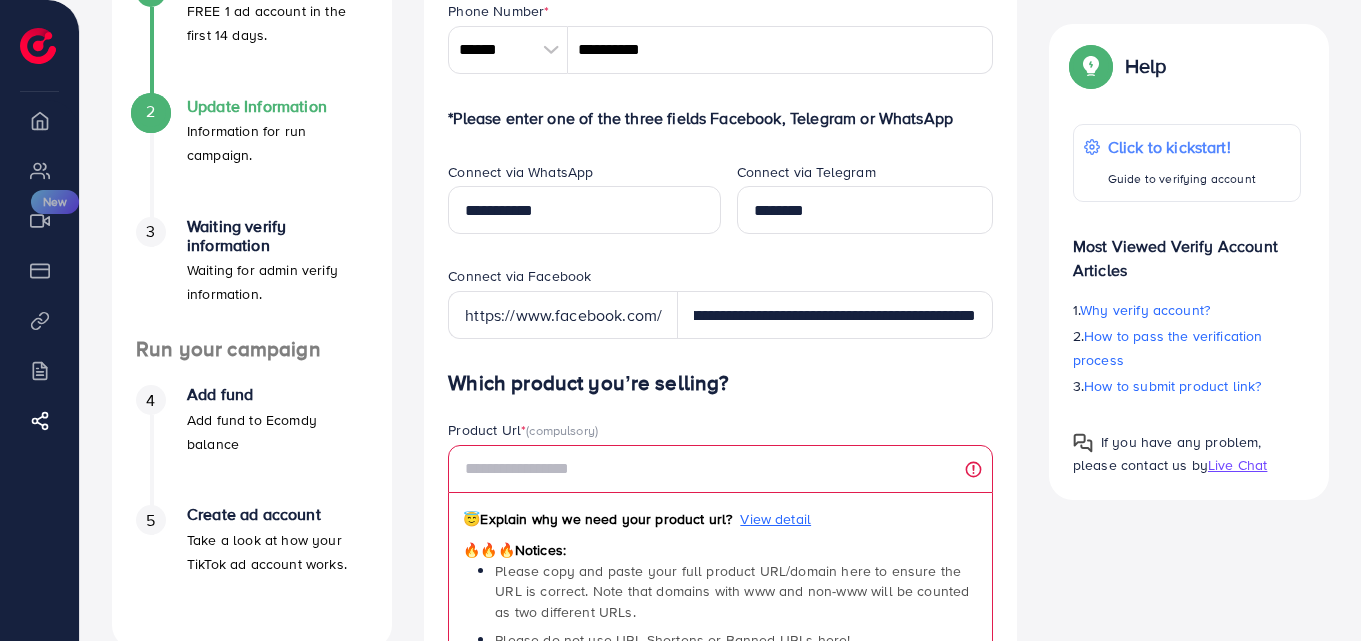 scroll, scrollTop: 0, scrollLeft: 0, axis: both 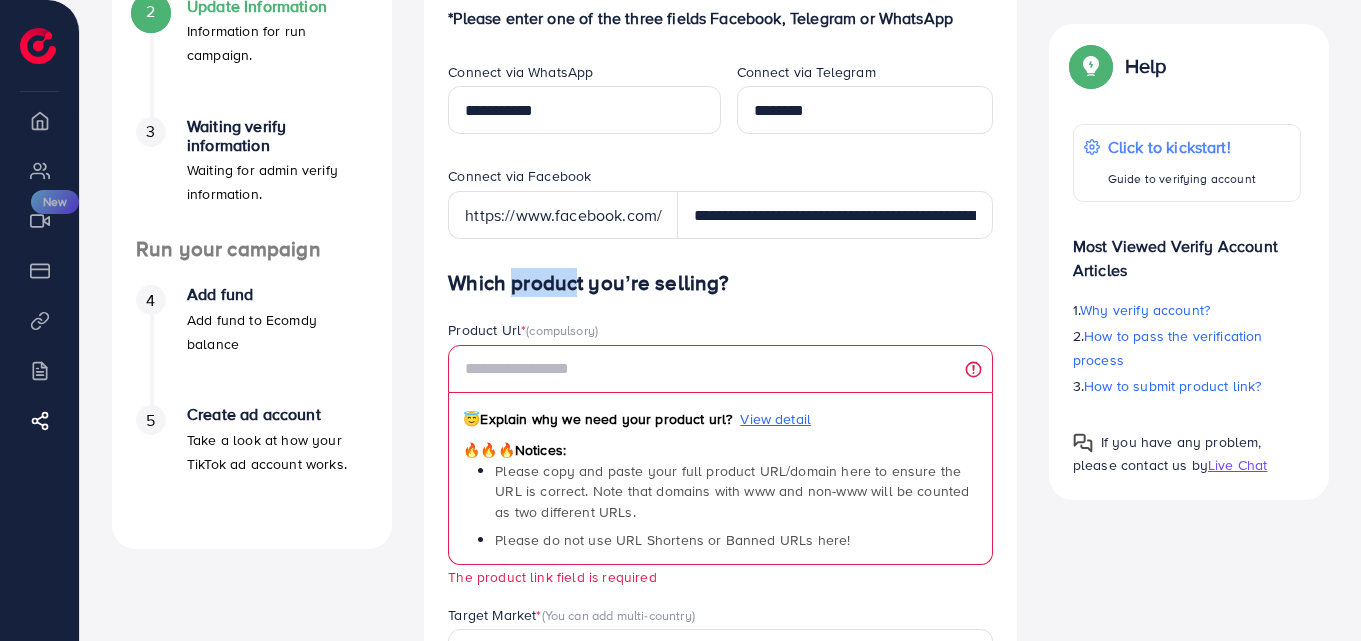 drag, startPoint x: 540, startPoint y: 281, endPoint x: 692, endPoint y: 299, distance: 153.06207 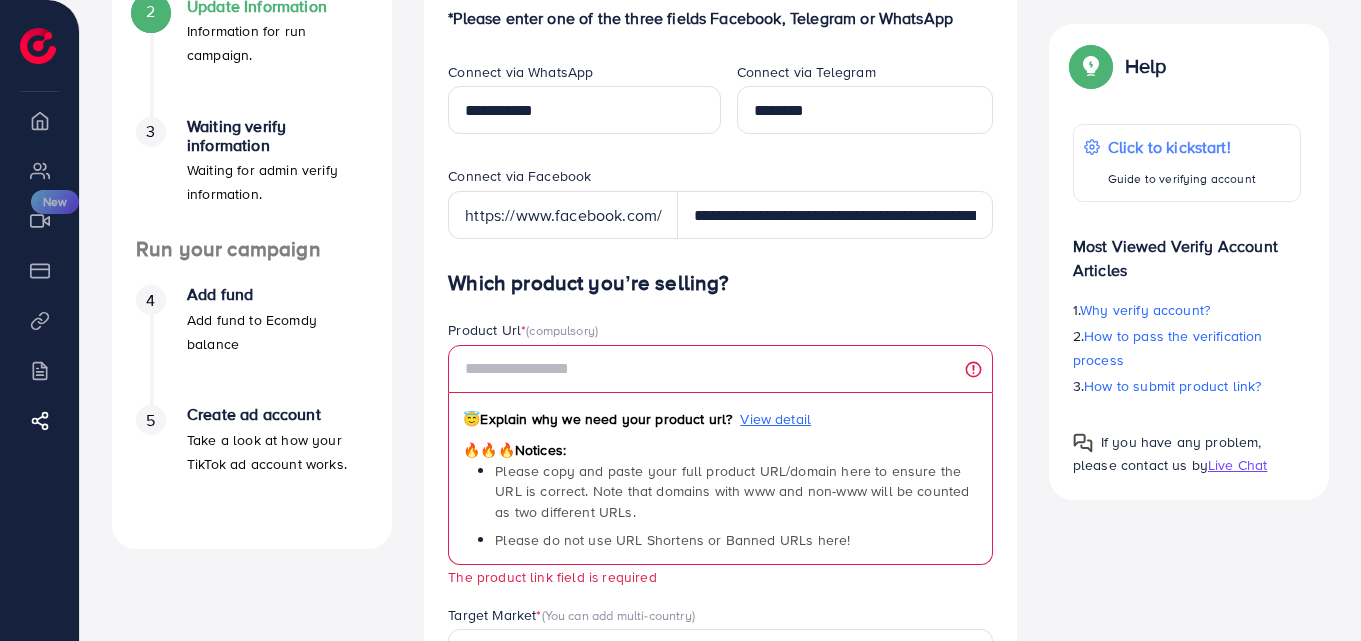 click on "**********" at bounding box center (720, 740) 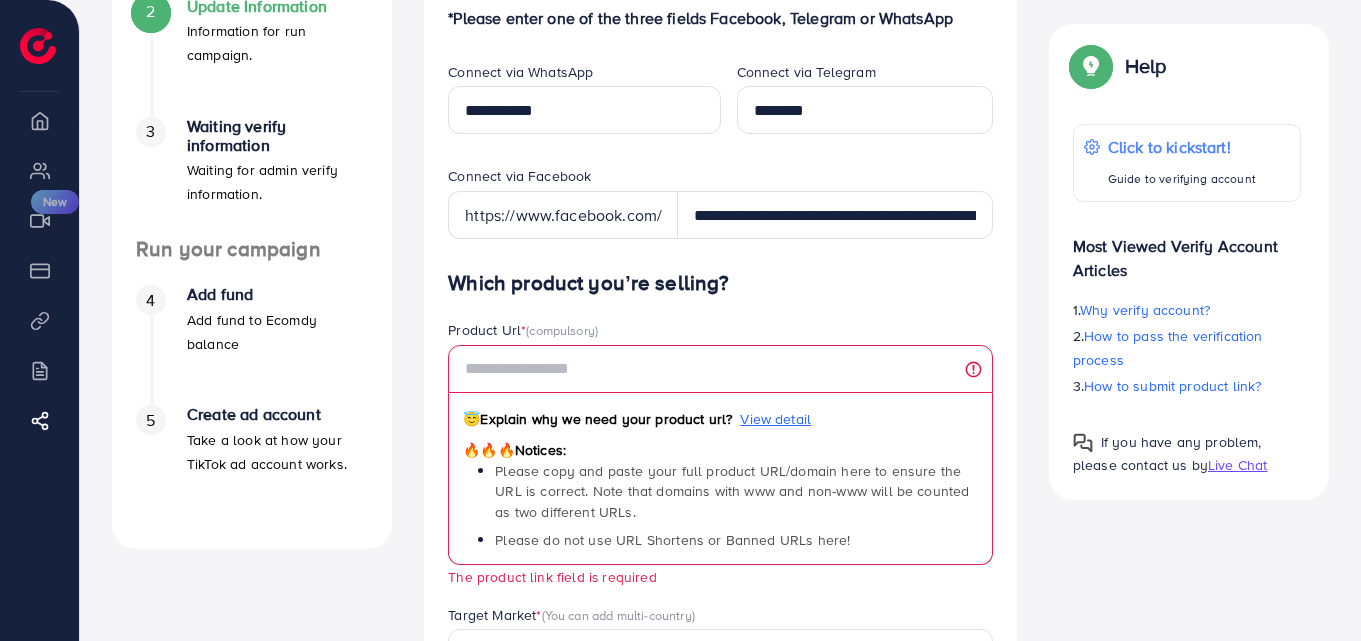 scroll, scrollTop: 500, scrollLeft: 0, axis: vertical 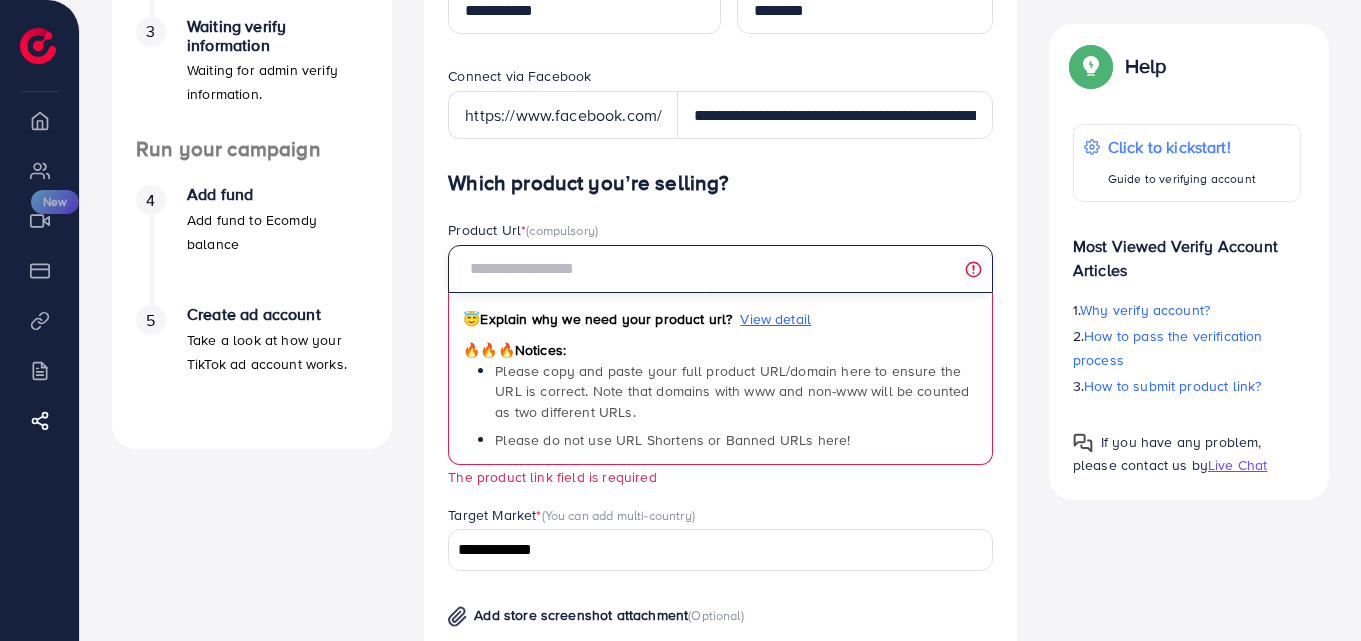 drag, startPoint x: 555, startPoint y: 268, endPoint x: 567, endPoint y: 283, distance: 19.209373 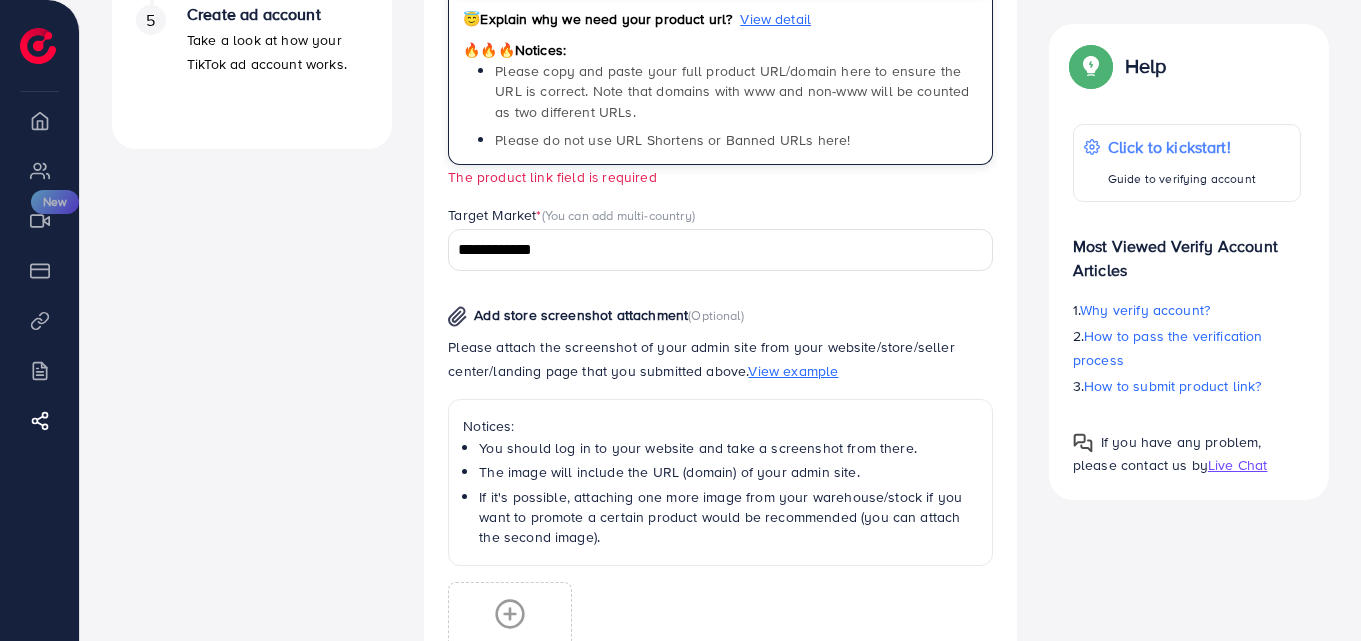 scroll, scrollTop: 500, scrollLeft: 0, axis: vertical 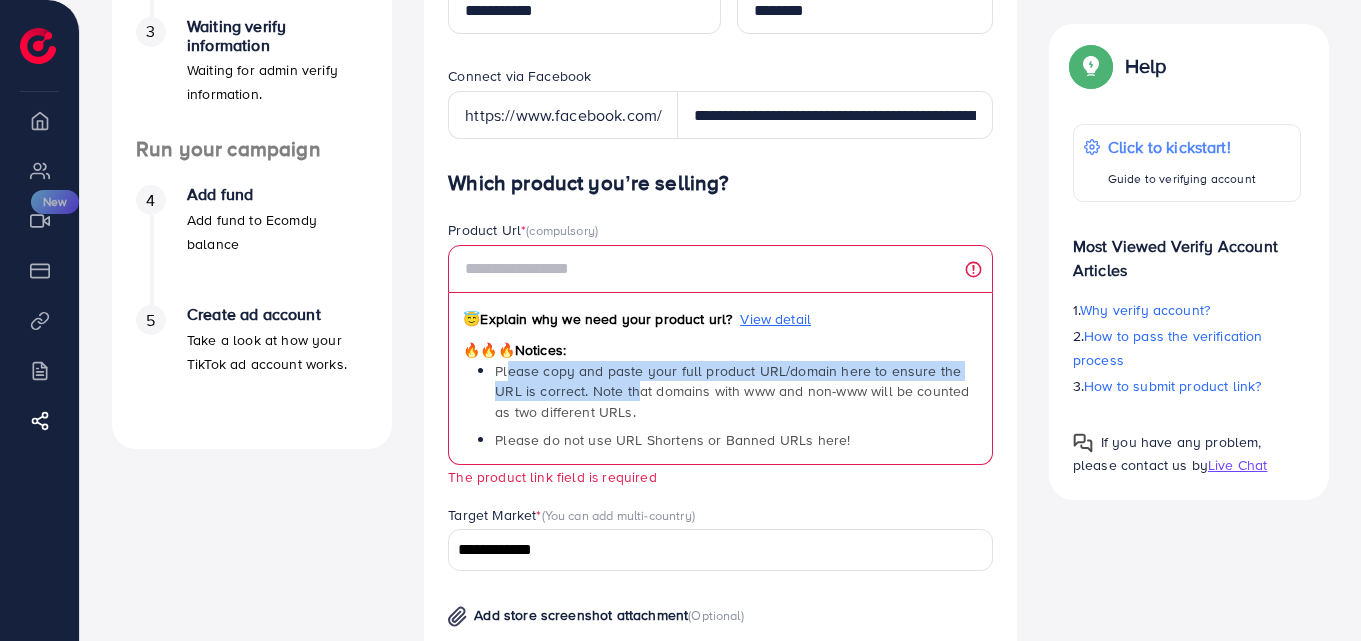 drag, startPoint x: 509, startPoint y: 370, endPoint x: 689, endPoint y: 386, distance: 180.70972 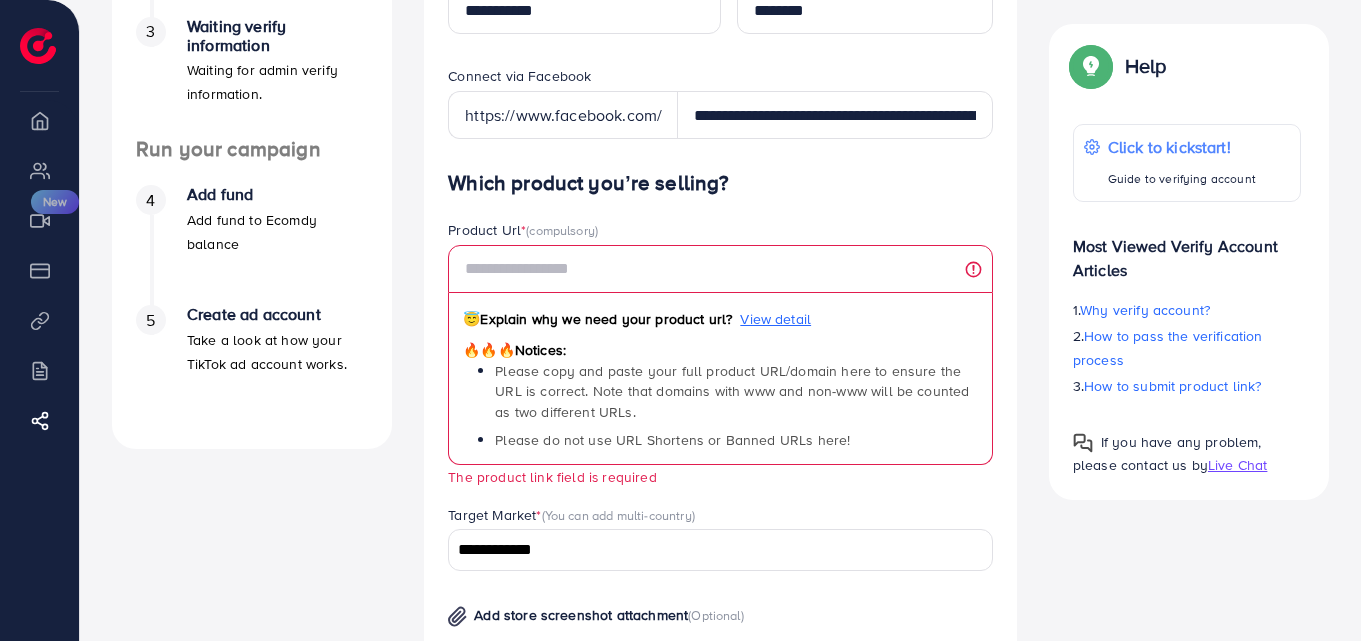 click on "Please copy and paste your full product URL/domain here to ensure the URL is correct. Note that domains with www and non-www will be counted as two different URLs. Please do not use URL Shortens or Banned URLs here!" at bounding box center [736, 405] 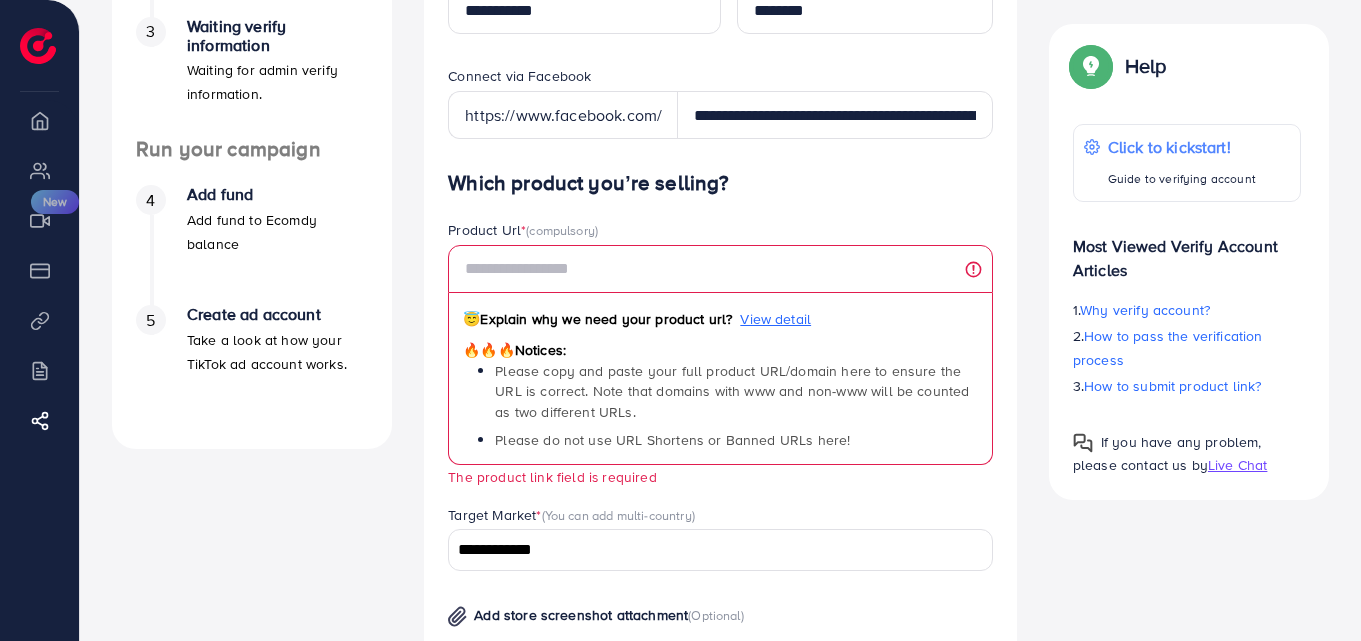 click on "Please copy and paste your full product URL/domain here to ensure the URL is correct. Note that domains with www and non-www will be counted as two different URLs." at bounding box center (732, 391) 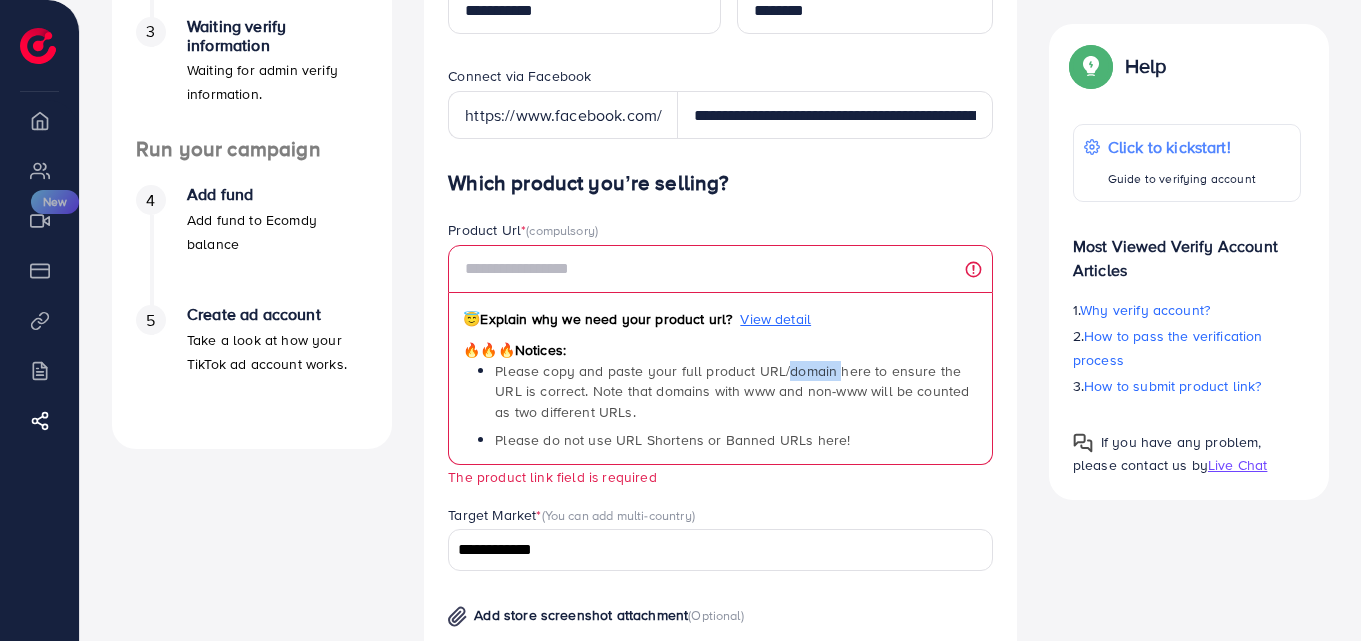 click on "Please copy and paste your full product URL/domain here to ensure the URL is correct. Note that domains with www and non-www will be counted as two different URLs." at bounding box center [732, 391] 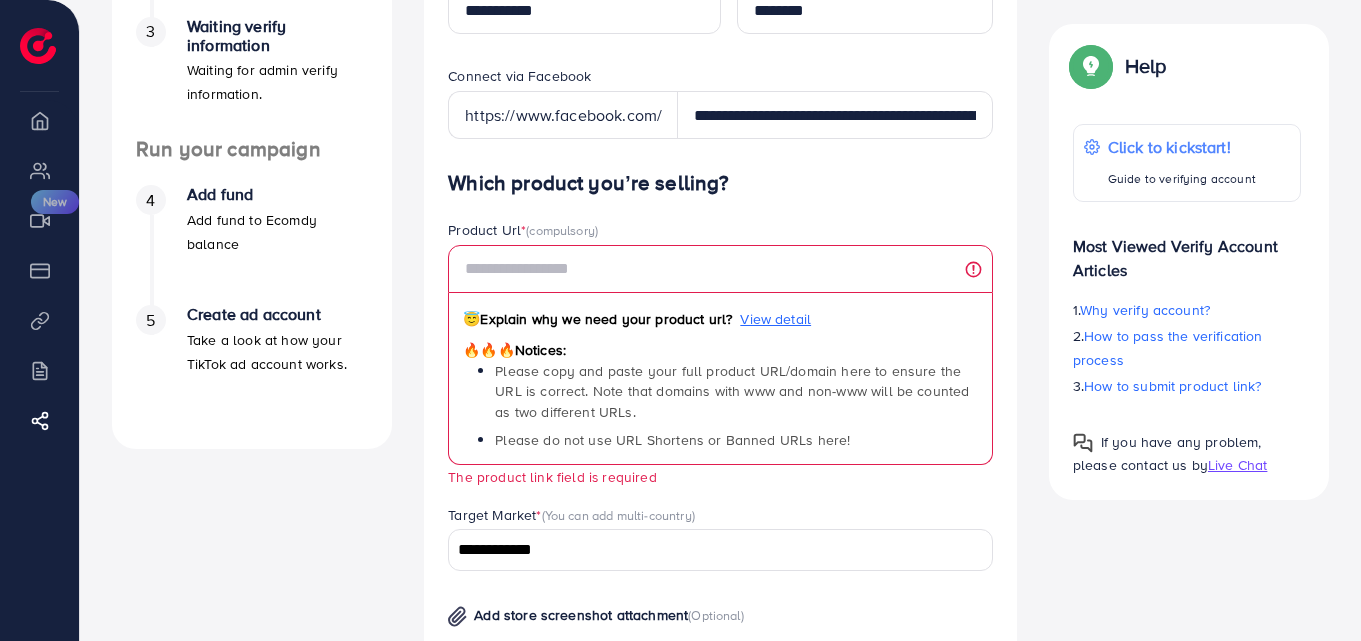 click on "Please copy and paste your full product URL/domain here to ensure the URL is correct. Note that domains with www and non-www will be counted as two different URLs." at bounding box center [736, 391] 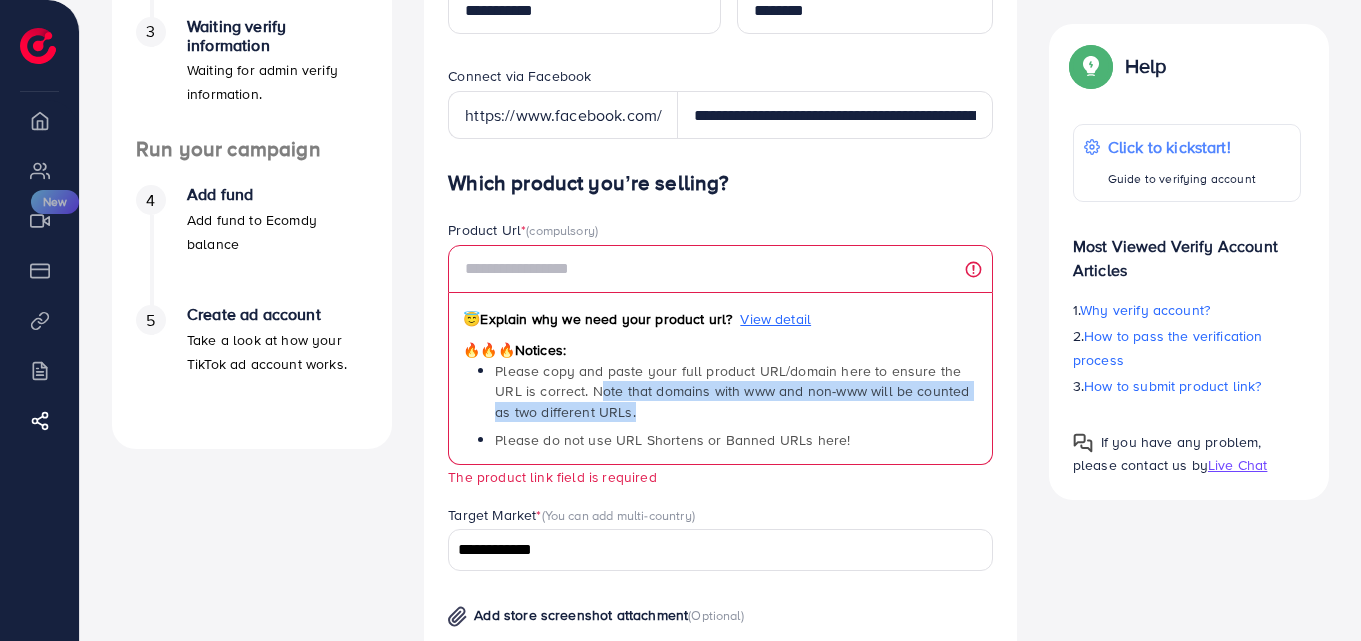 drag, startPoint x: 604, startPoint y: 387, endPoint x: 814, endPoint y: 410, distance: 211.25577 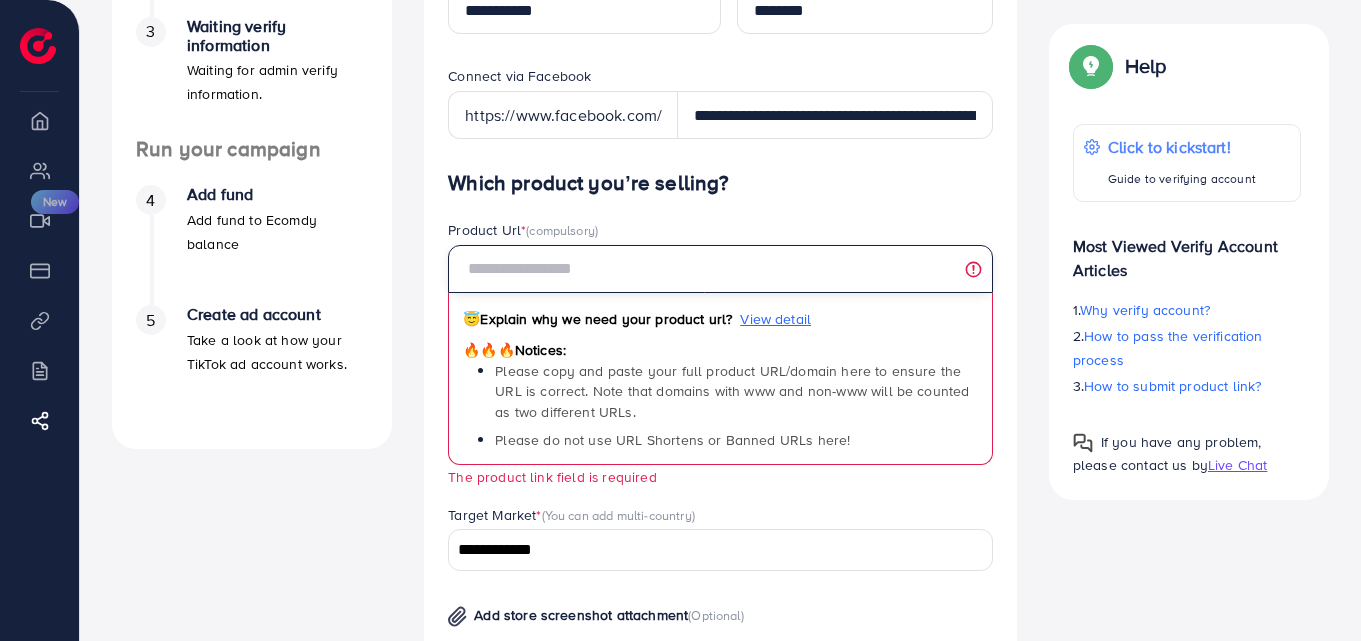 click at bounding box center (720, 269) 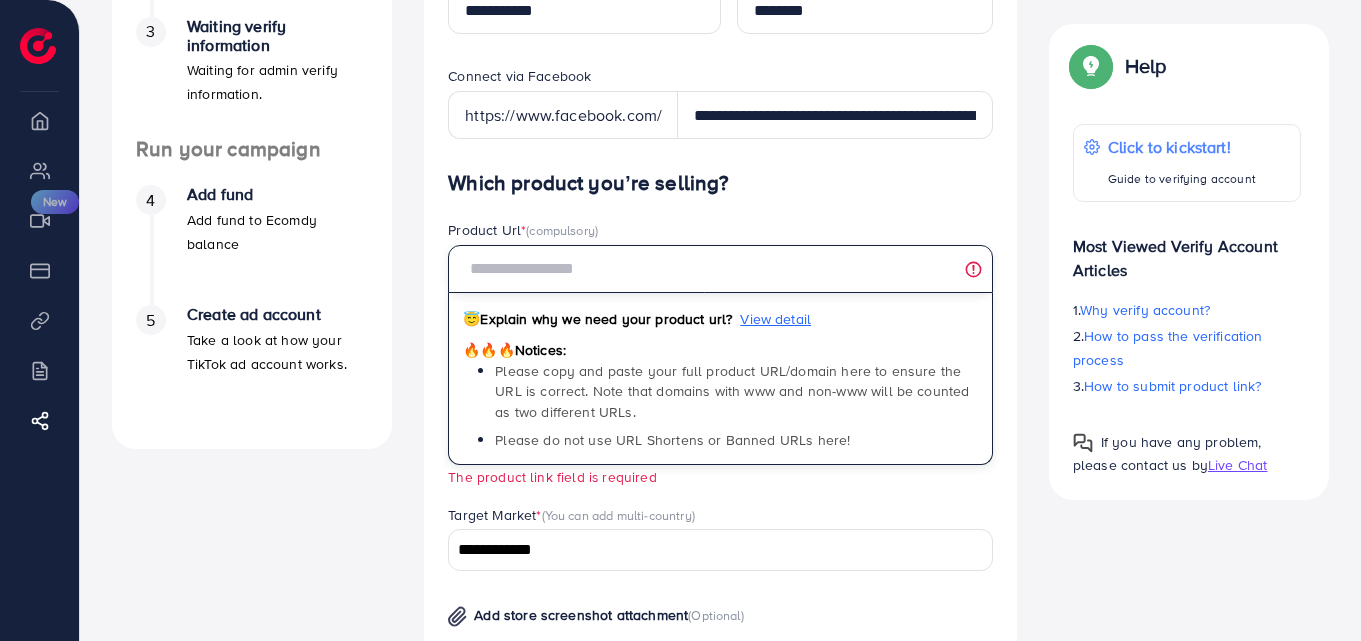 paste on "**********" 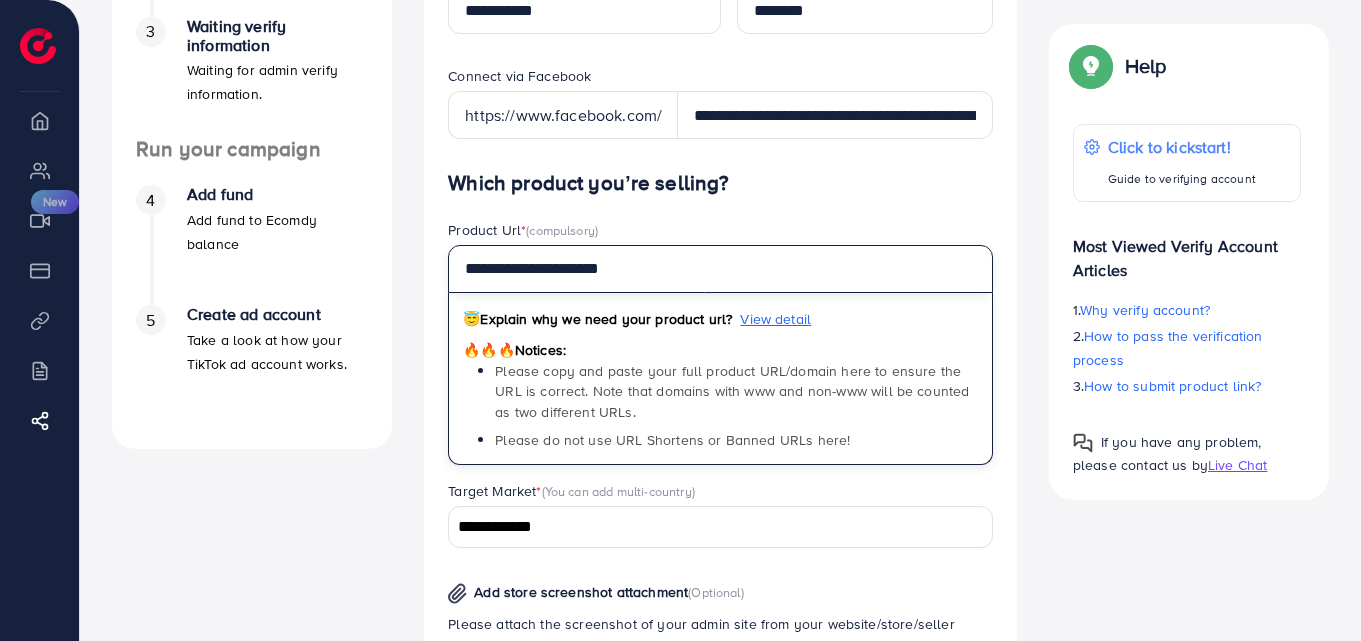 type on "**********" 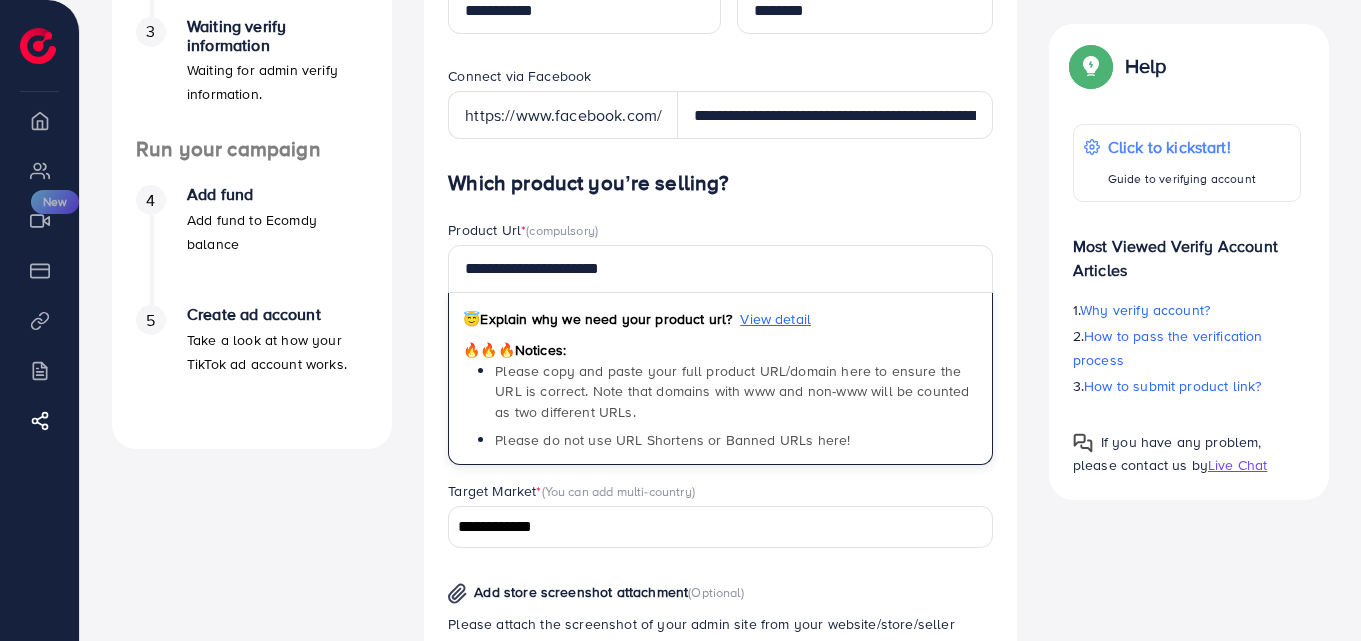 click on "A quick setup guide for your business.   Get started   Active 14 days free trial   FREE 1 ad account in the first 14 days.   2   Update Information   Information for run campaign.   3   Waiting verify information   Waiting for admin verify information.   Run your campaign   4   Add fund   Add fund to Ecomdy balance   5   Create ad account   Take a look at how your TikTok ad account works.  A quick setup guide for your business.  Update Information   Information for run campaign.   Verify information   Providing your contact information can help us contact you to assist you better.   *The verification process will be rejected if your personal contact is invalid   Phone Number  * ****** A B C D E F G H I J K L M N O P Q R S T U V W X Y Z search no result Afghanistan (‫افغانستان‬‎) +93 Albania (Shqipëri) +355 Algeria (‫الجزائر‬‎) +213 American Samoa +1684 Andorra +376 Angola +244 Anguilla +1264 Antigua and Barbuda +1268 Argentina +54 Armenia (Հայաստան) +374 Aruba +297 +61 +1" at bounding box center (720, 385) 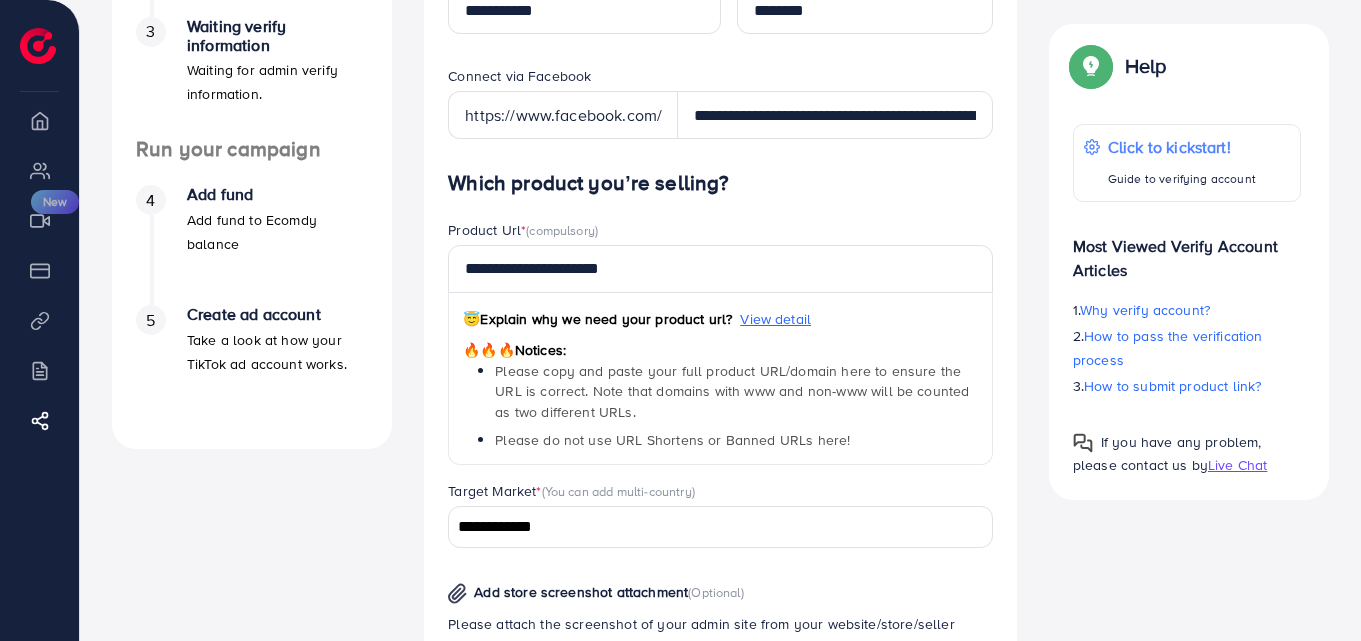 scroll, scrollTop: 600, scrollLeft: 0, axis: vertical 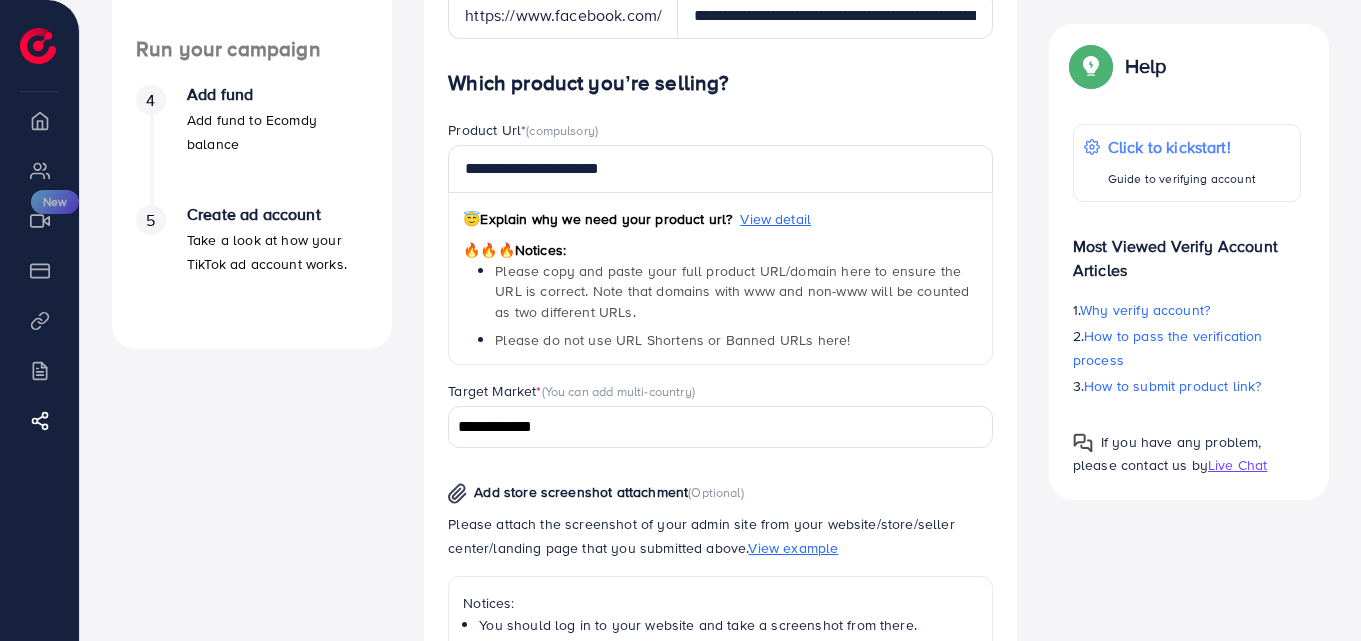 click on "**********" at bounding box center [709, 427] 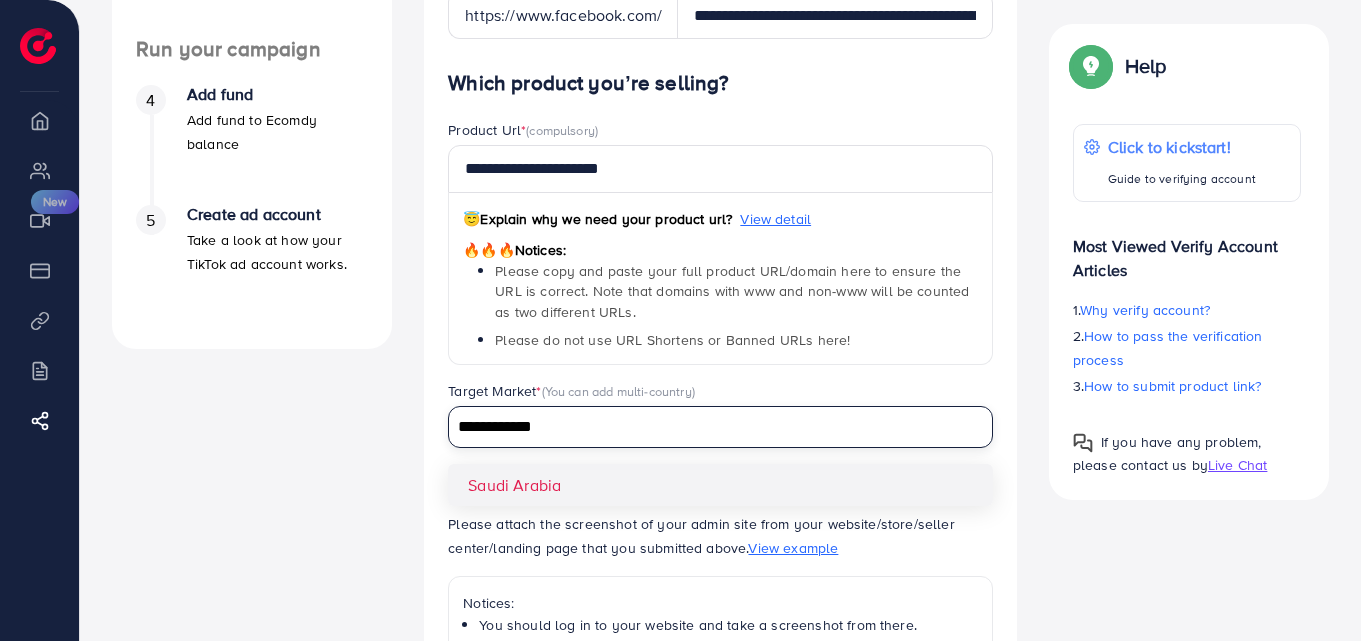 click on "**********" at bounding box center (709, 427) 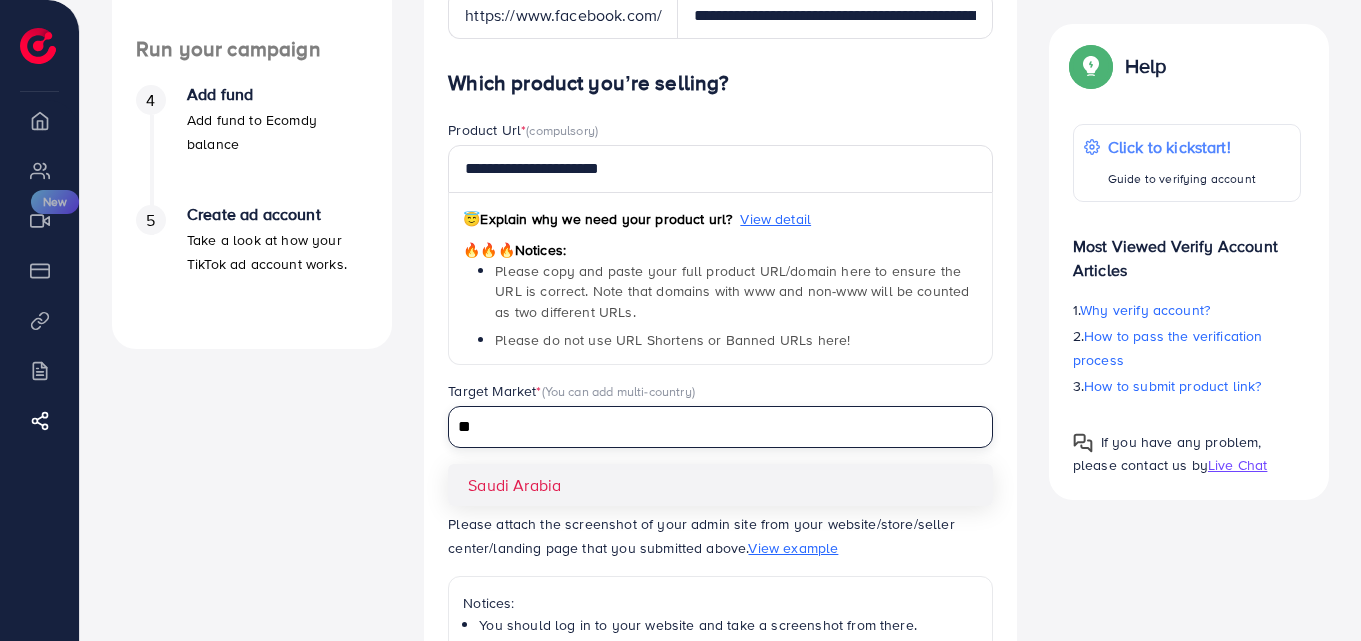 type on "*" 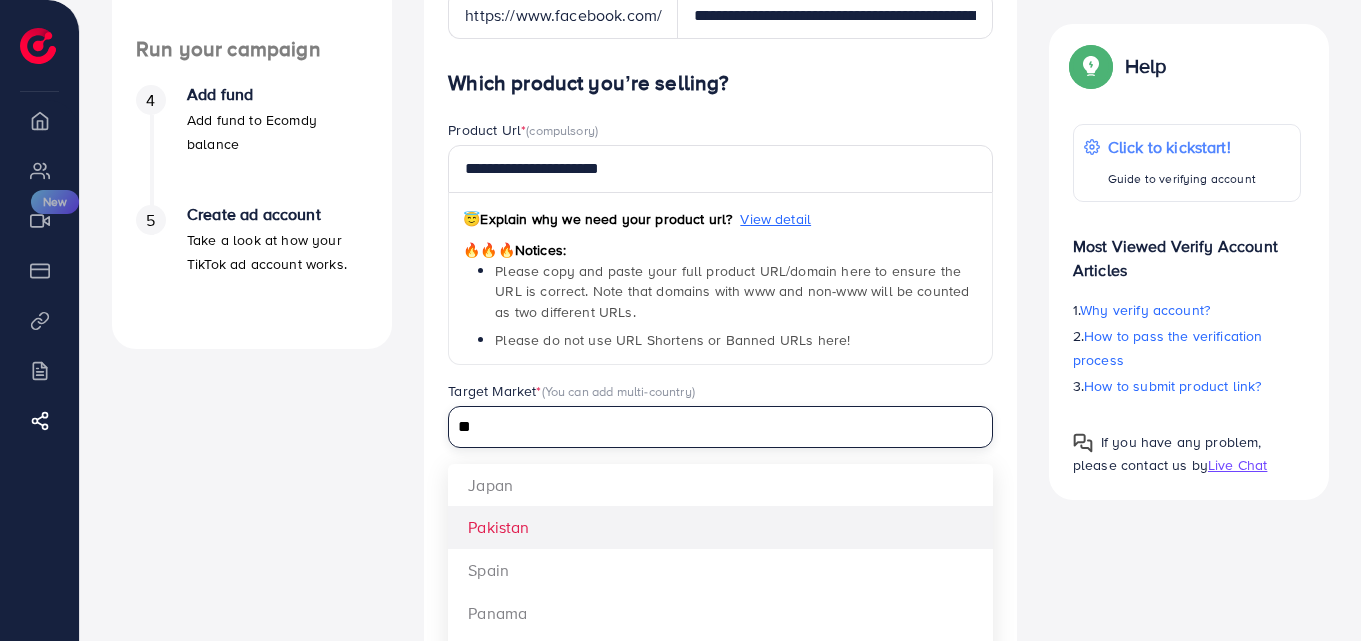type on "**" 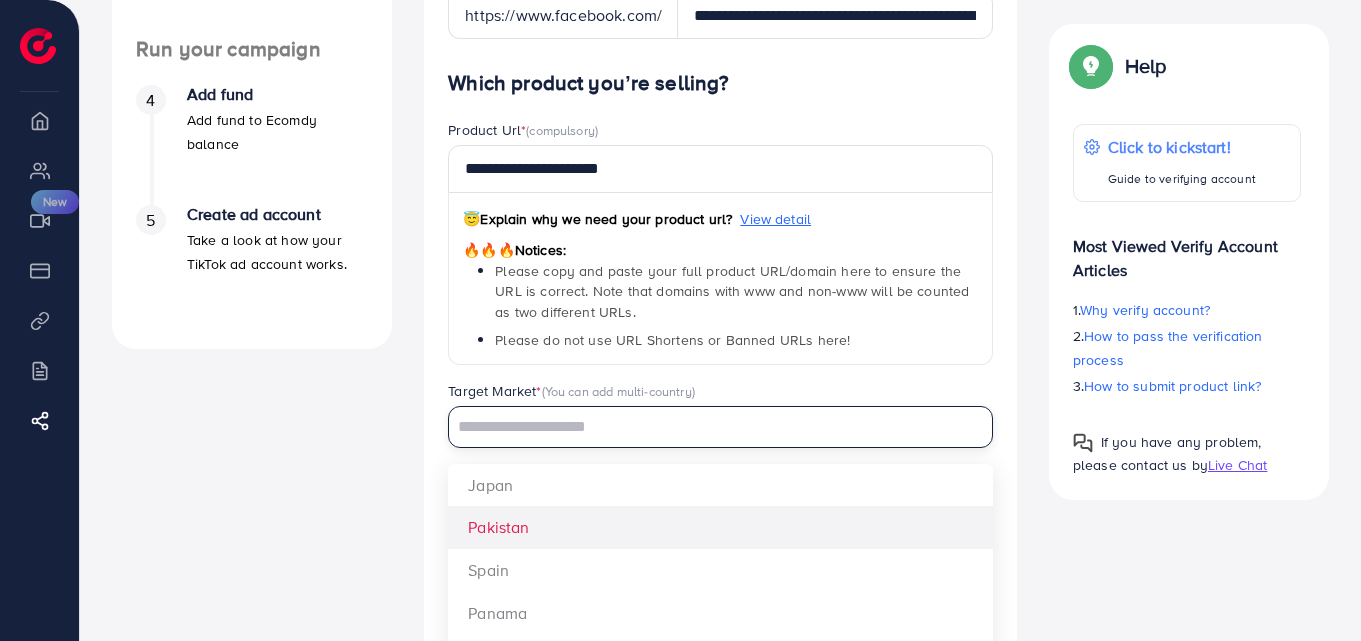 click on "**********" at bounding box center [720, 529] 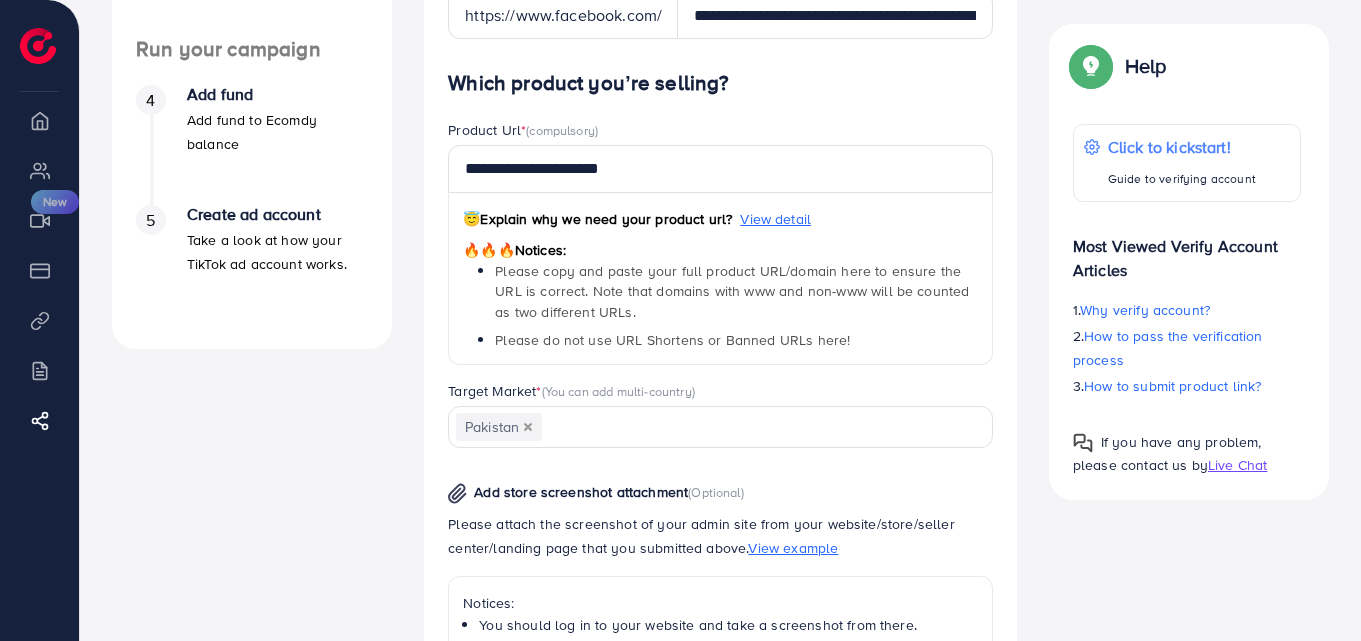 click on "Add store screenshot attachment  (Optional)   Please attach the screenshot of your admin site from your website/store/seller center/landing page that you submitted above.  View example  Notices:   You should log in to your website and take a screenshot from there.   The image will include the URL (domain) of your admin site.   If it's possible, attaching one more image from your warehouse/stock if you want to promote a certain product would be recommended (you can attach the second image).   Format: JPG, PNG, JPEG   Maximum size: 5MB" at bounding box center [720, 662] 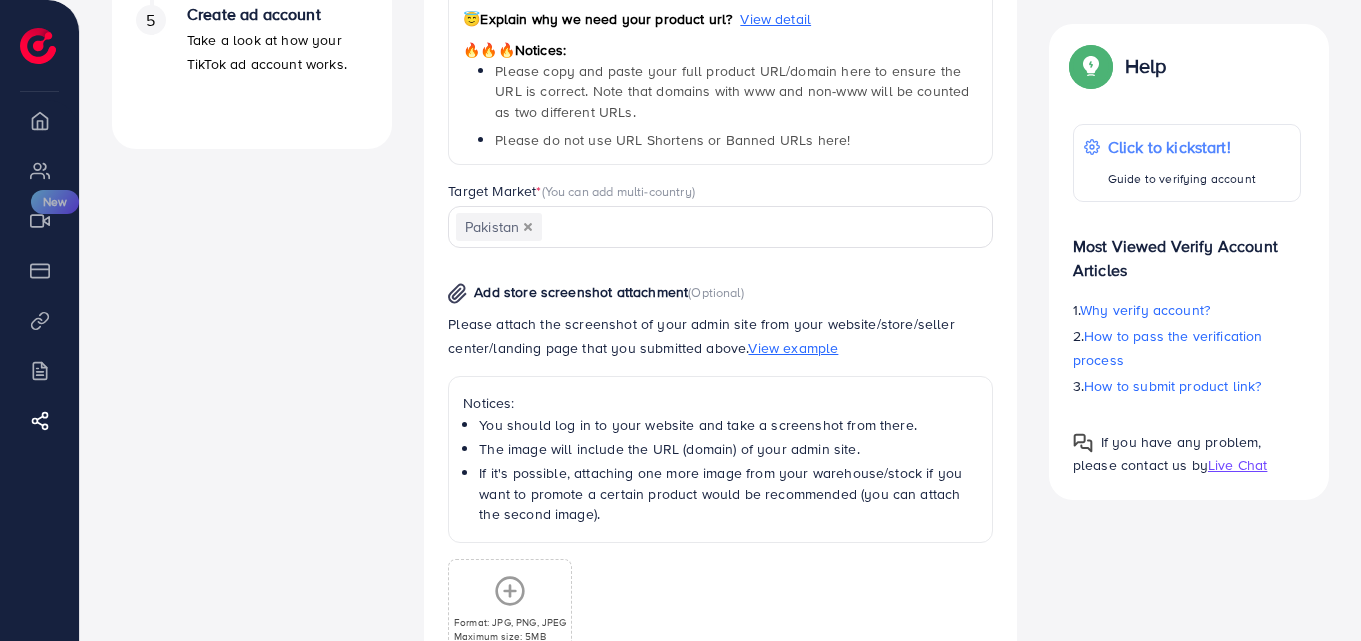 scroll, scrollTop: 900, scrollLeft: 0, axis: vertical 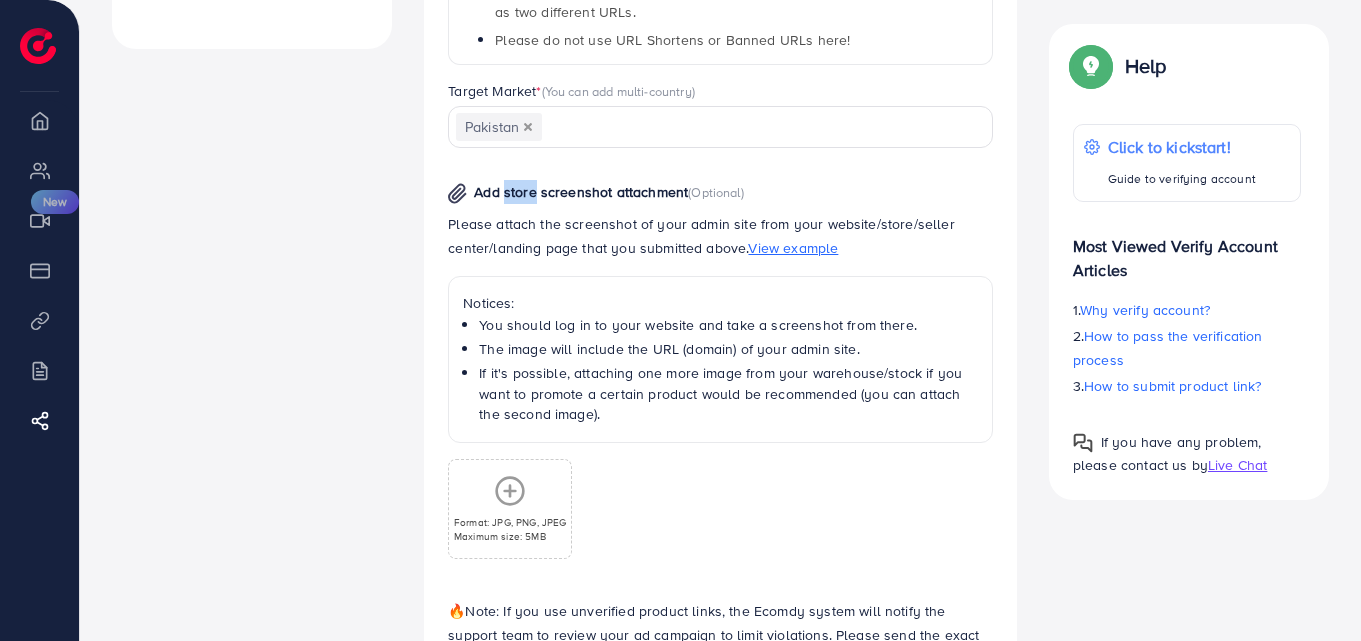 drag, startPoint x: 503, startPoint y: 186, endPoint x: 541, endPoint y: 188, distance: 38.052597 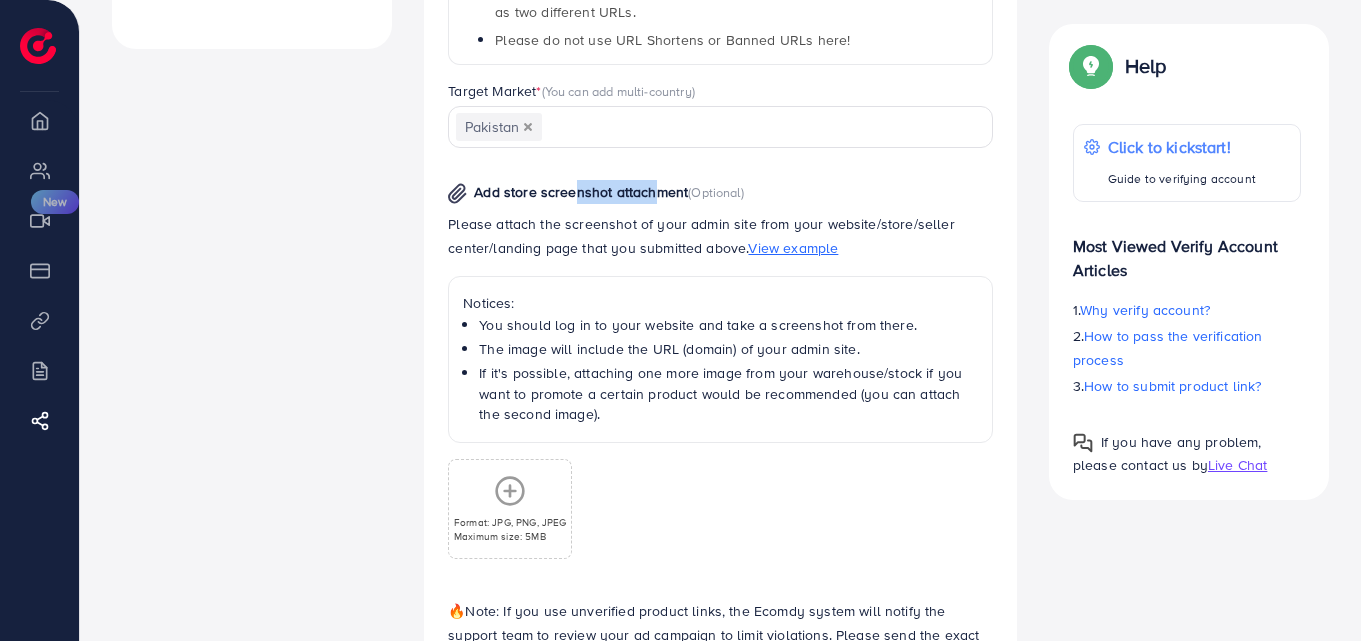 drag, startPoint x: 578, startPoint y: 185, endPoint x: 657, endPoint y: 201, distance: 80.60397 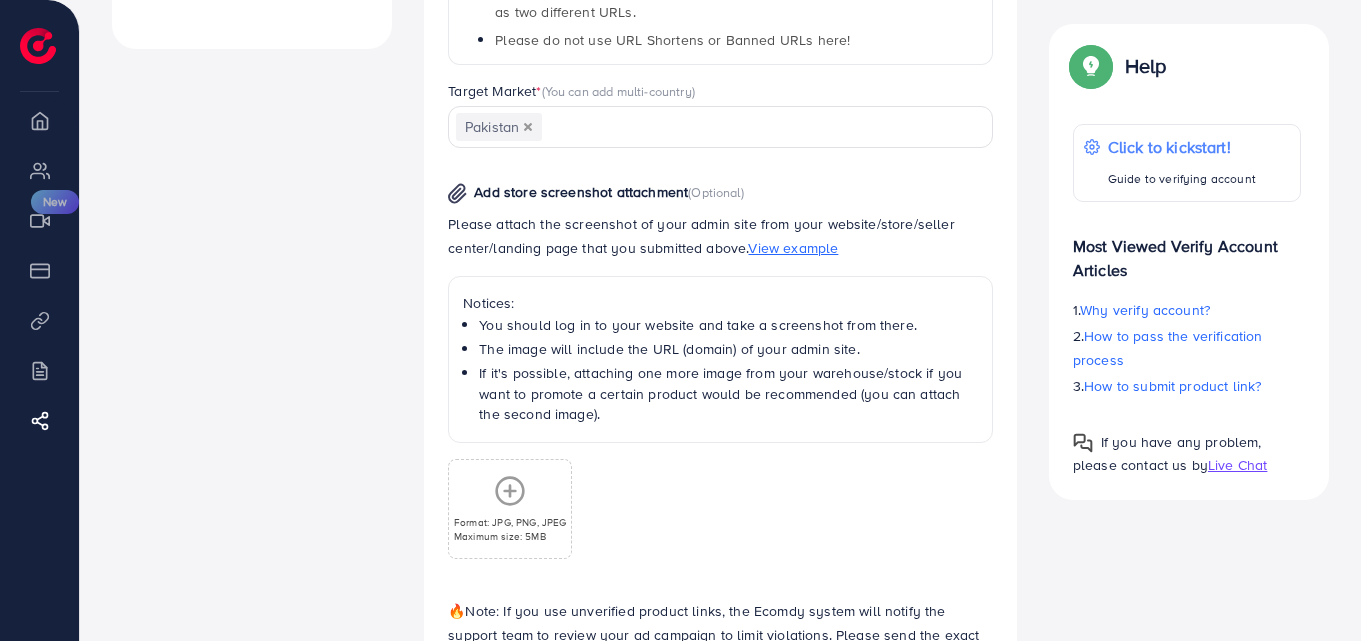 click on "Add store screenshot attachment  (Optional)   Please attach the screenshot of your admin site from your website/store/seller center/landing page that you submitted above.  View example  Notices:   You should log in to your website and take a screenshot from there.   The image will include the URL (domain) of your admin site.   If it's possible, attaching one more image from your warehouse/stock if you want to promote a certain product would be recommended (you can attach the second image).   Format: JPG, PNG, JPEG   Maximum size: 5MB" at bounding box center [720, 362] 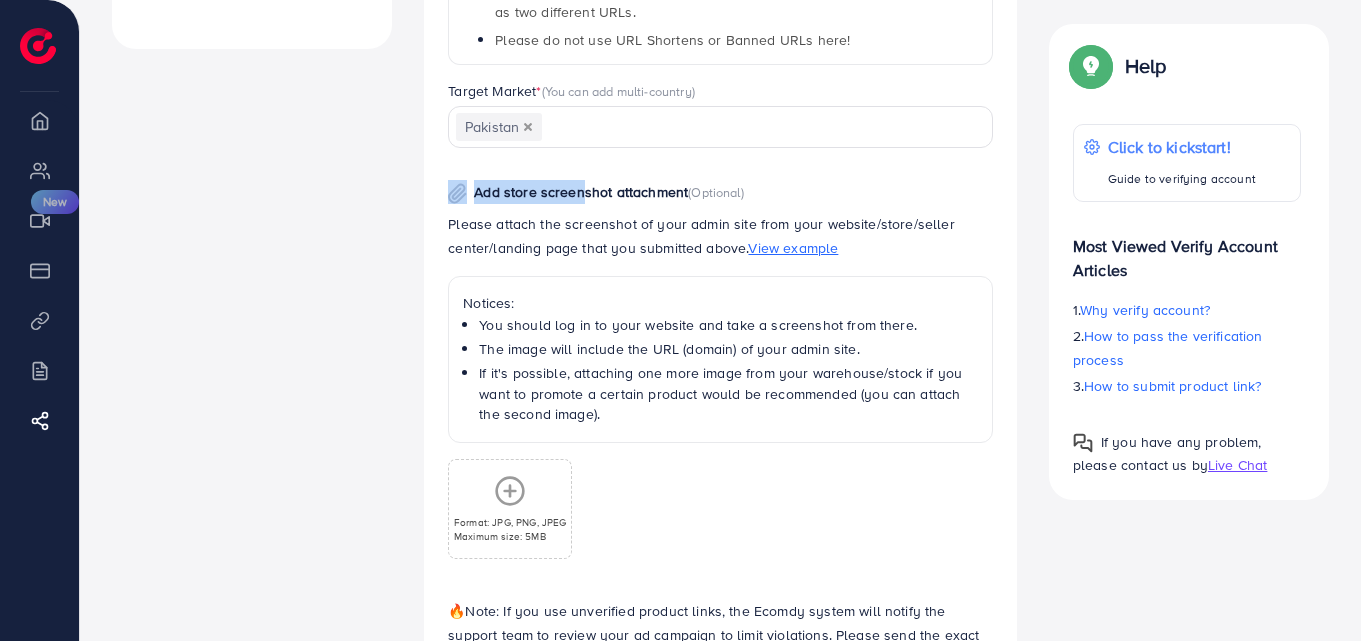 drag, startPoint x: 587, startPoint y: 182, endPoint x: 636, endPoint y: 178, distance: 49.162994 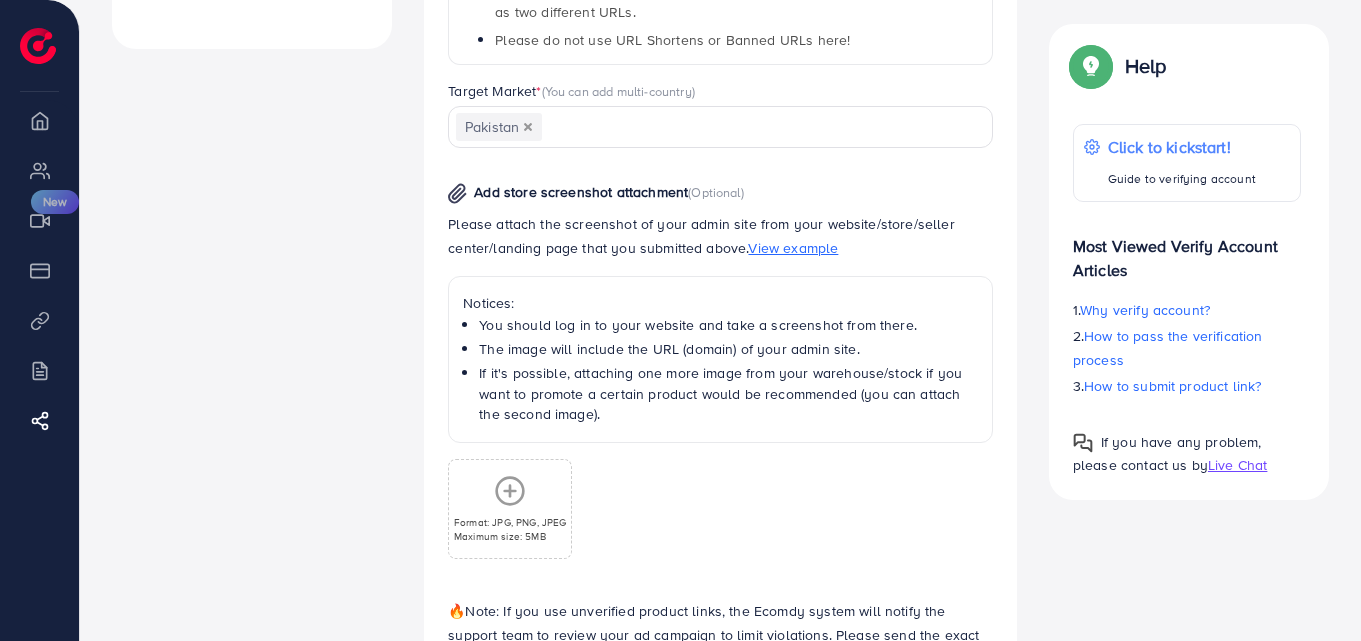 click on "Add store screenshot attachment  (Optional)   Please attach the screenshot of your admin site from your website/store/seller center/landing page that you submitted above.  View example  Notices:   You should log in to your website and take a screenshot from there.   The image will include the URL (domain) of your admin site.   If it's possible, attaching one more image from your warehouse/stock if you want to promote a certain product would be recommended (you can attach the second image).   Format: JPG, PNG, JPEG   Maximum size: 5MB" at bounding box center (720, 362) 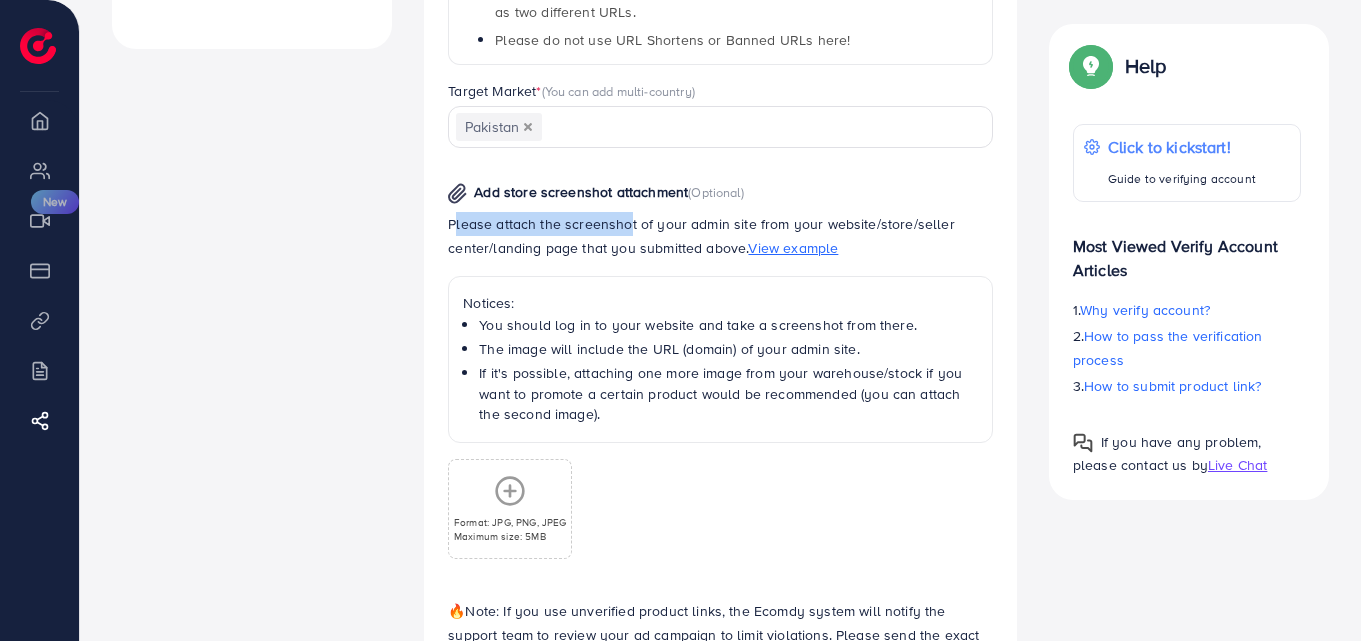 drag, startPoint x: 445, startPoint y: 228, endPoint x: 680, endPoint y: 224, distance: 235.03404 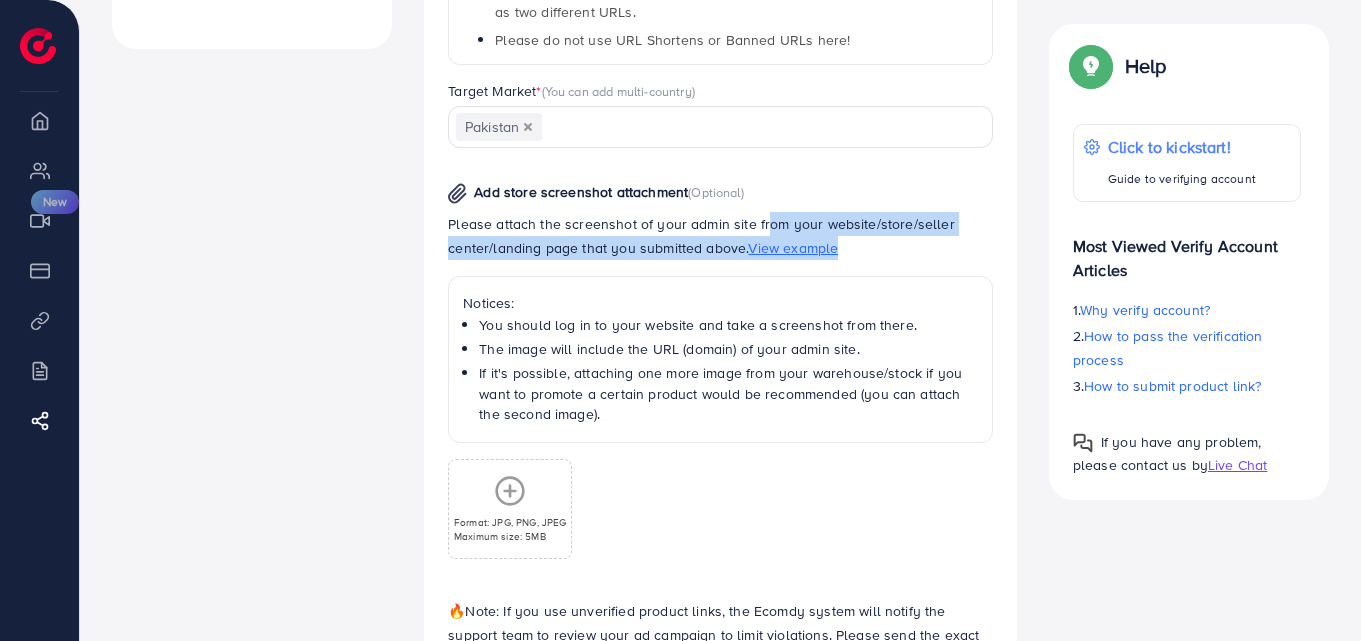 drag, startPoint x: 765, startPoint y: 221, endPoint x: 863, endPoint y: 251, distance: 102.48902 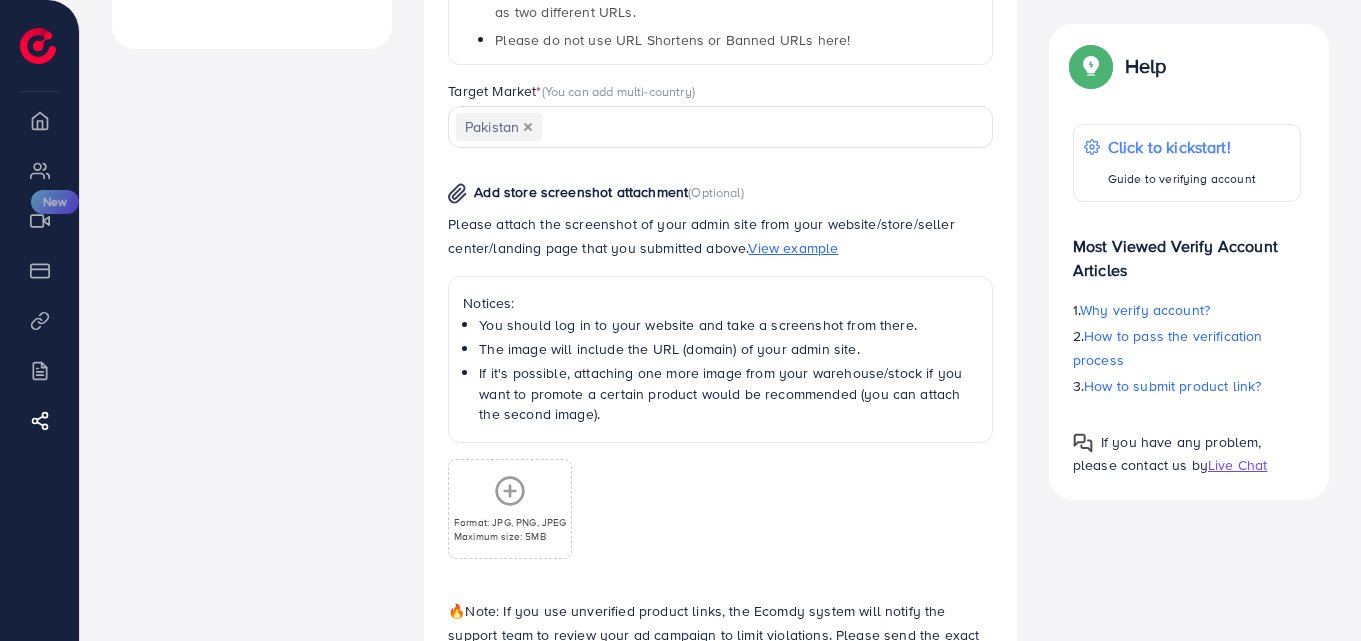 click on "Please attach the screenshot of your admin site from your website/store/seller center/landing page that you submitted above.  View example  Notices:   You should log in to your website and take a screenshot from there.   The image will include the URL (domain) of your admin site.   If it's possible, attaching one more image from your warehouse/stock if you want to promote a certain product would be recommended (you can attach the second image)." at bounding box center (720, 327) 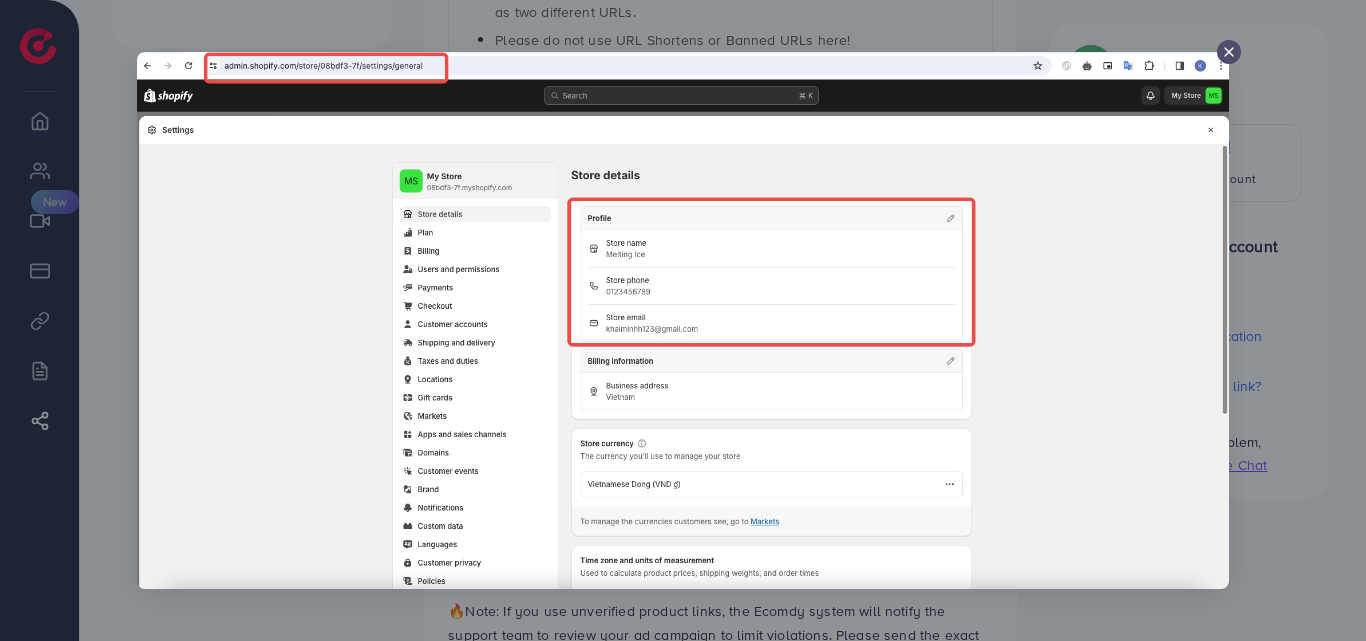 click 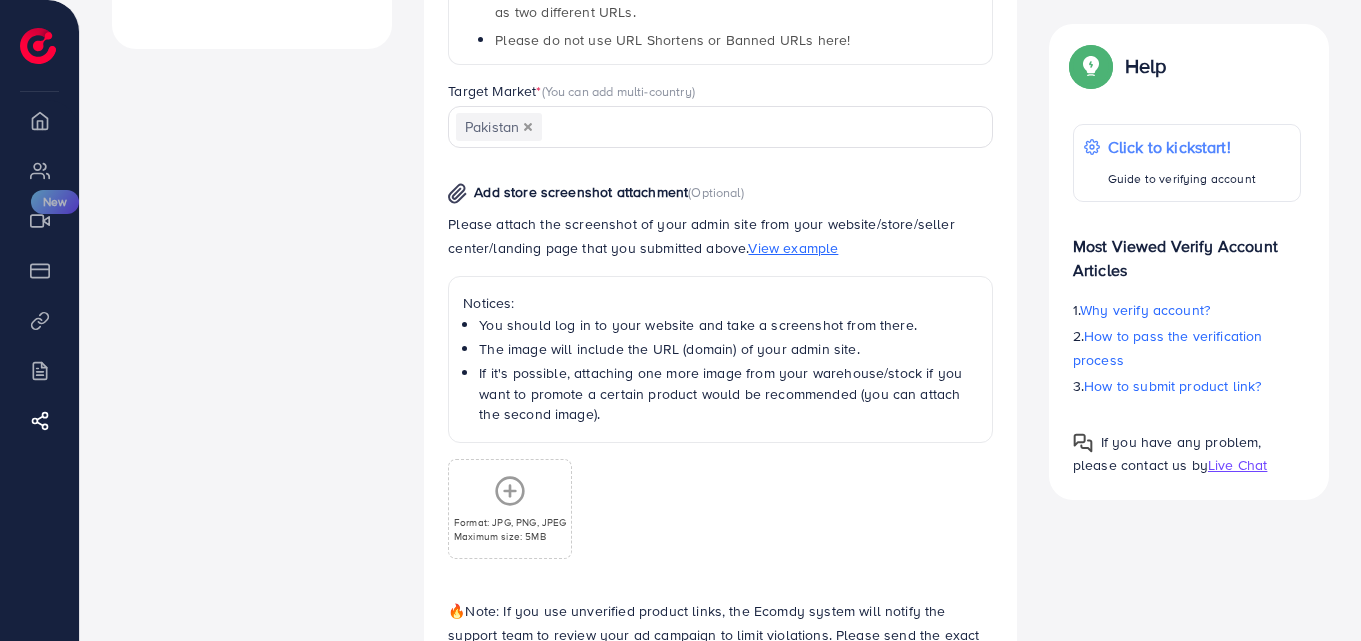 click on "View example" at bounding box center (793, 248) 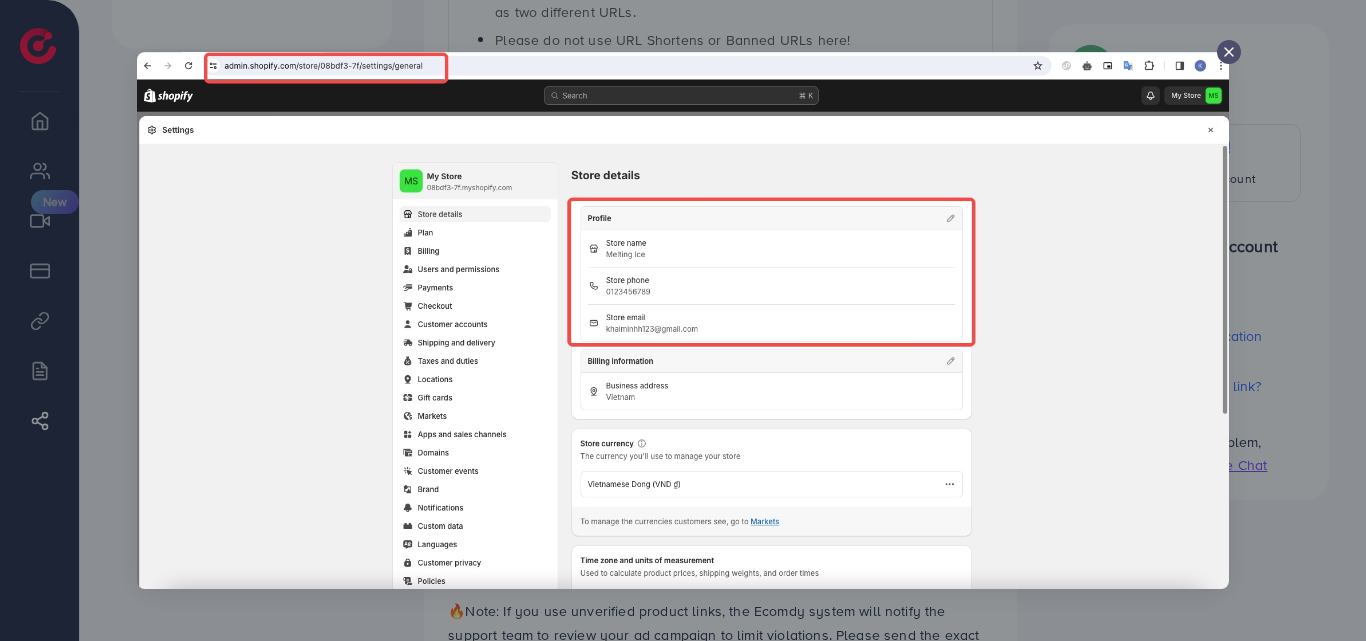 click 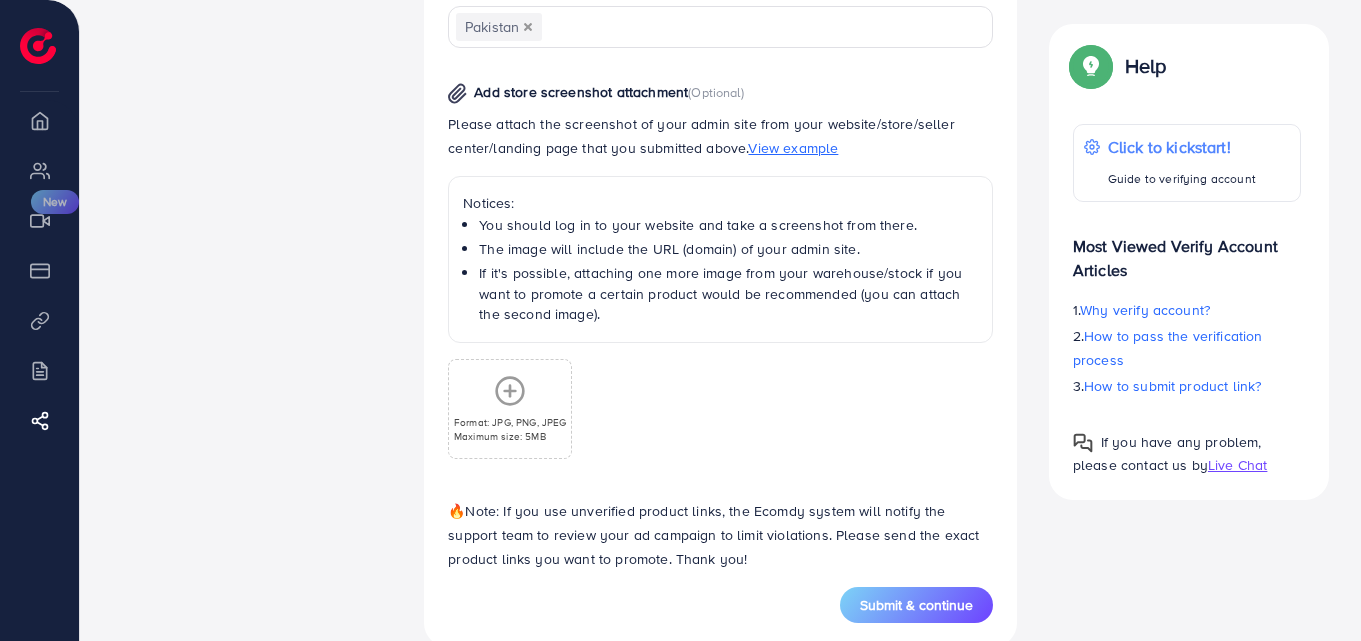 scroll, scrollTop: 1038, scrollLeft: 0, axis: vertical 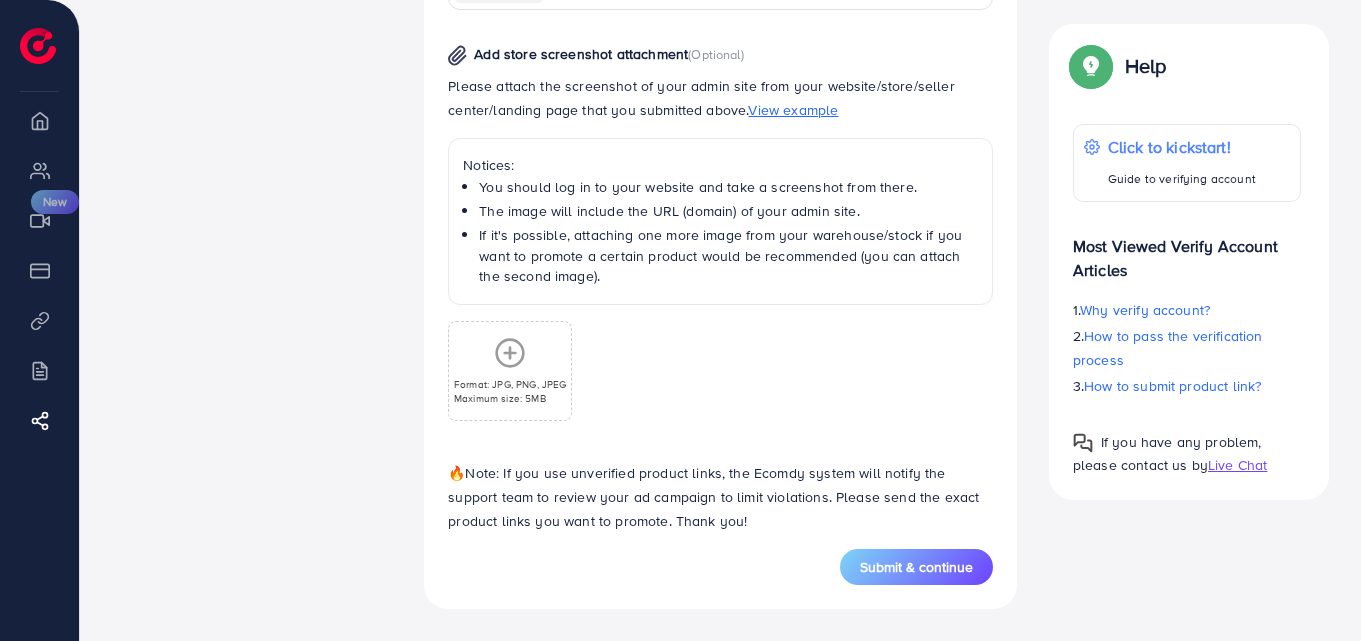 click on "View example" at bounding box center (793, 110) 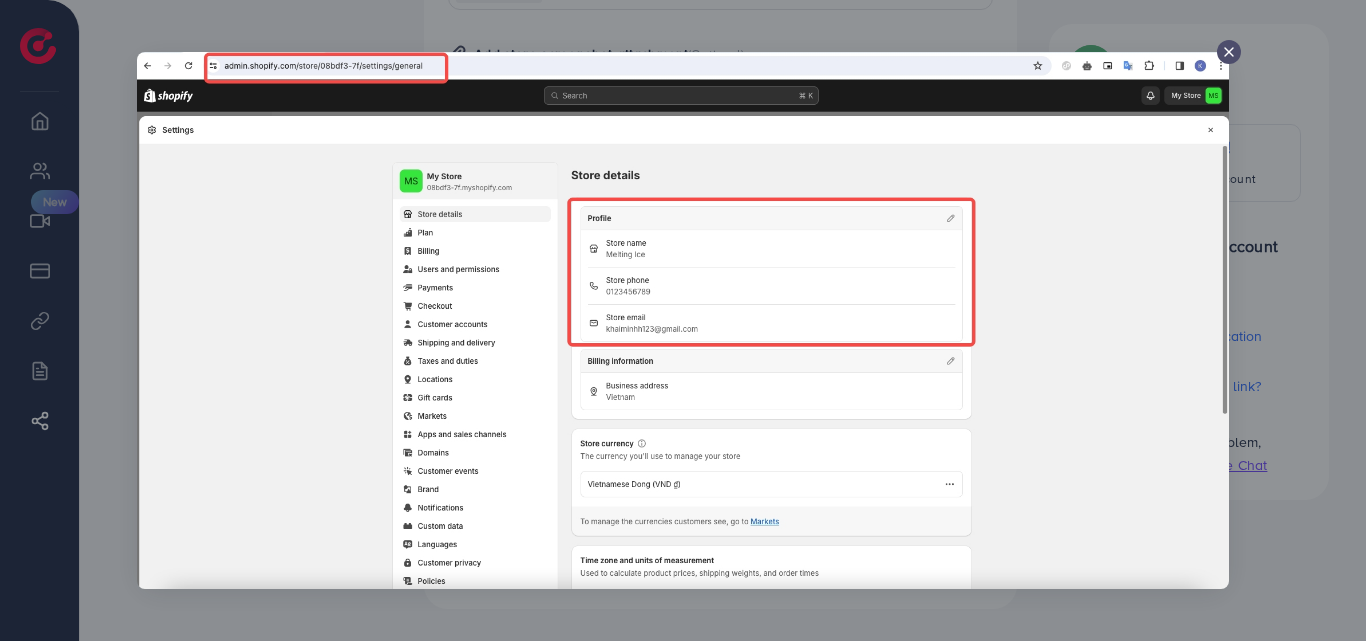 click 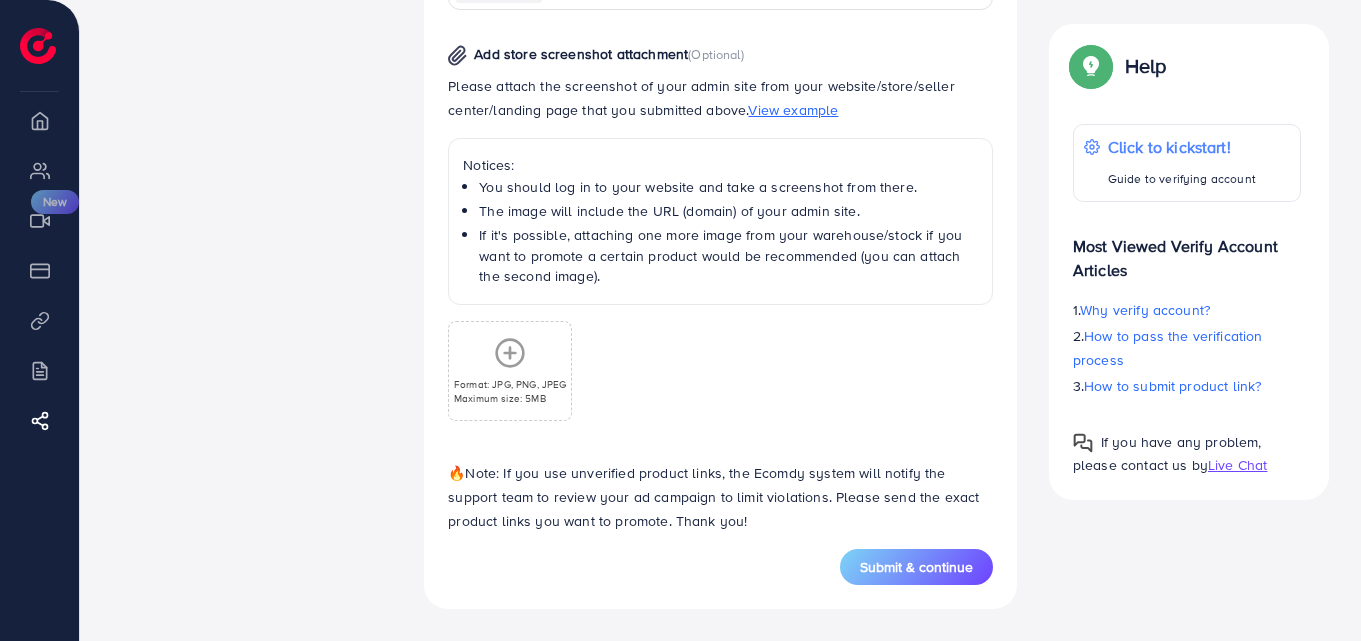click on "Format: JPG, PNG, JPEG   Maximum size: 5MB" at bounding box center [720, 363] 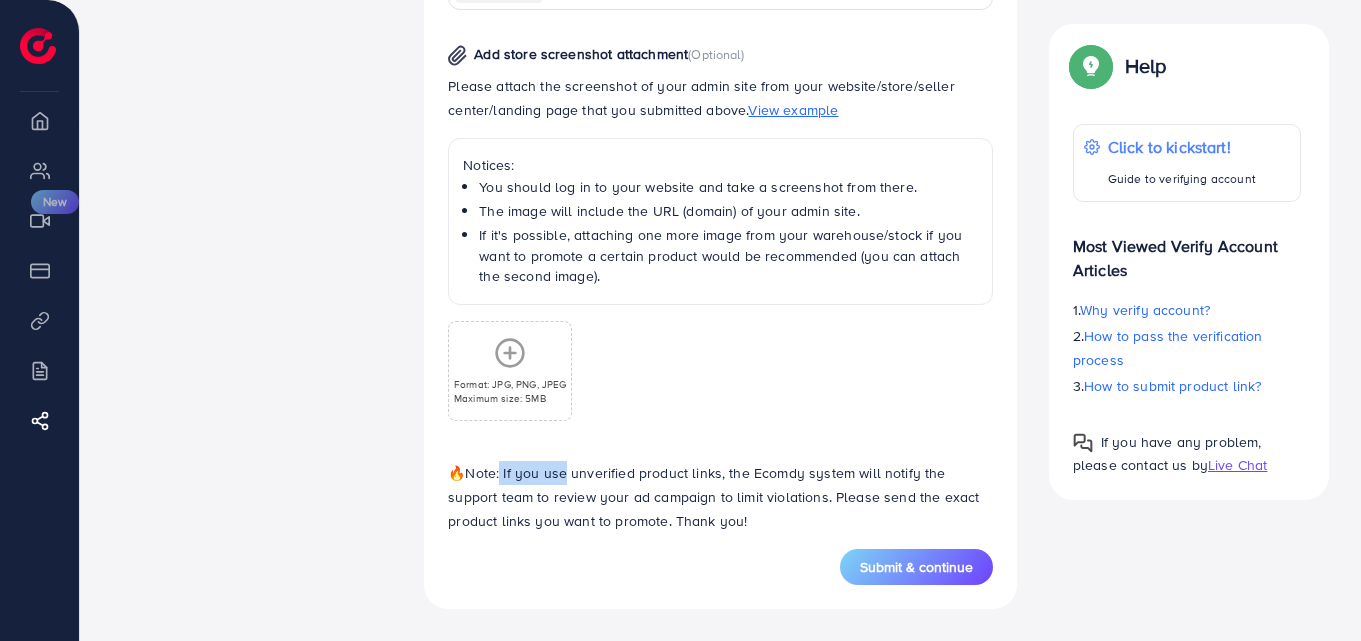 drag, startPoint x: 497, startPoint y: 465, endPoint x: 561, endPoint y: 472, distance: 64.381676 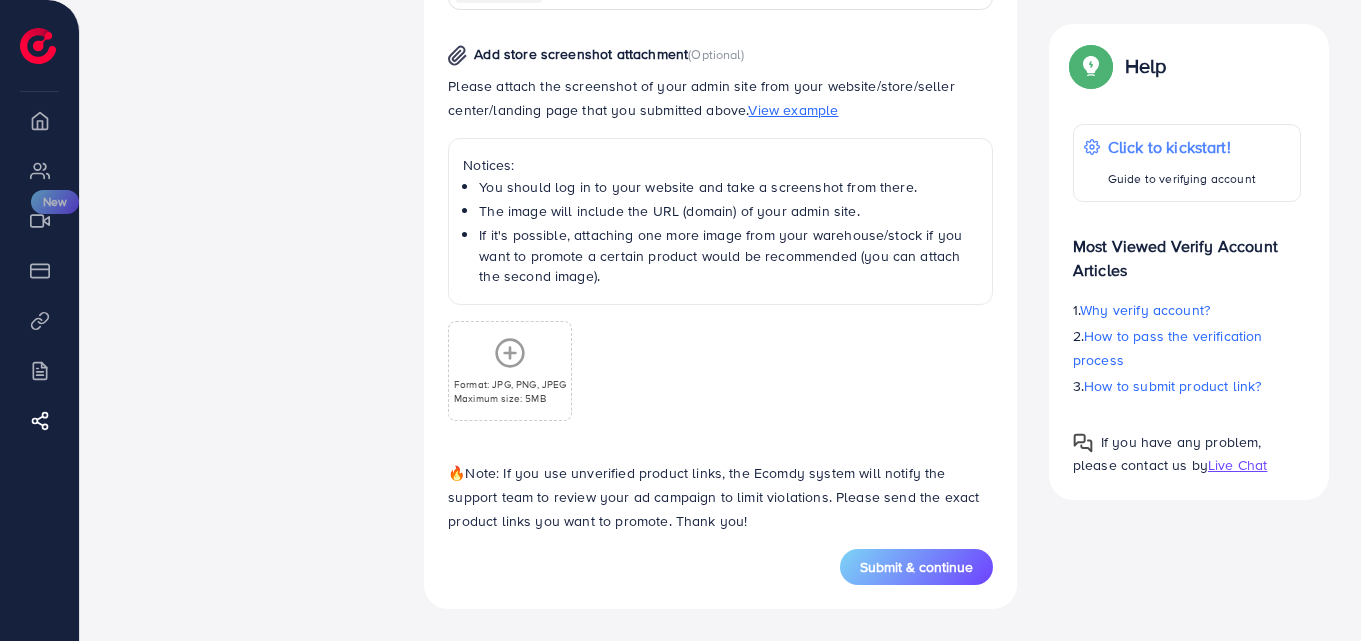 click on "Submit & continue" at bounding box center (720, 567) 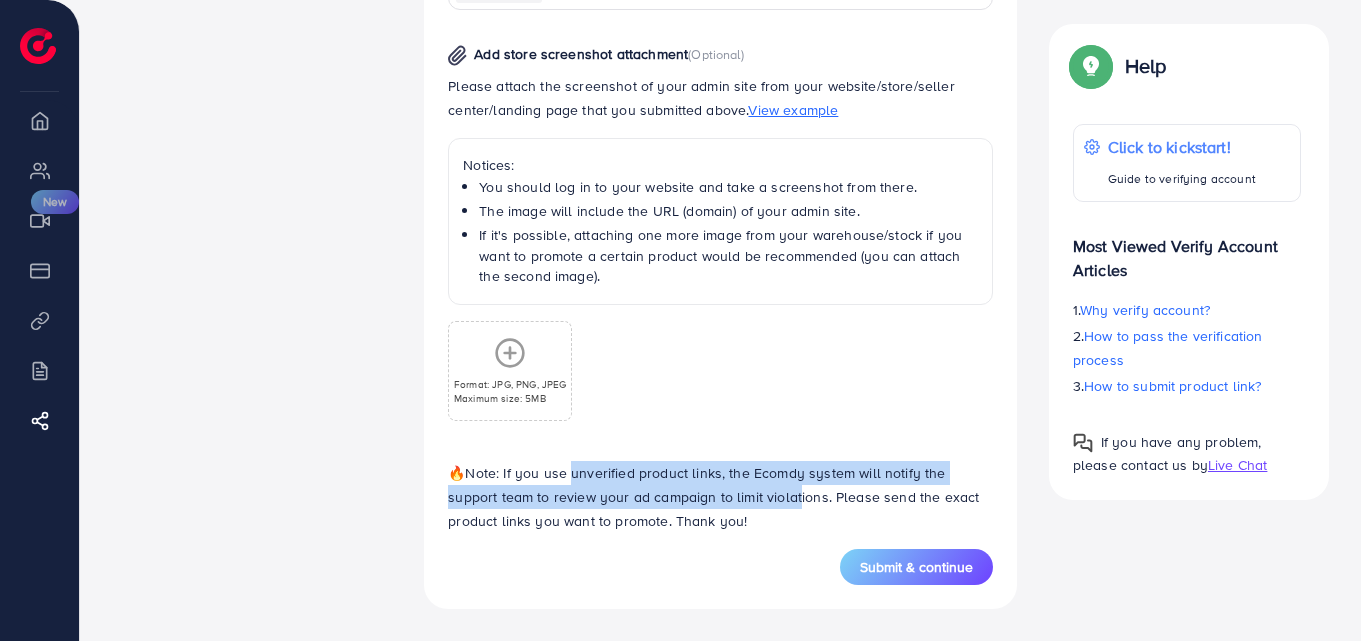 drag, startPoint x: 566, startPoint y: 470, endPoint x: 795, endPoint y: 492, distance: 230.05434 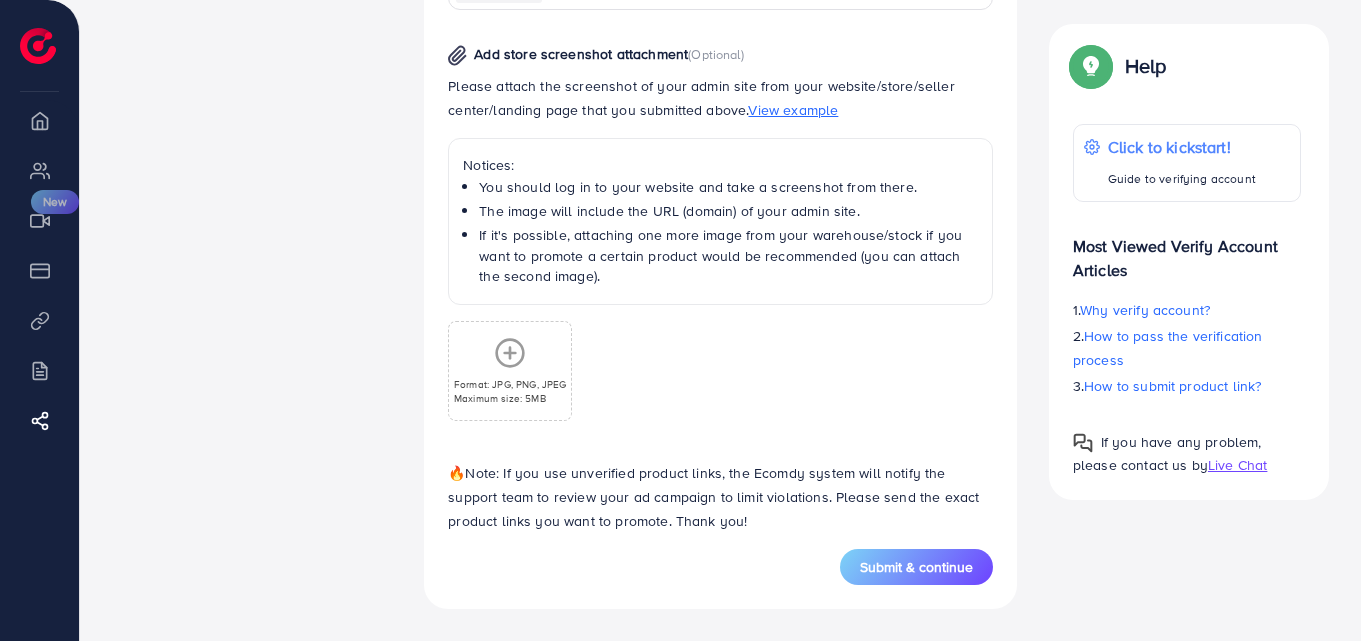 click on "🔥  Note: If you use unverified product links, the Ecomdy system will notify the support team to review your ad campaign to limit violations. Please send the exact product links you want to promote. Thank you!" at bounding box center (720, 497) 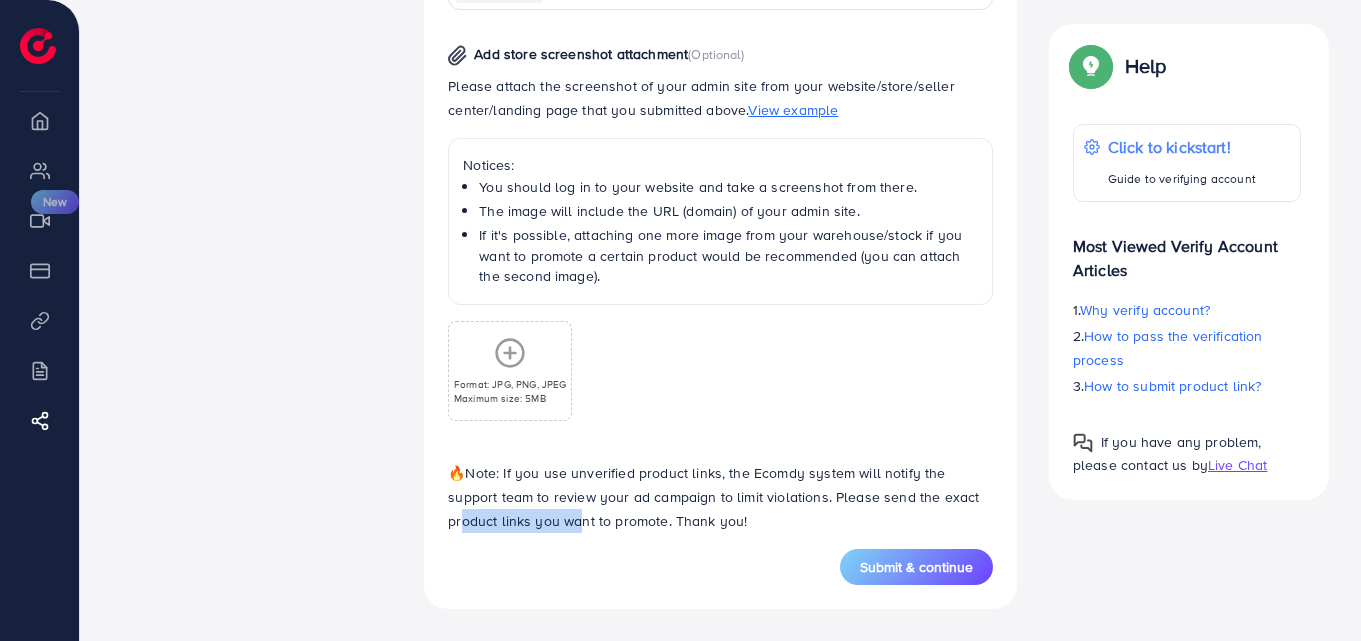 drag, startPoint x: 457, startPoint y: 516, endPoint x: 622, endPoint y: 552, distance: 168.88162 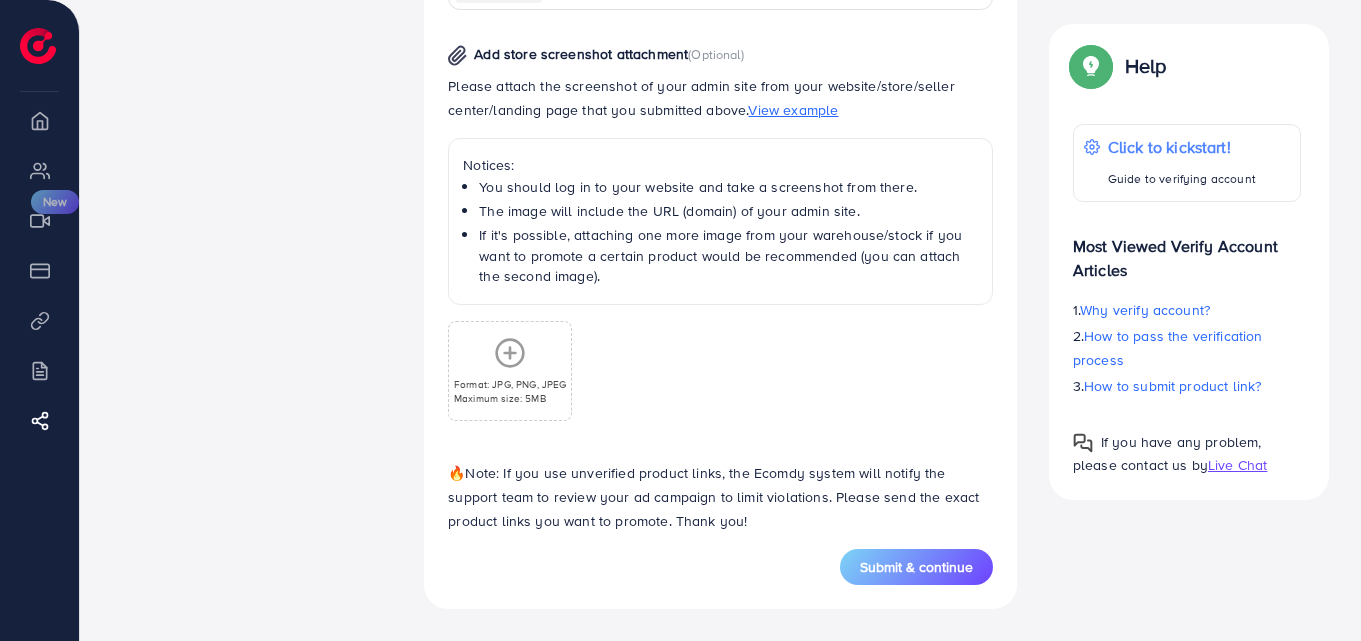 click on "Submit & continue" at bounding box center (720, 567) 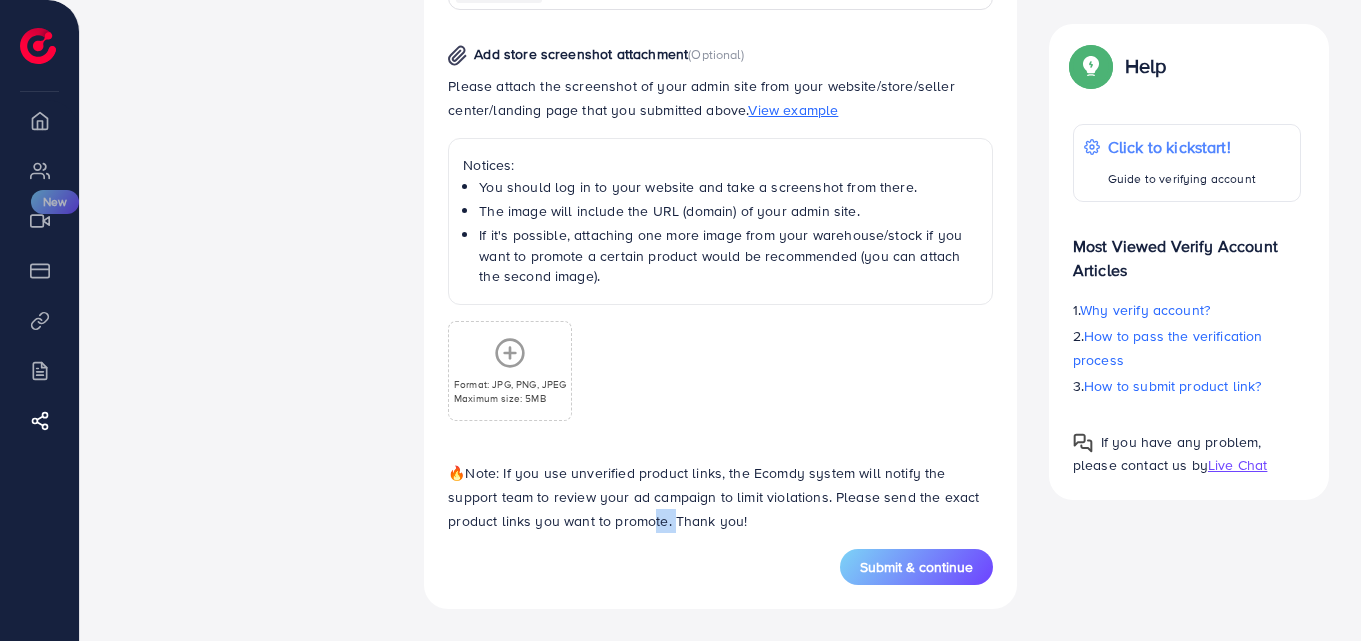 drag, startPoint x: 643, startPoint y: 525, endPoint x: 729, endPoint y: 527, distance: 86.023254 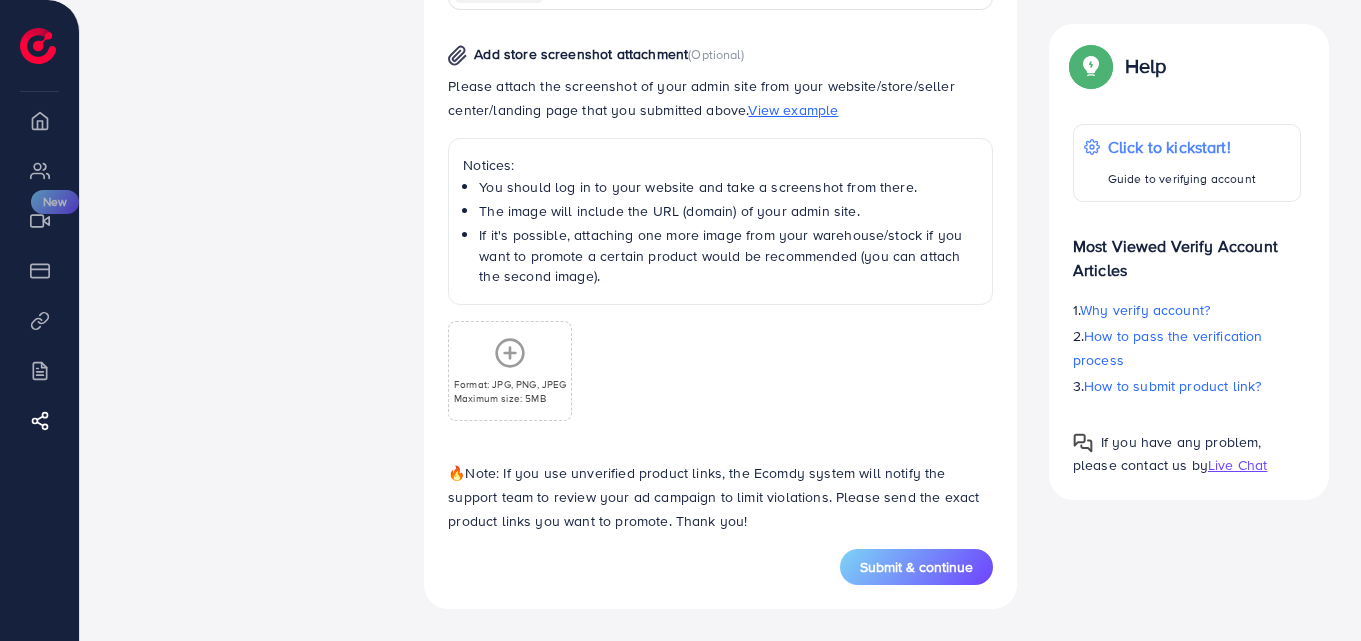drag, startPoint x: 738, startPoint y: 571, endPoint x: 760, endPoint y: 561, distance: 24.166092 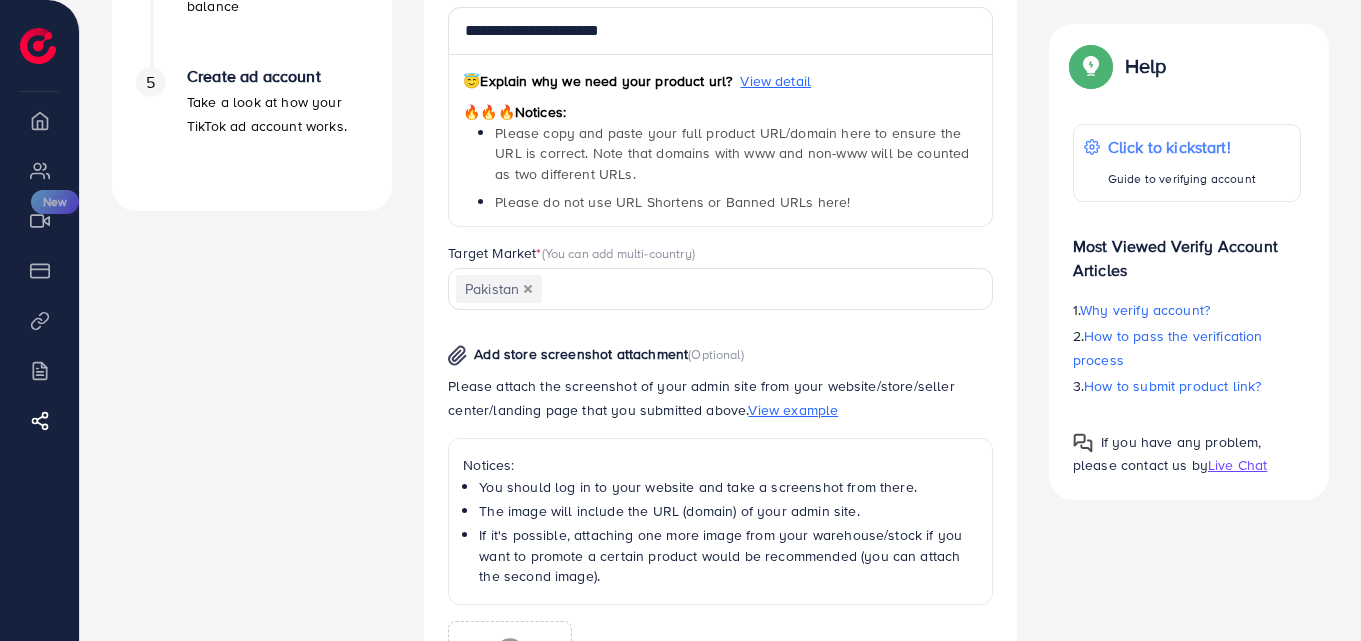 scroll, scrollTop: 1038, scrollLeft: 0, axis: vertical 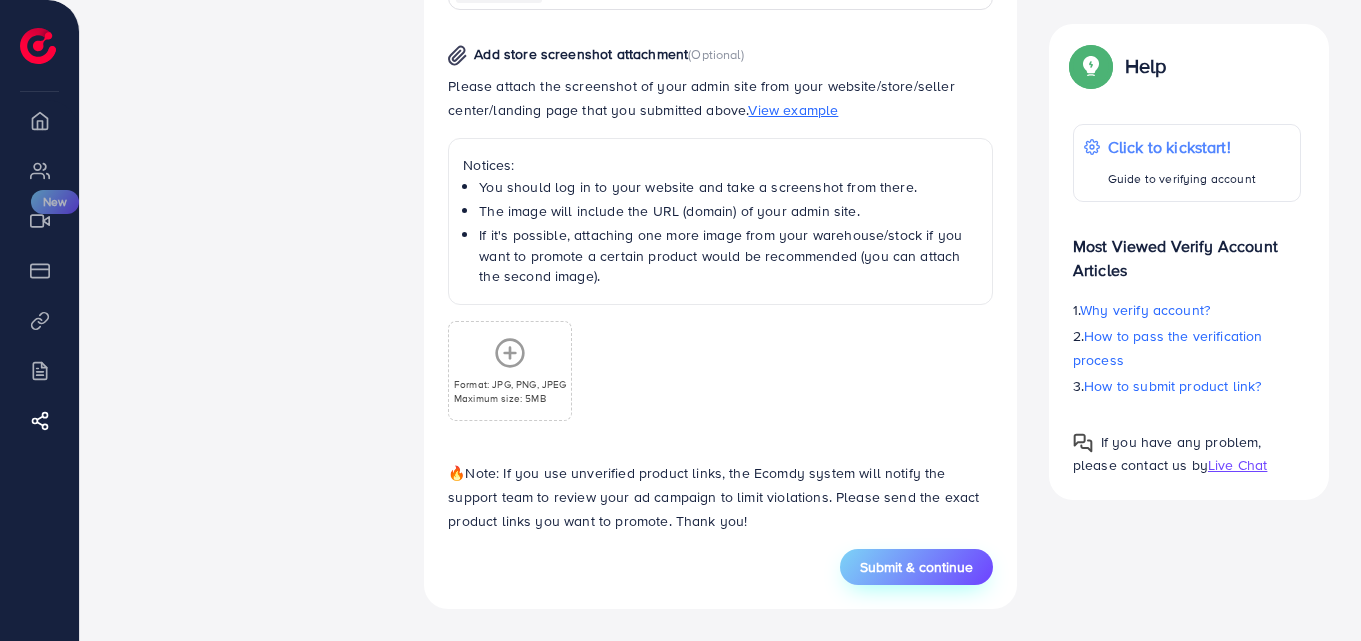click on "Submit & continue" at bounding box center (916, 567) 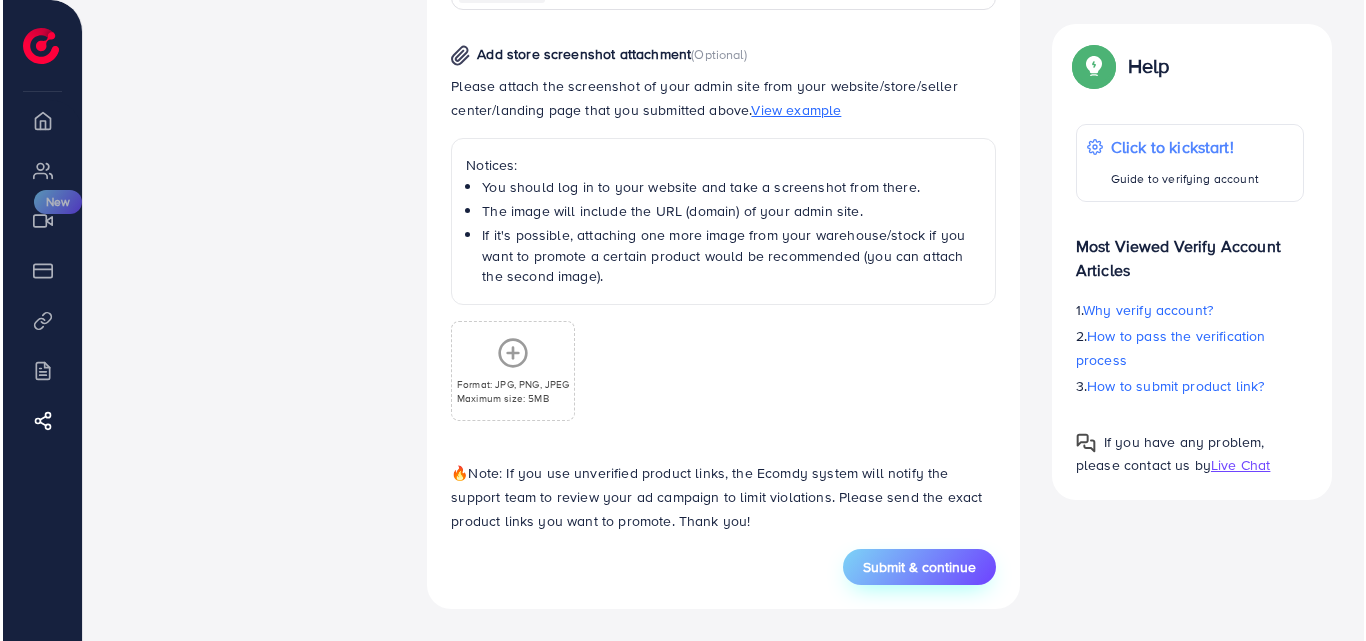 scroll, scrollTop: 0, scrollLeft: 0, axis: both 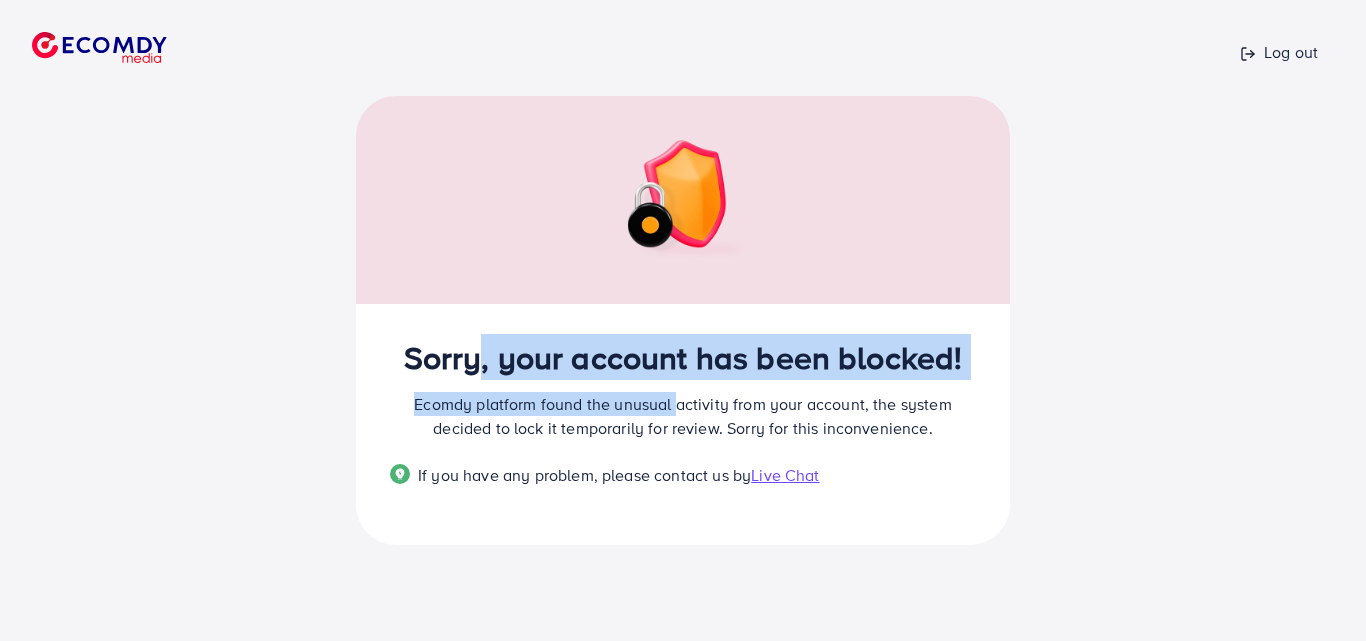drag, startPoint x: 470, startPoint y: 356, endPoint x: 677, endPoint y: 391, distance: 209.93808 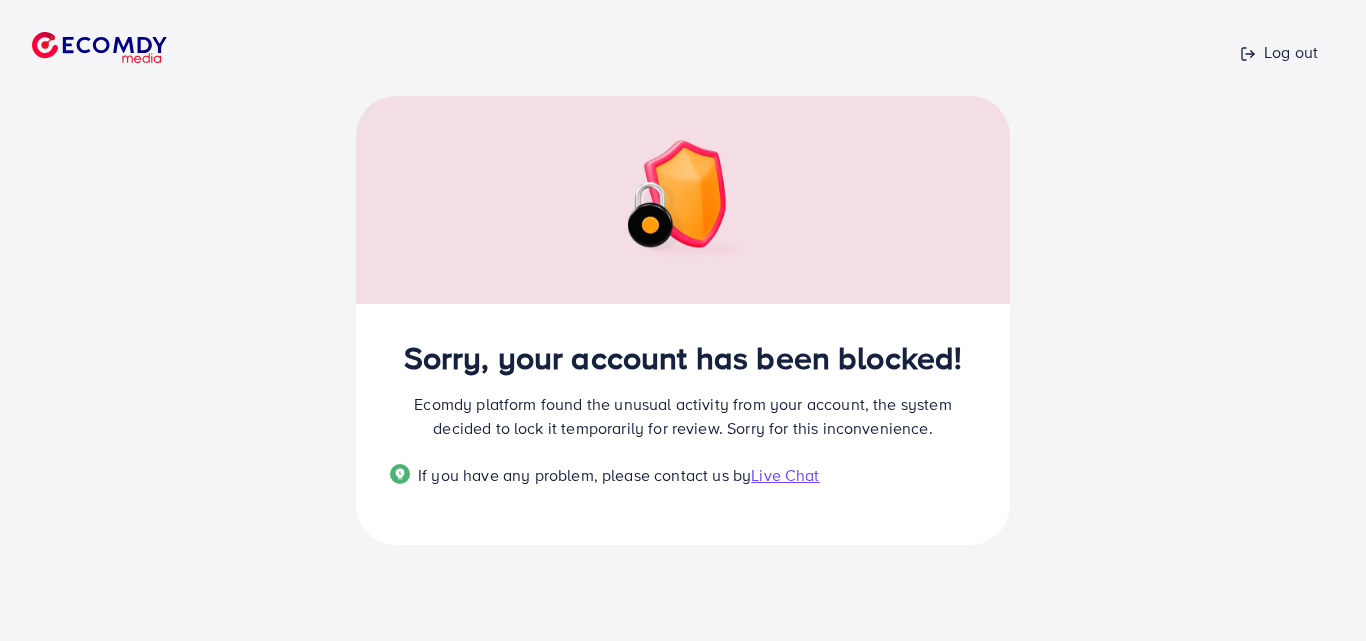 click on "Log out   Sorry, your account has been blocked!   Ecomdy platform found the unusual activity from your account, the system decided to lock it temporarily for review. Sorry for this inconvenience.   If you have any problem, please contact us by   Live Chat" at bounding box center (683, 320) 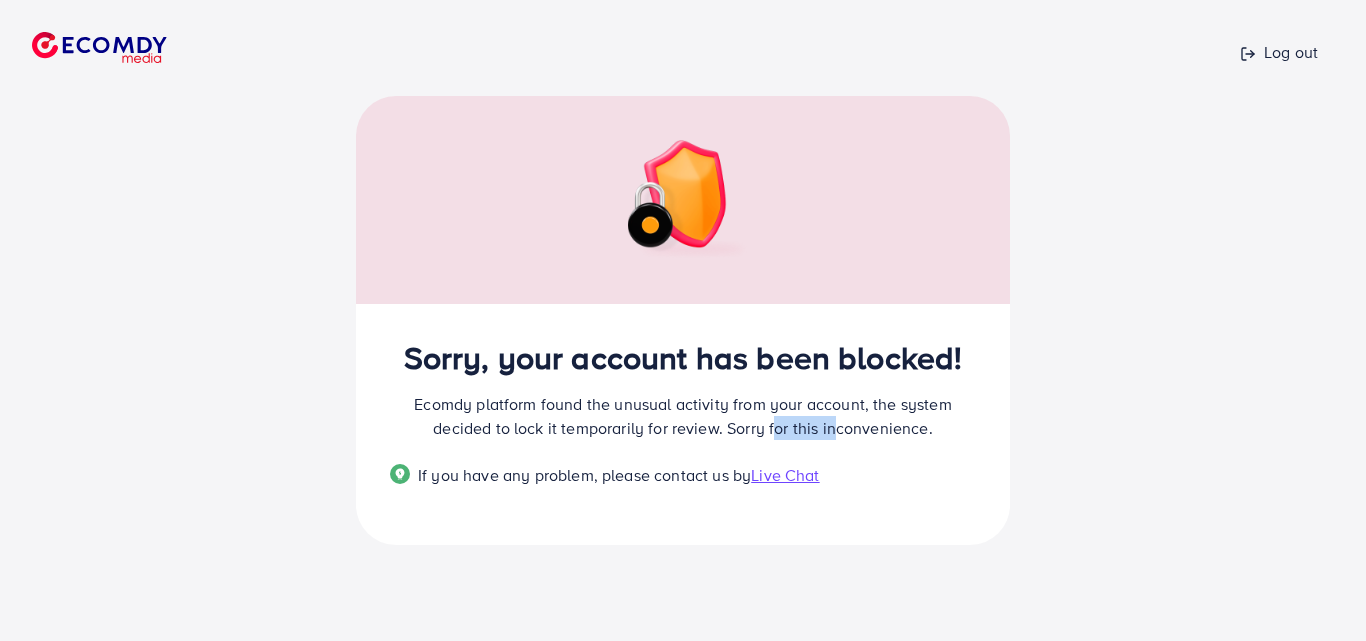 drag, startPoint x: 767, startPoint y: 436, endPoint x: 891, endPoint y: 442, distance: 124.14507 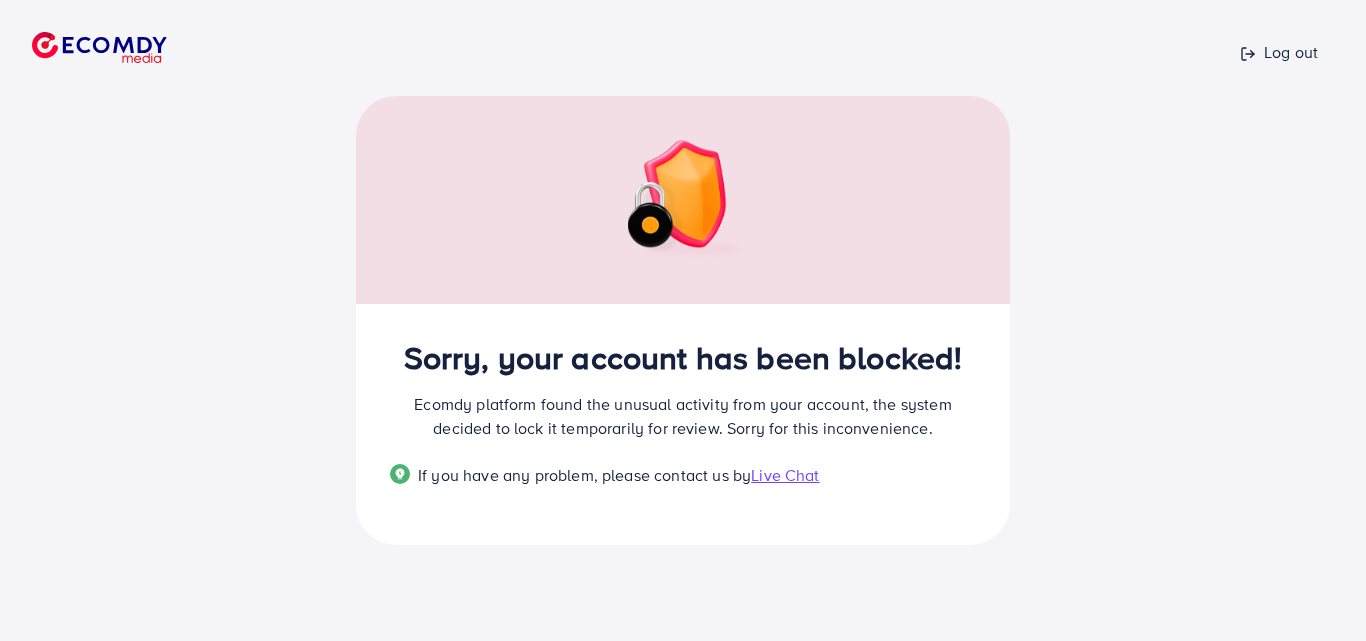 click on "Sorry, your account has been blocked!   Ecomdy platform found the unusual activity from your account, the system decided to lock it temporarily for review. Sorry for this inconvenience.   If you have any problem, please contact us by   Live Chat" at bounding box center [683, 425] 